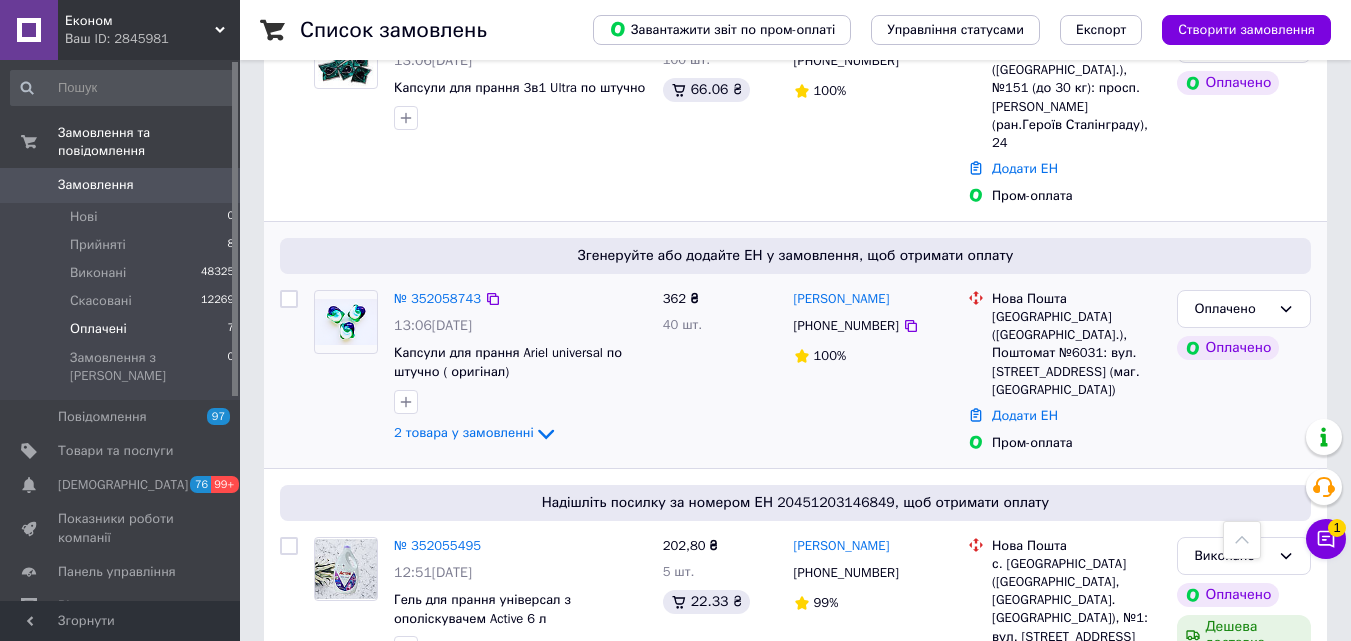 scroll, scrollTop: 967, scrollLeft: 0, axis: vertical 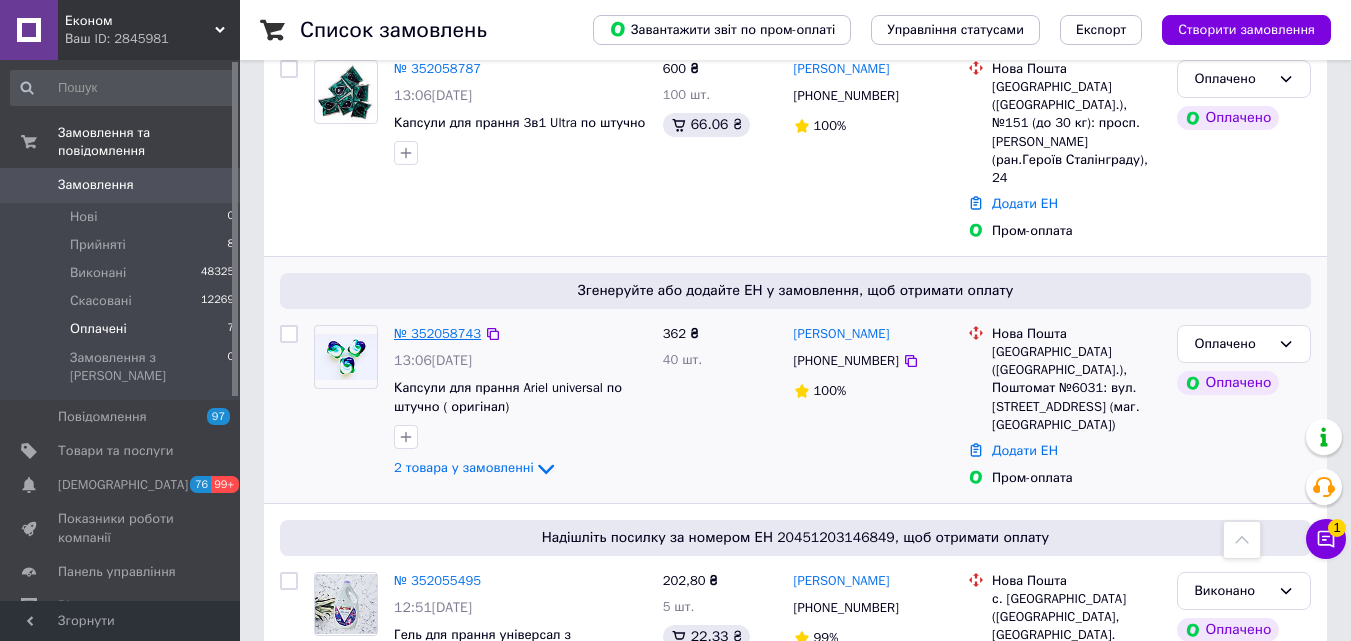click on "№ 352058743" at bounding box center [437, 333] 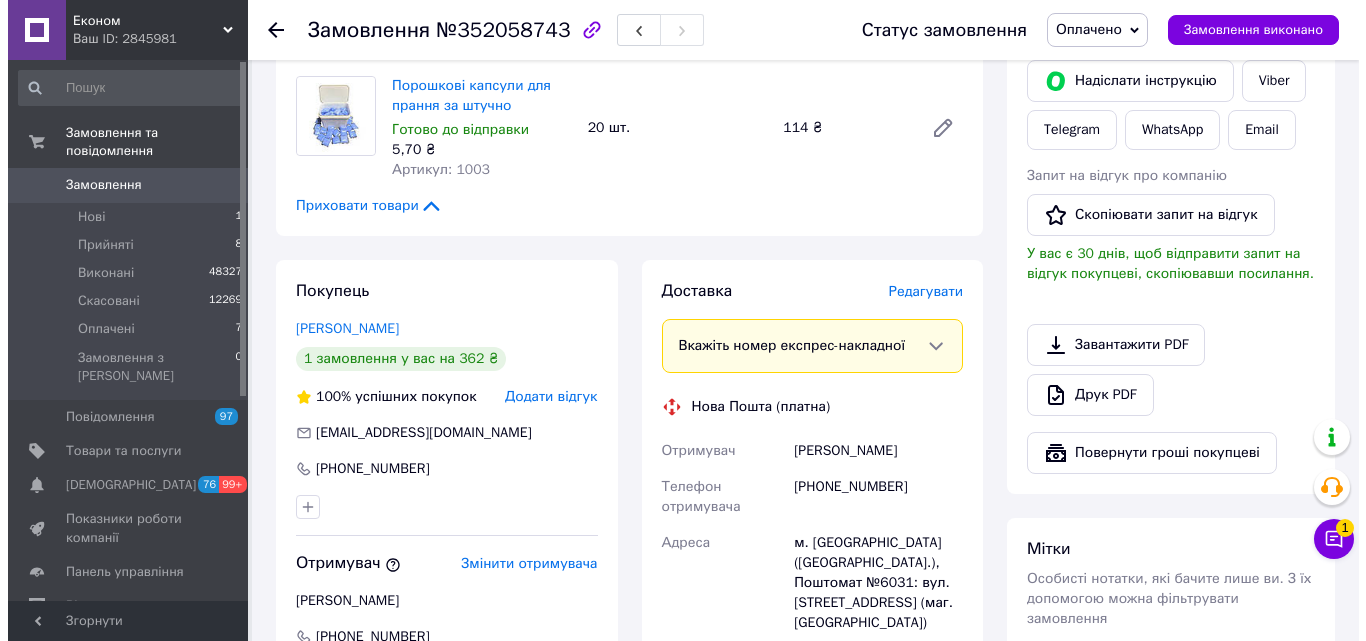 scroll, scrollTop: 400, scrollLeft: 0, axis: vertical 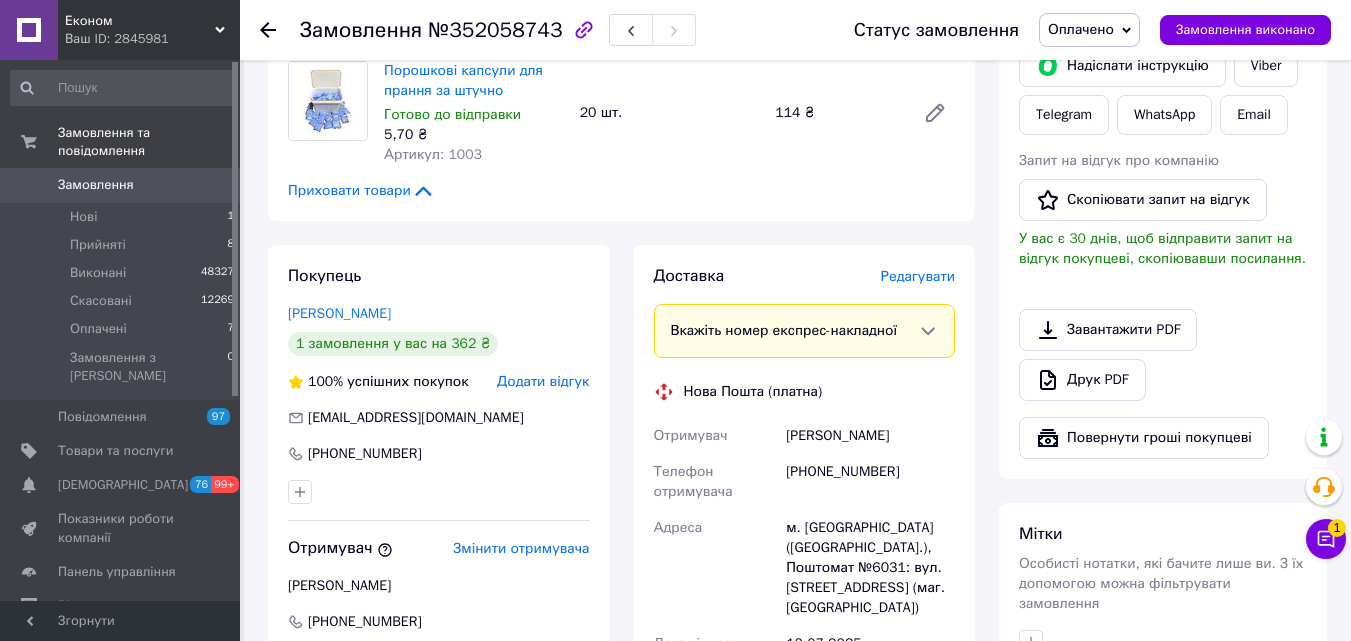 click on "Редагувати" at bounding box center [918, 276] 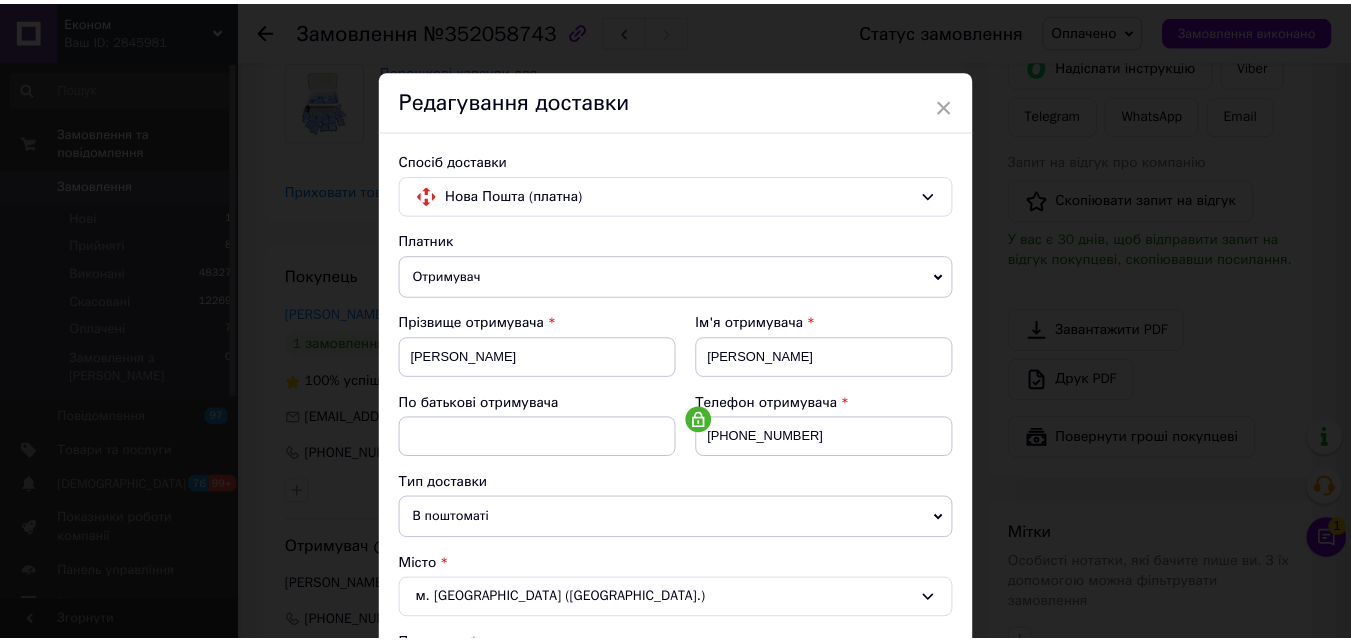 scroll, scrollTop: 687, scrollLeft: 0, axis: vertical 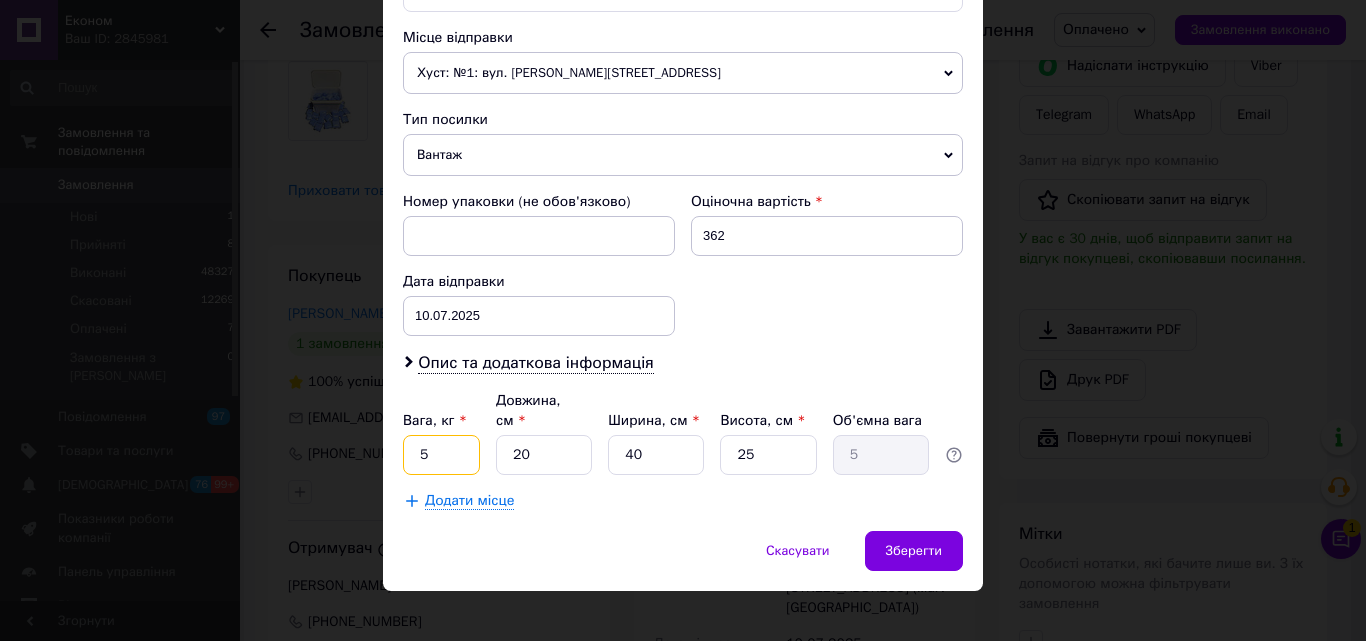 click on "5" at bounding box center [441, 455] 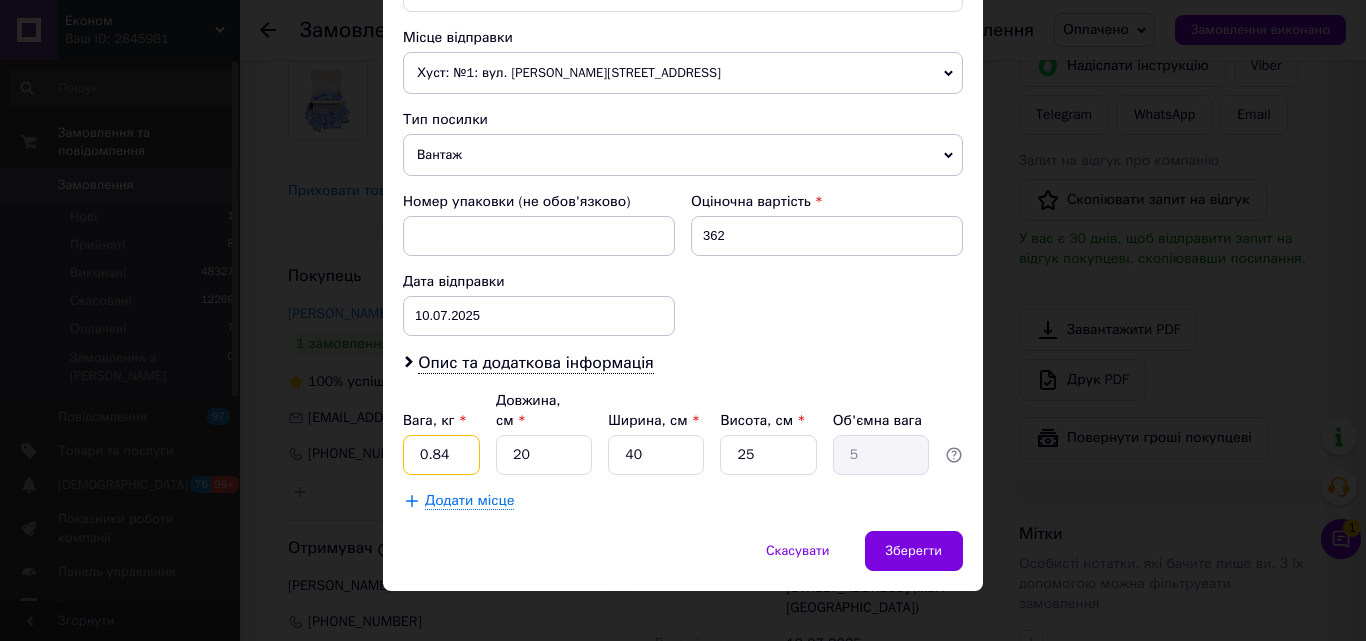 type on "0.84" 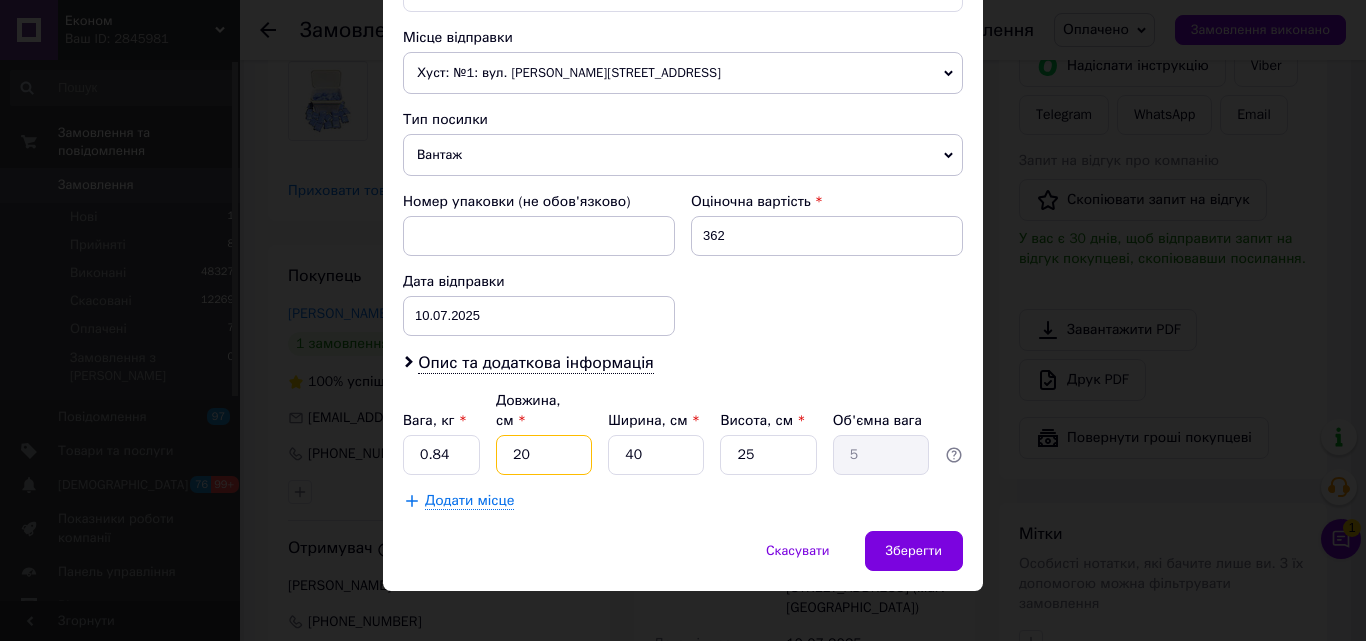 click on "20" at bounding box center [544, 455] 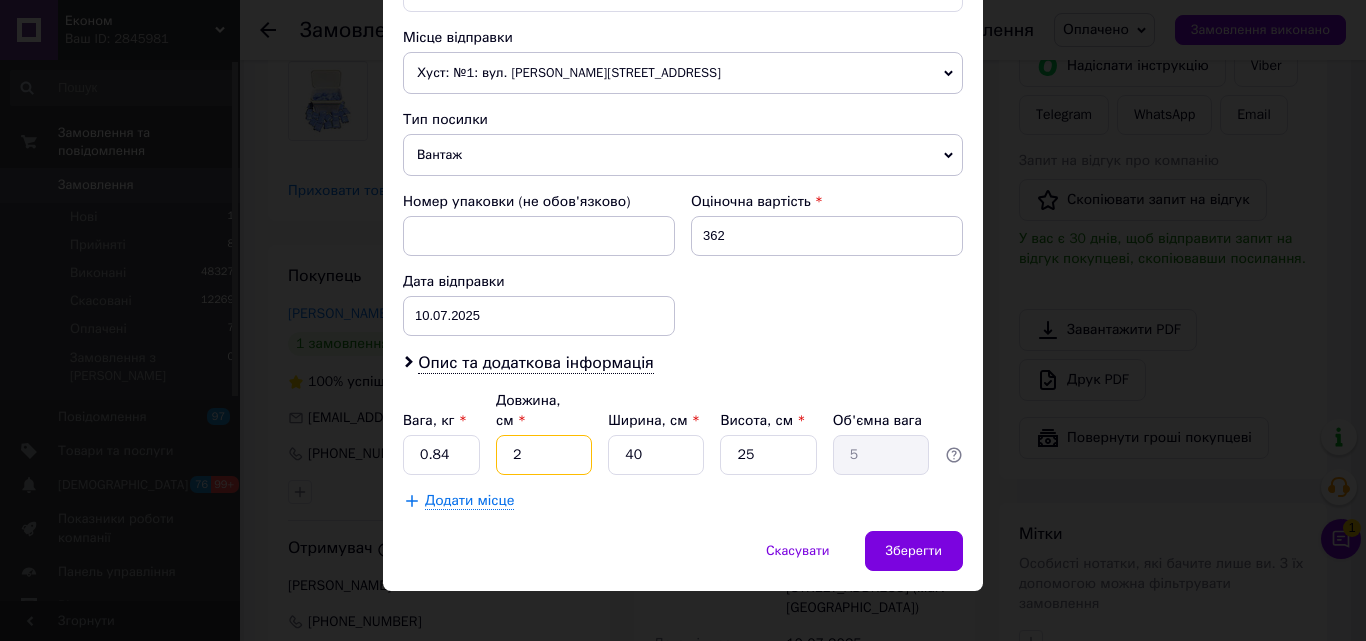 type on "0.5" 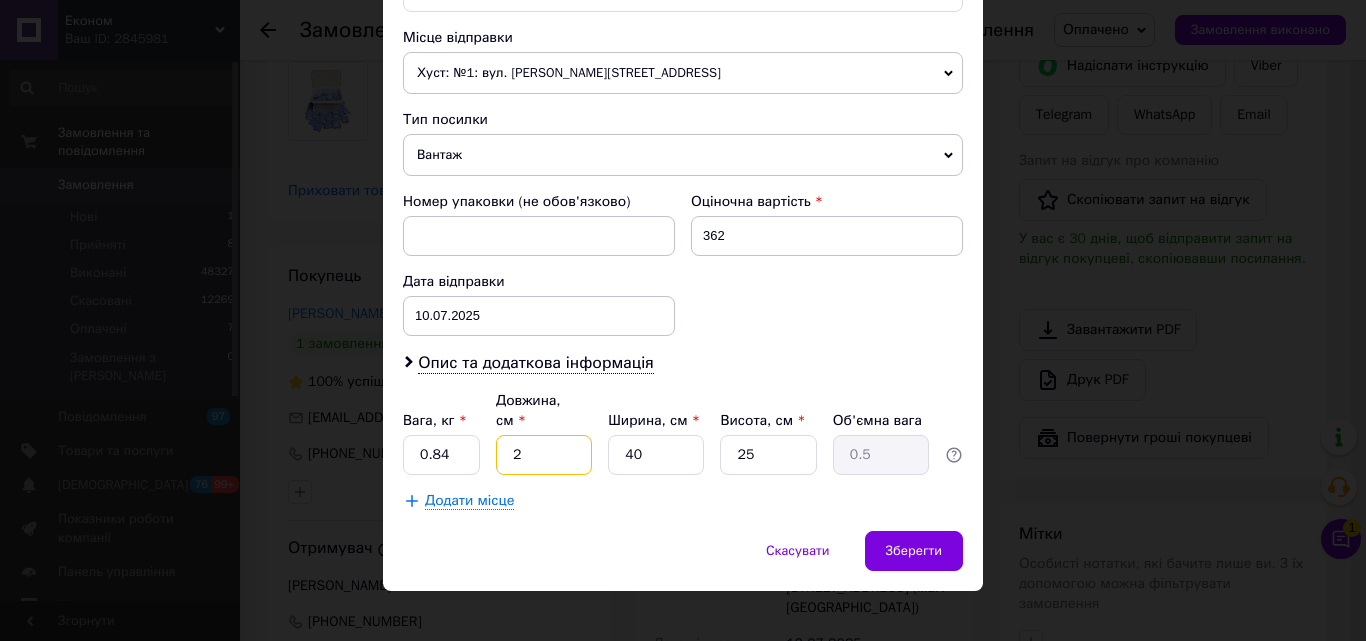 type 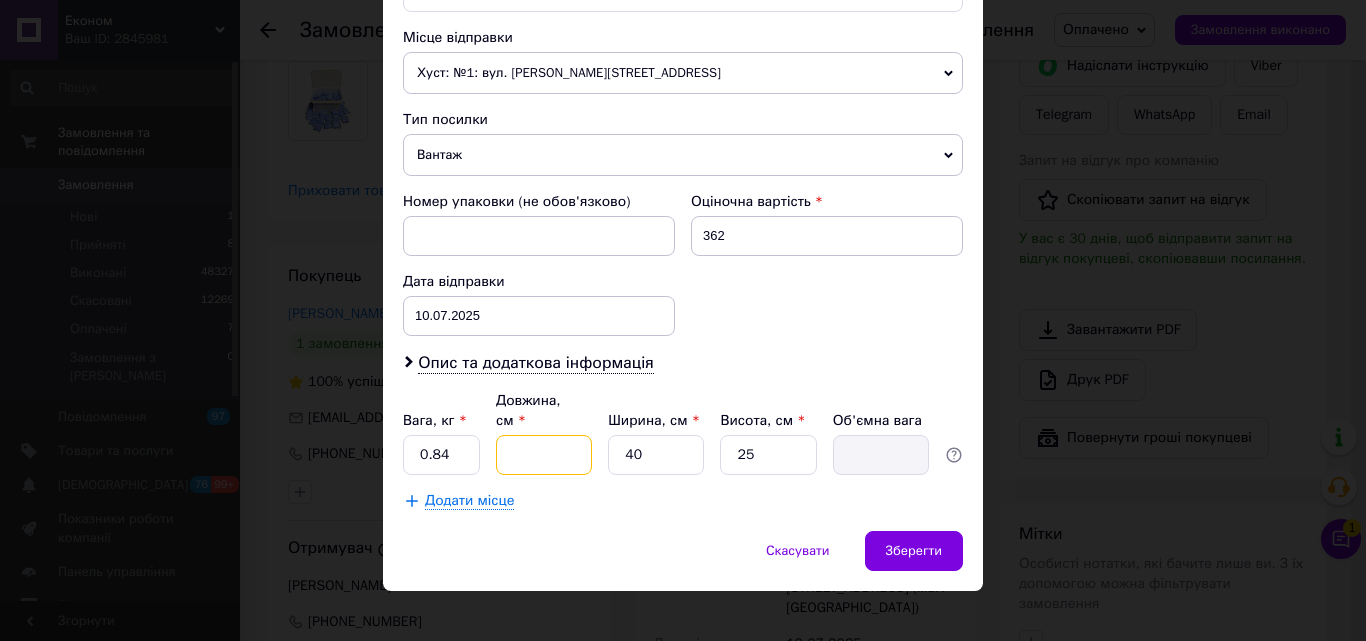 type on "1" 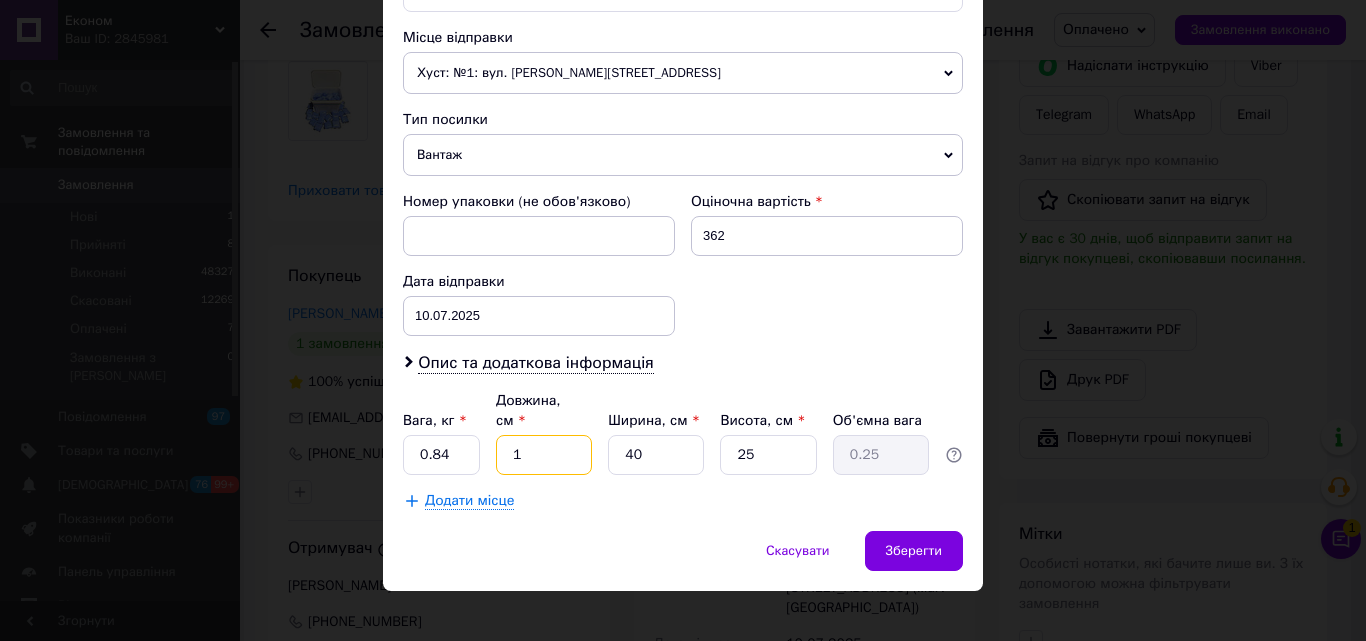type on "15" 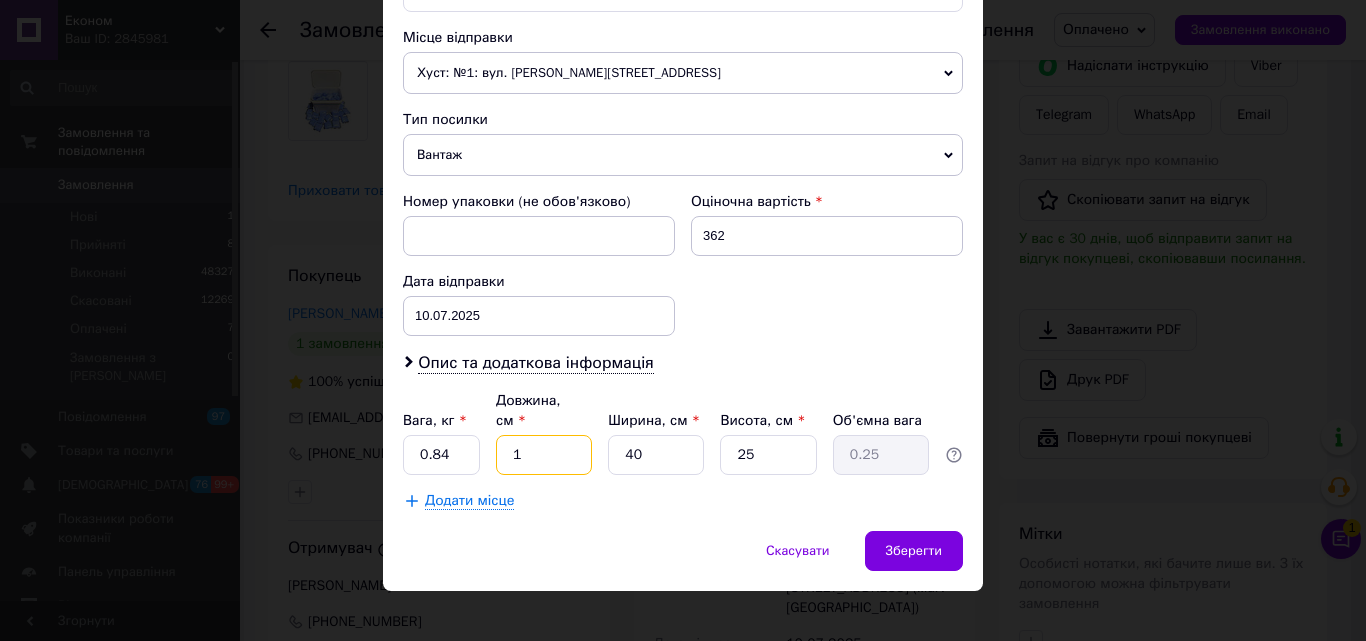 type on "3.75" 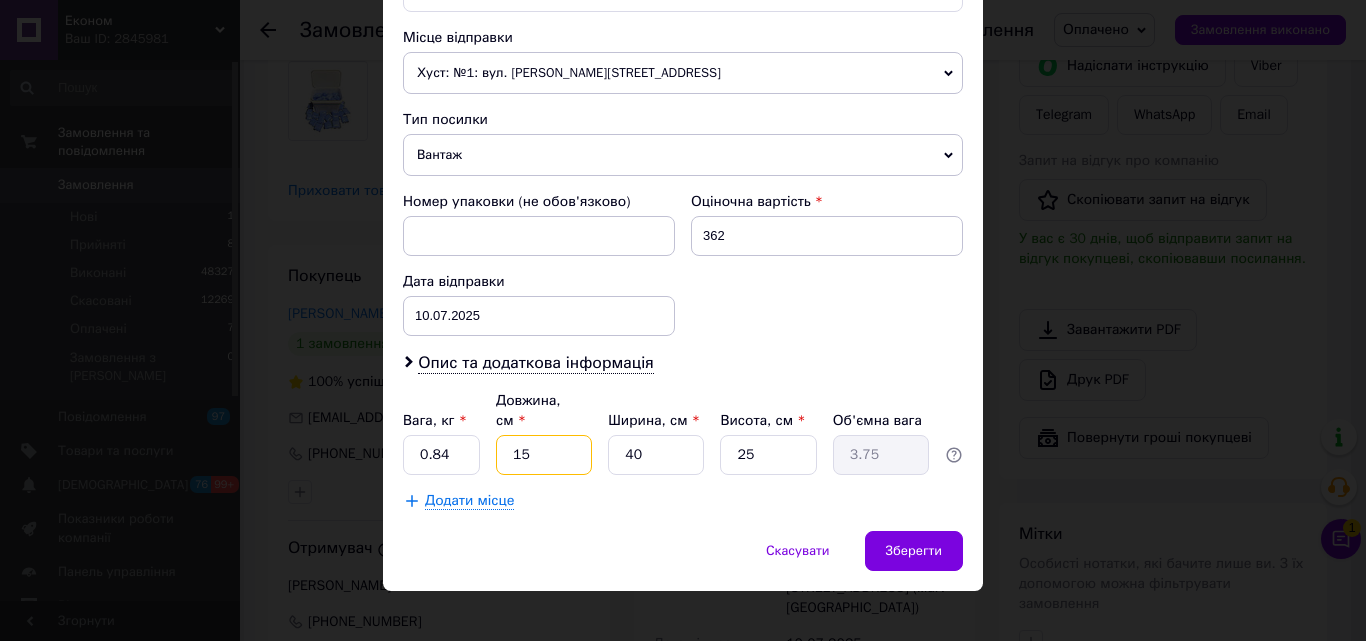 type on "15" 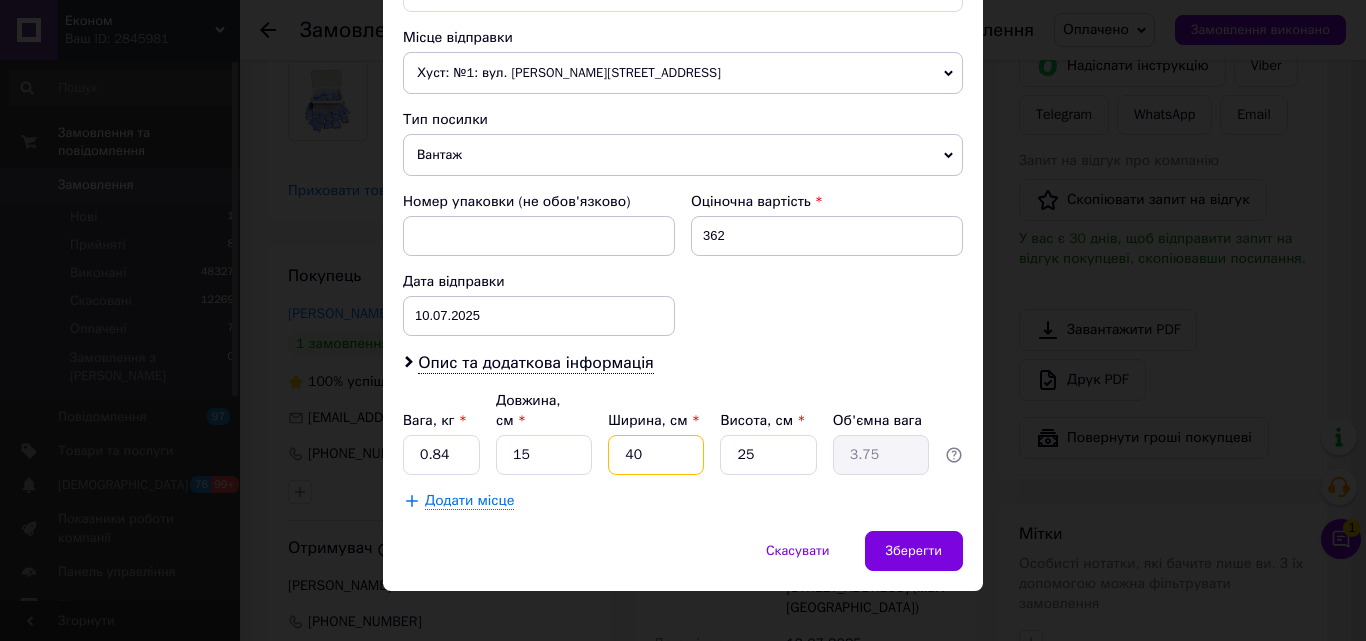 click on "40" at bounding box center [656, 455] 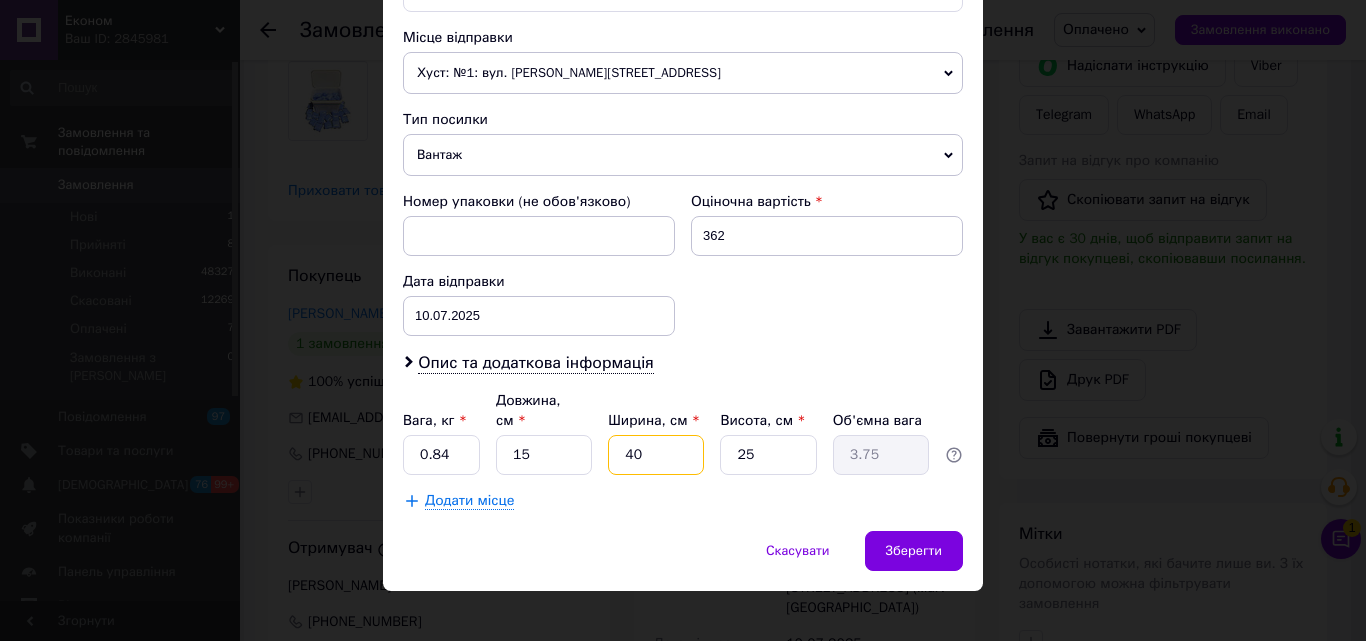 type on "4" 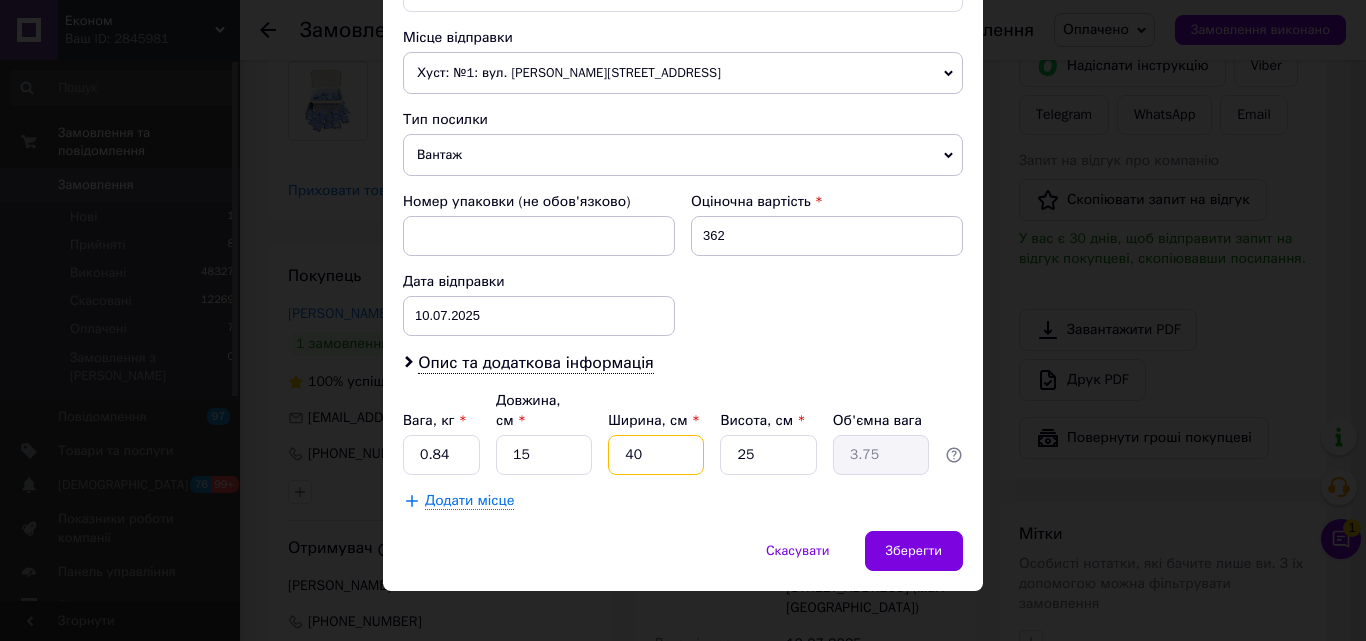 type on "0.38" 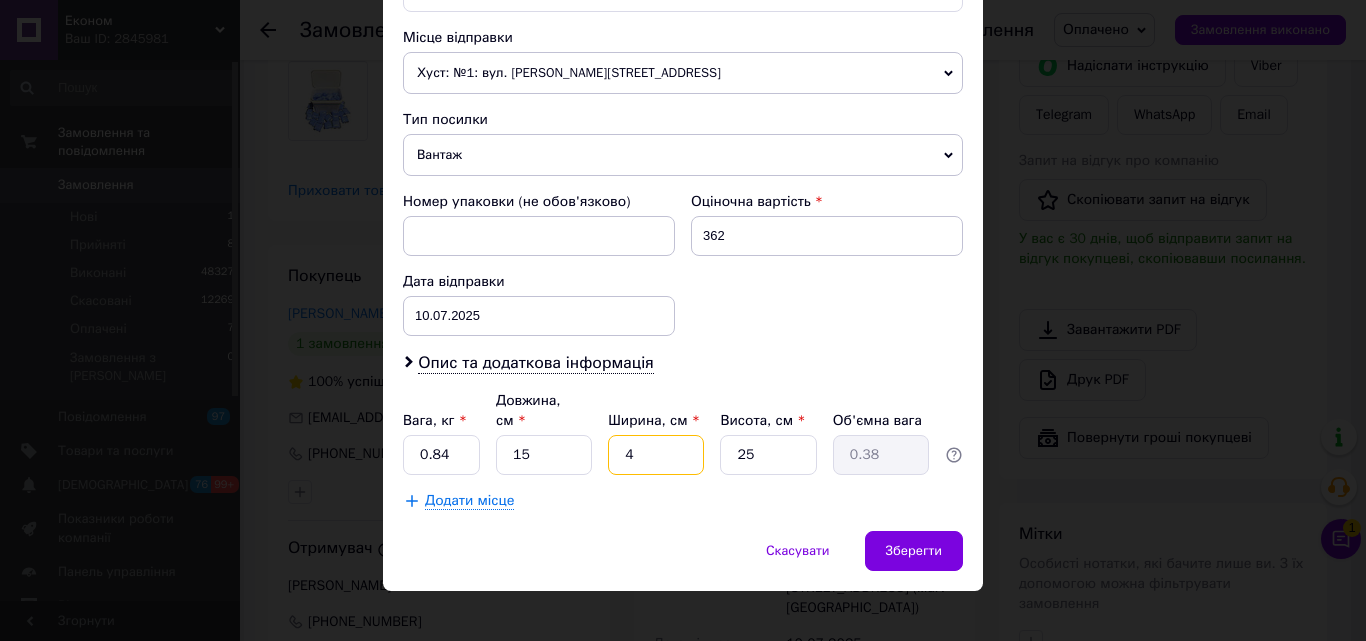 type 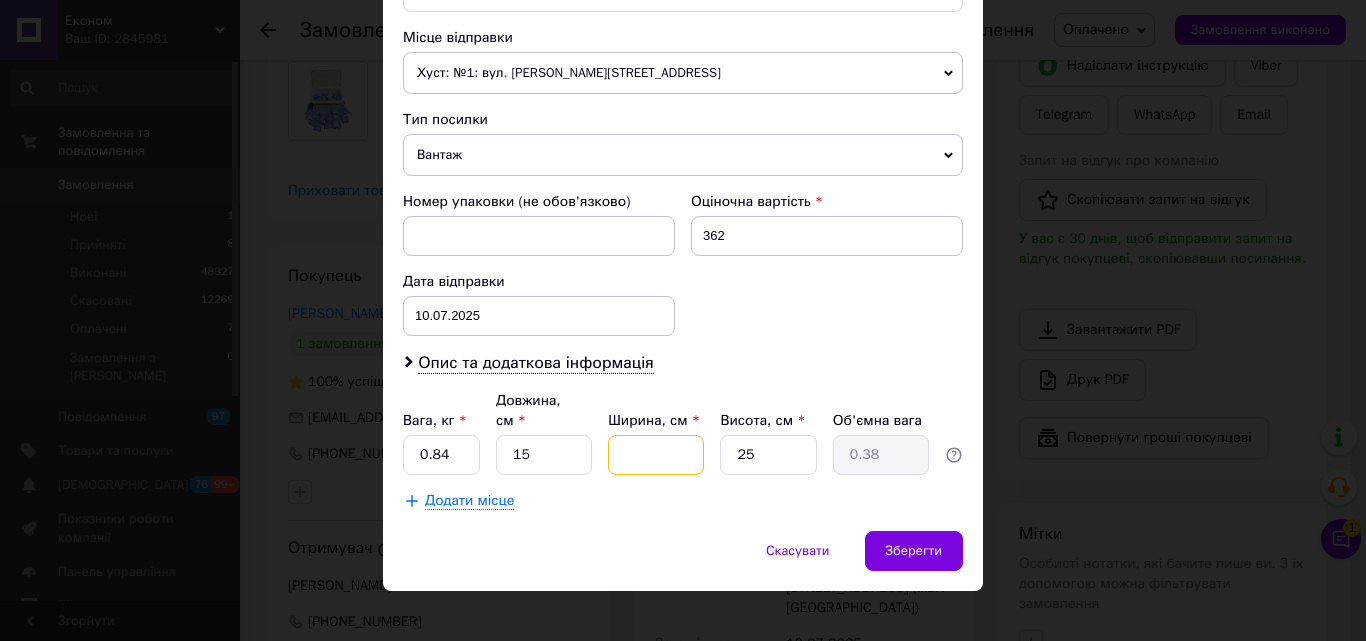 type 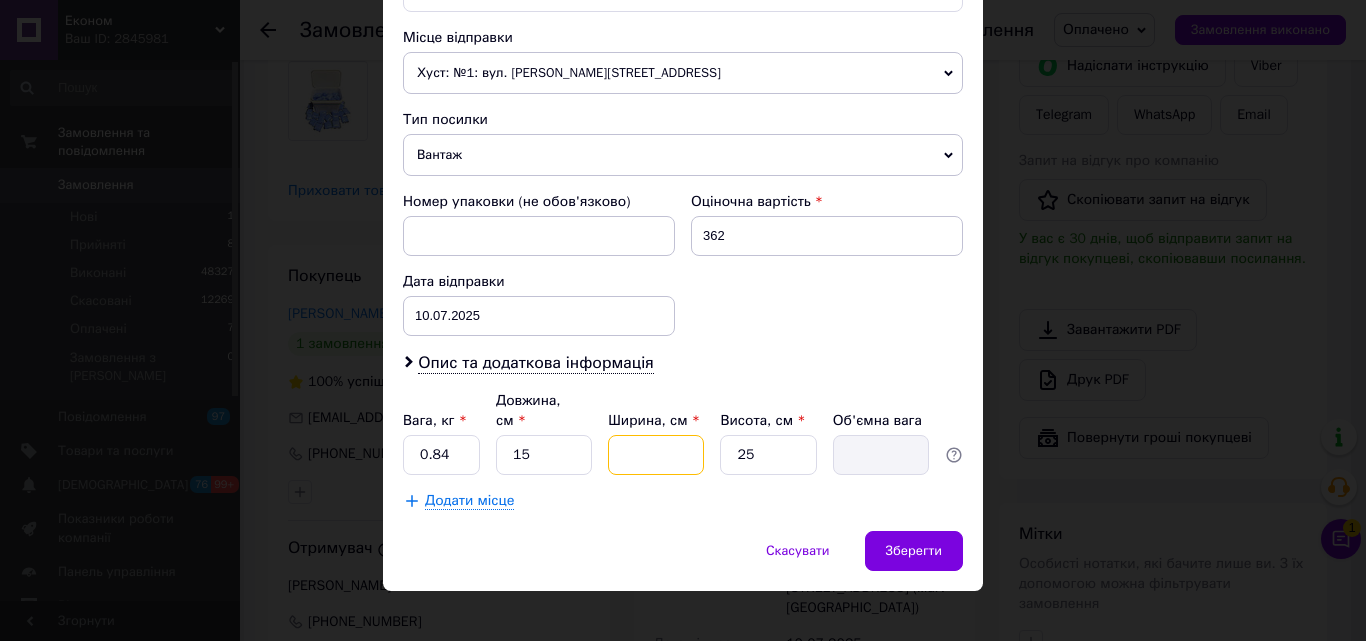 type on "8" 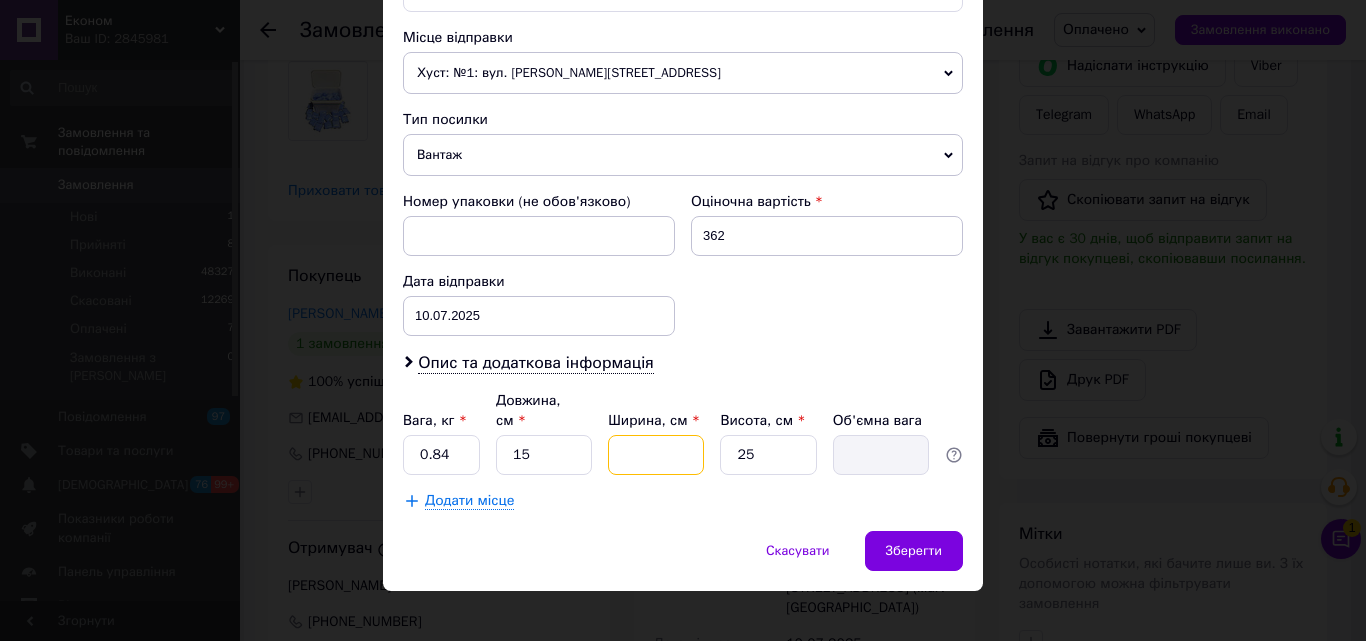 type on "0.75" 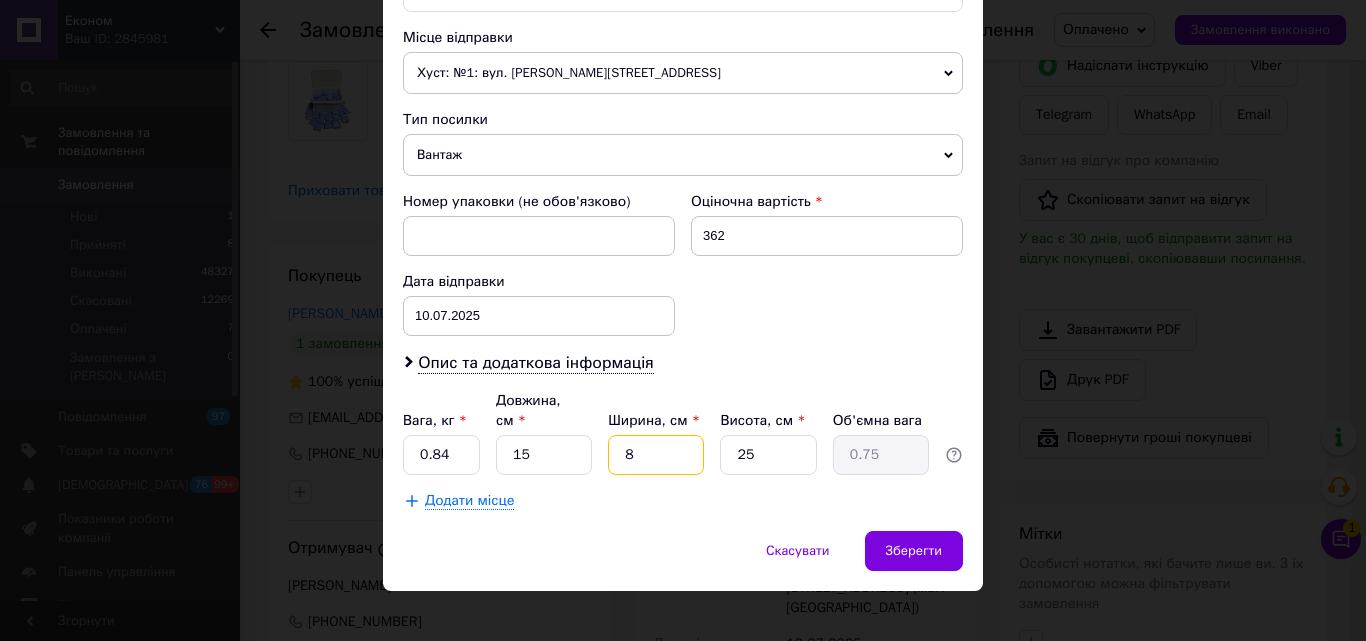 type on "8" 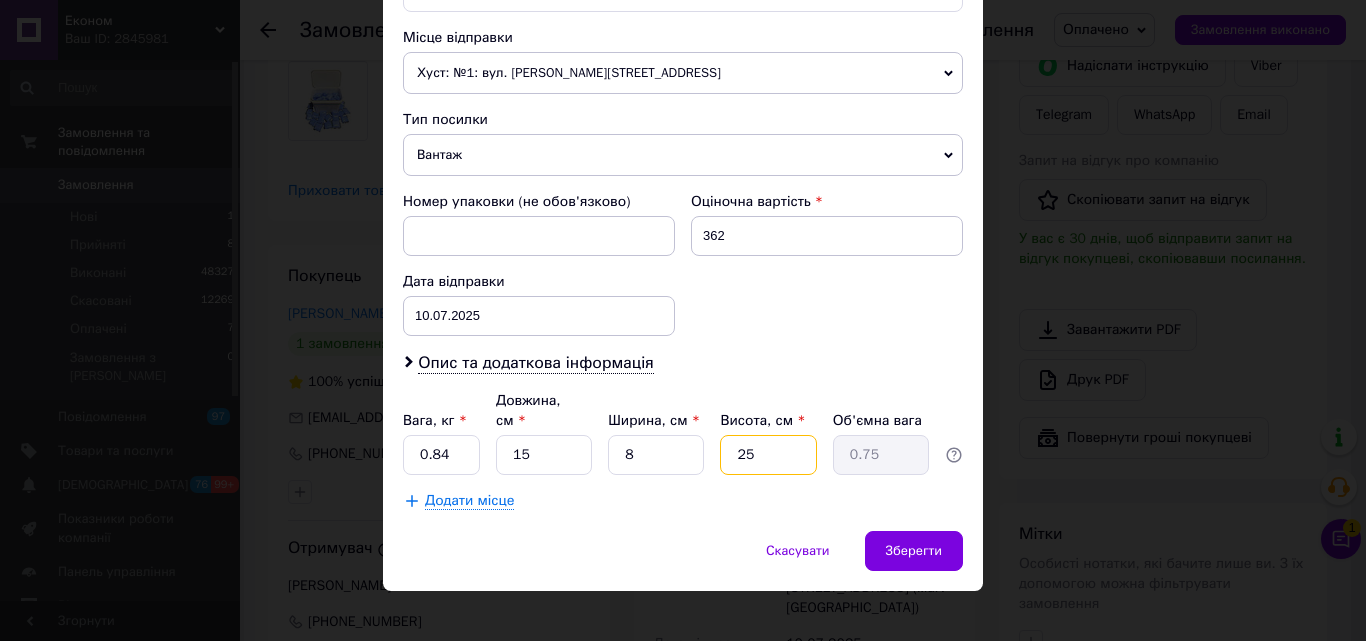 click on "25" at bounding box center [768, 455] 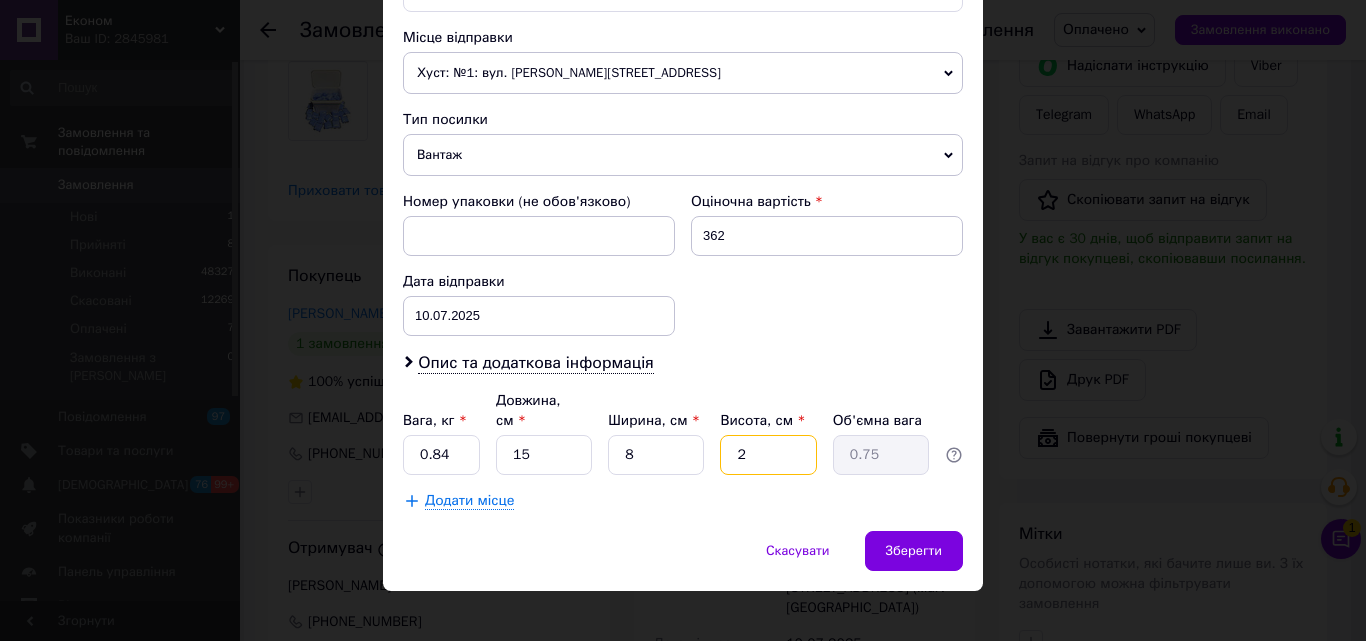 type on "2" 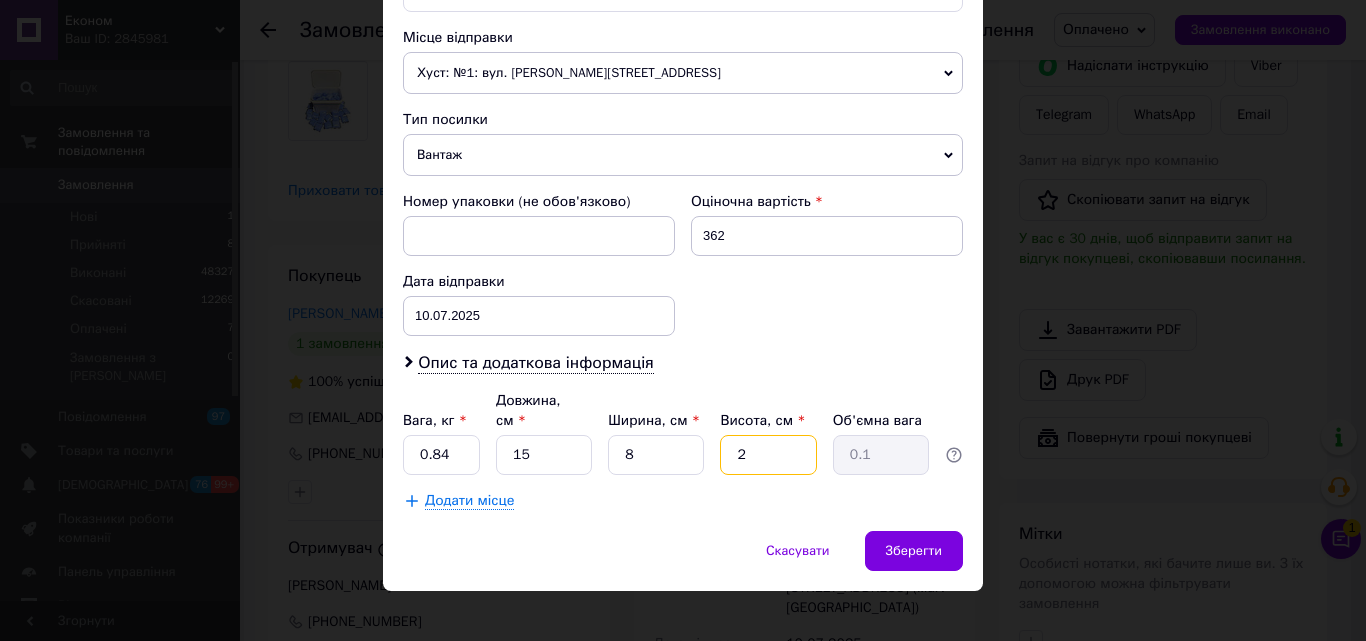 type on "20" 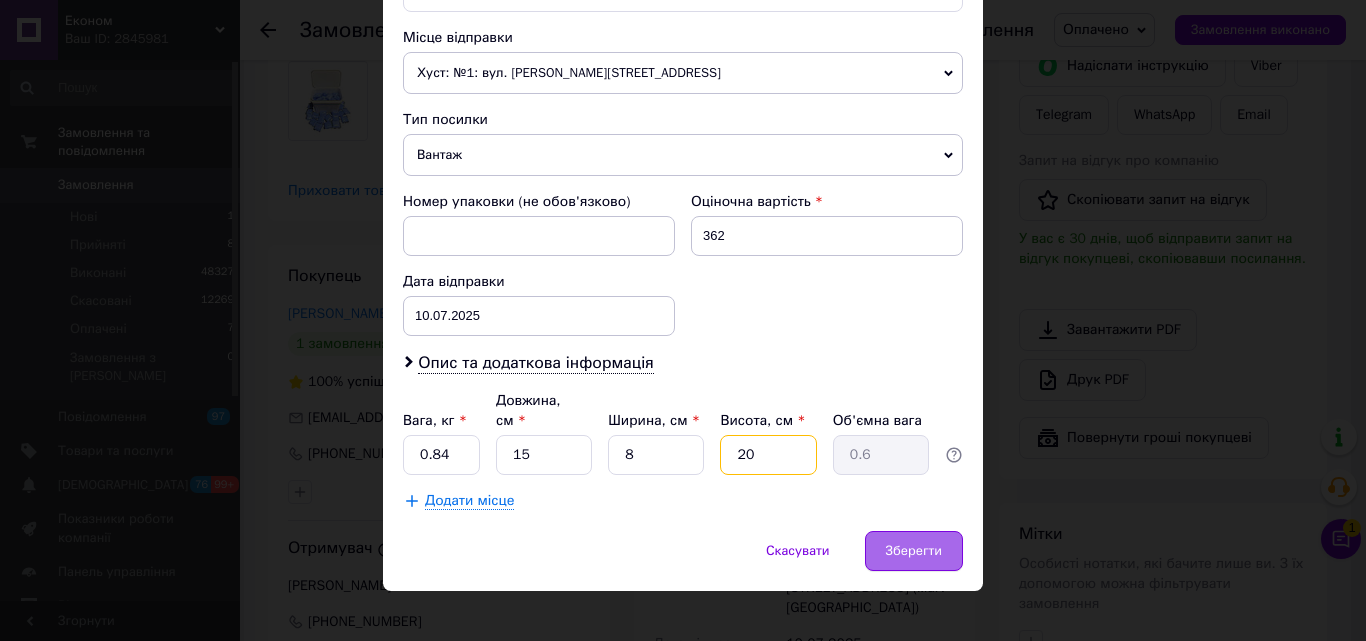 type on "20" 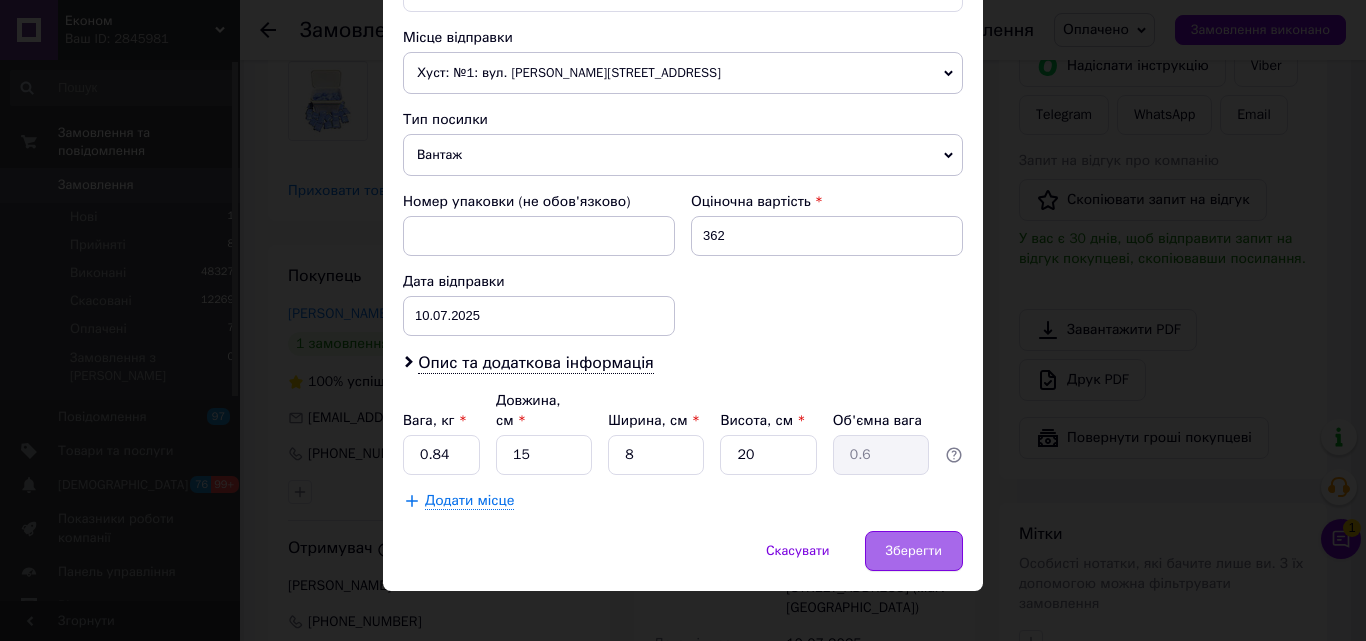 click on "Зберегти" at bounding box center (914, 551) 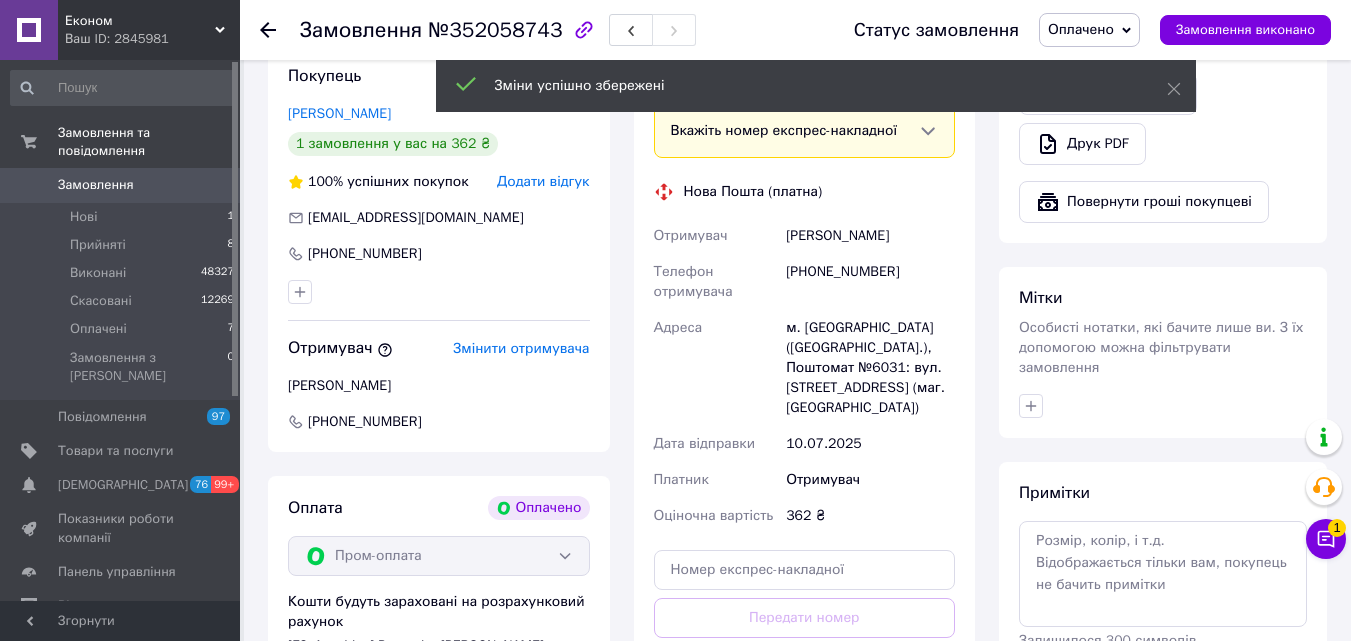 scroll, scrollTop: 700, scrollLeft: 0, axis: vertical 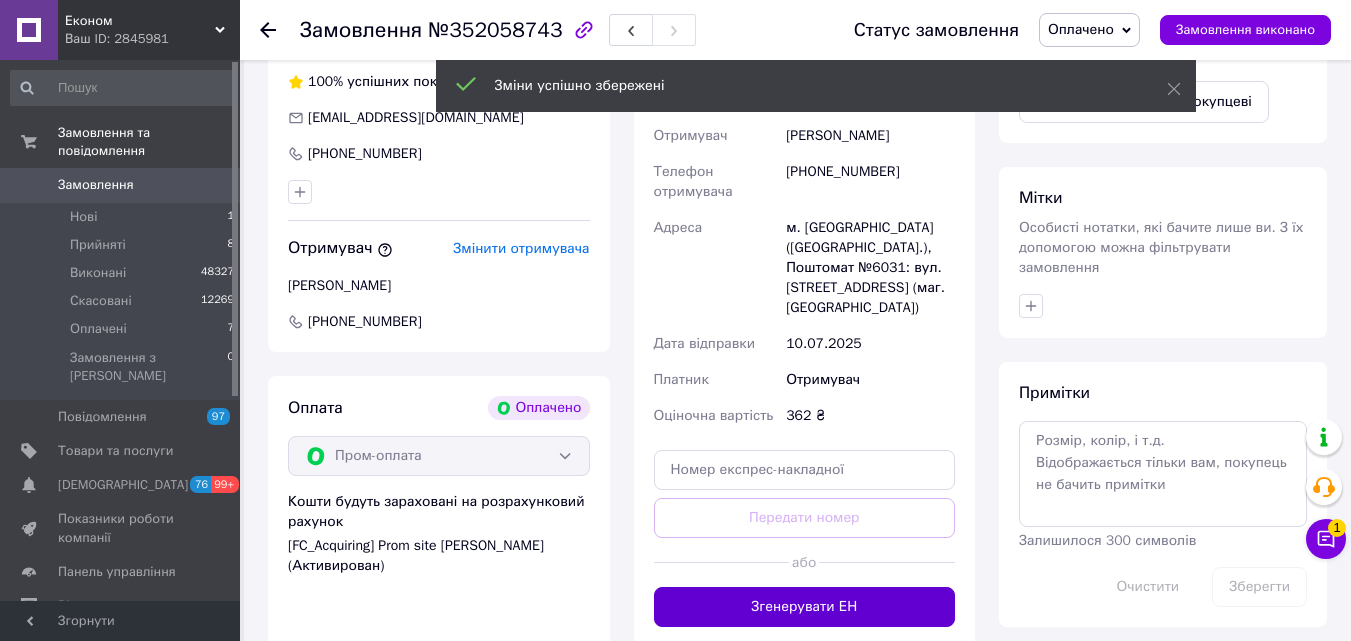 click on "Згенерувати ЕН" at bounding box center (805, 607) 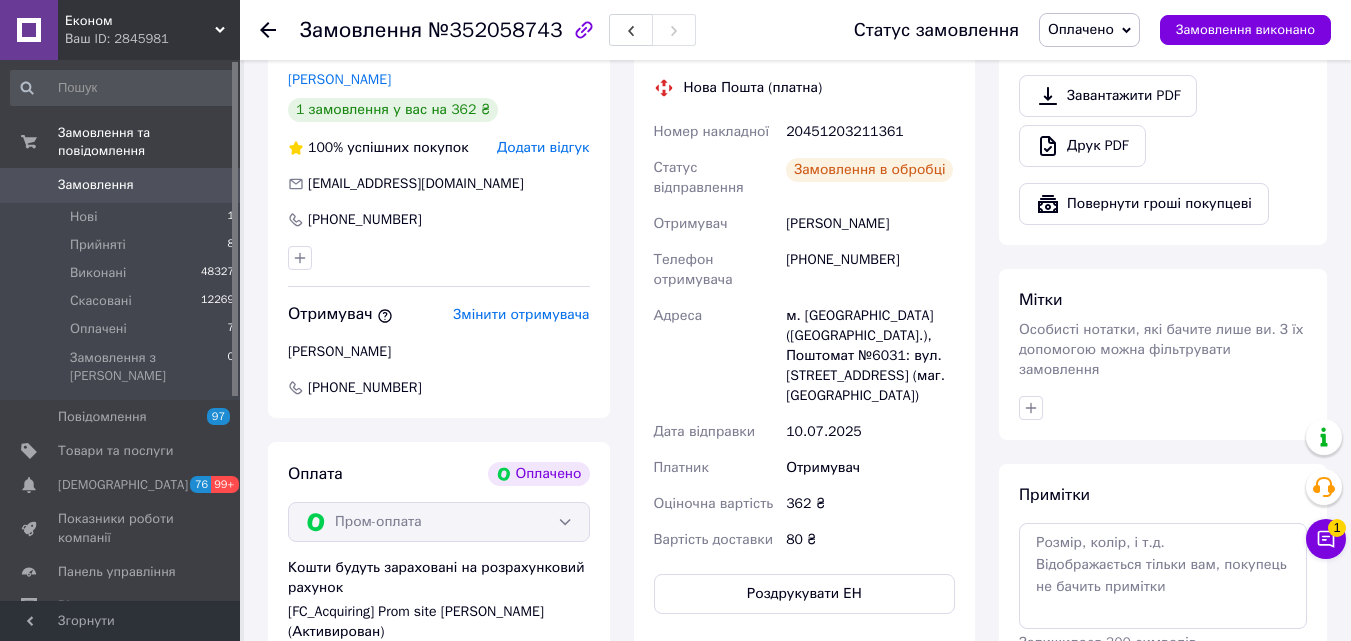scroll, scrollTop: 600, scrollLeft: 0, axis: vertical 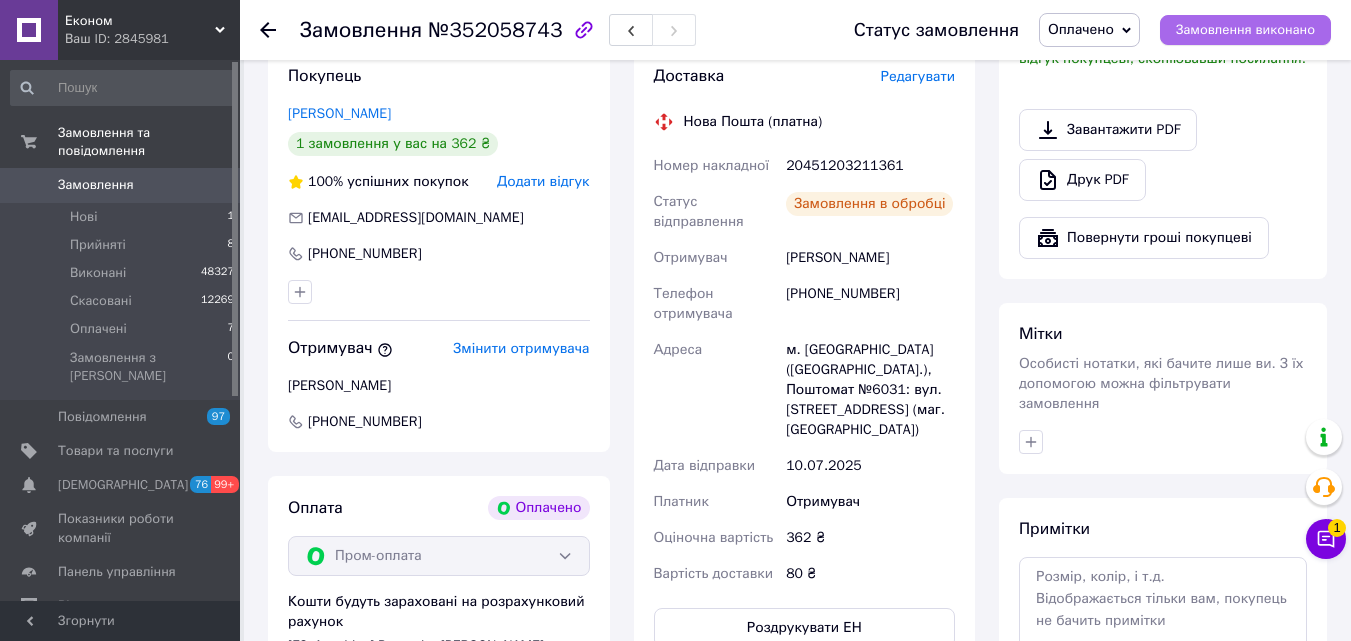 click on "Замовлення виконано" at bounding box center (1245, 30) 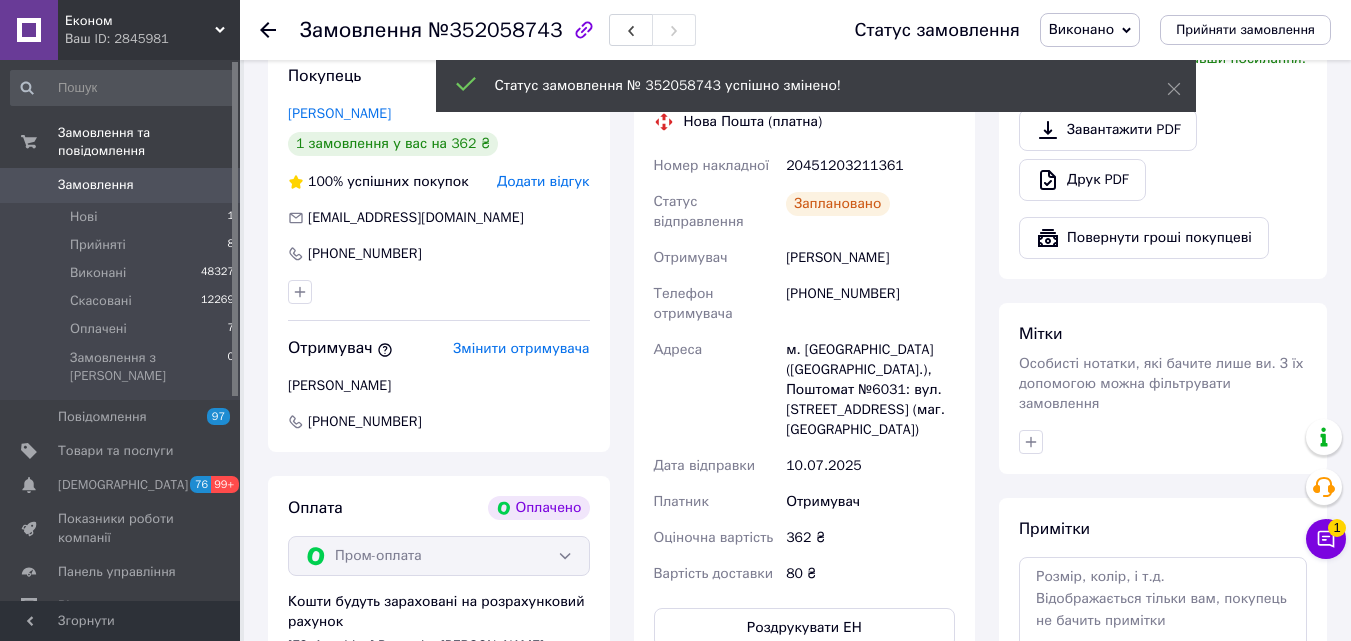 click 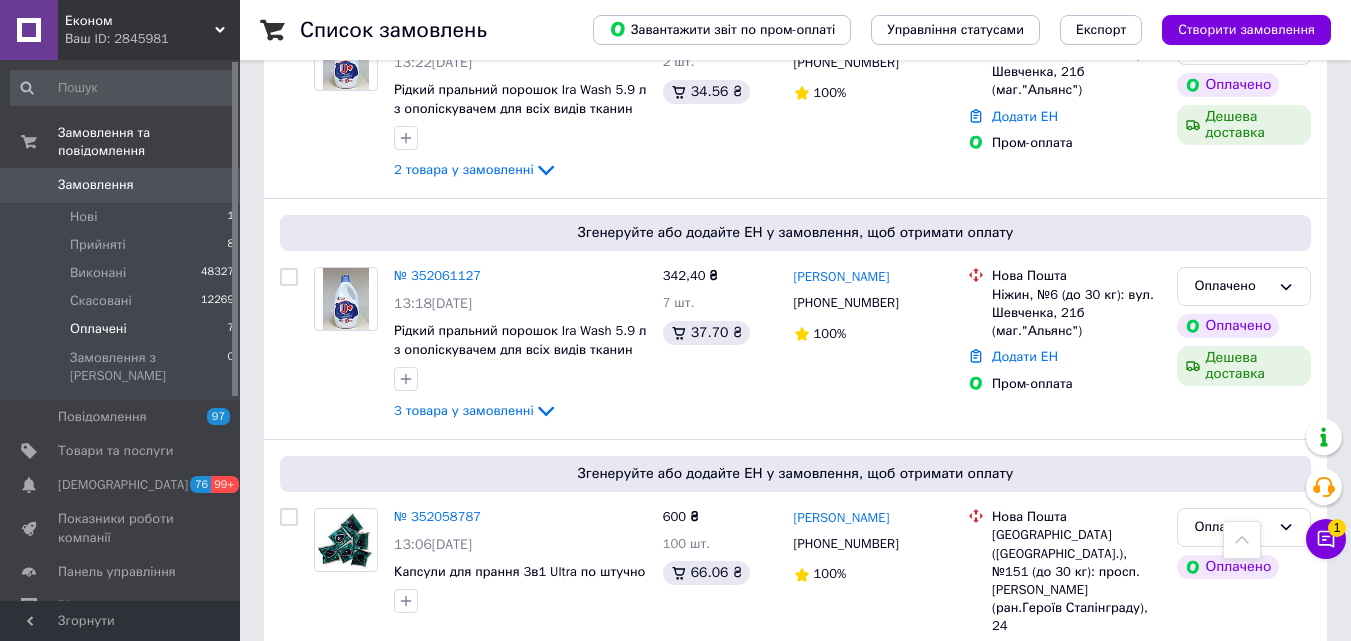 scroll, scrollTop: 1292, scrollLeft: 0, axis: vertical 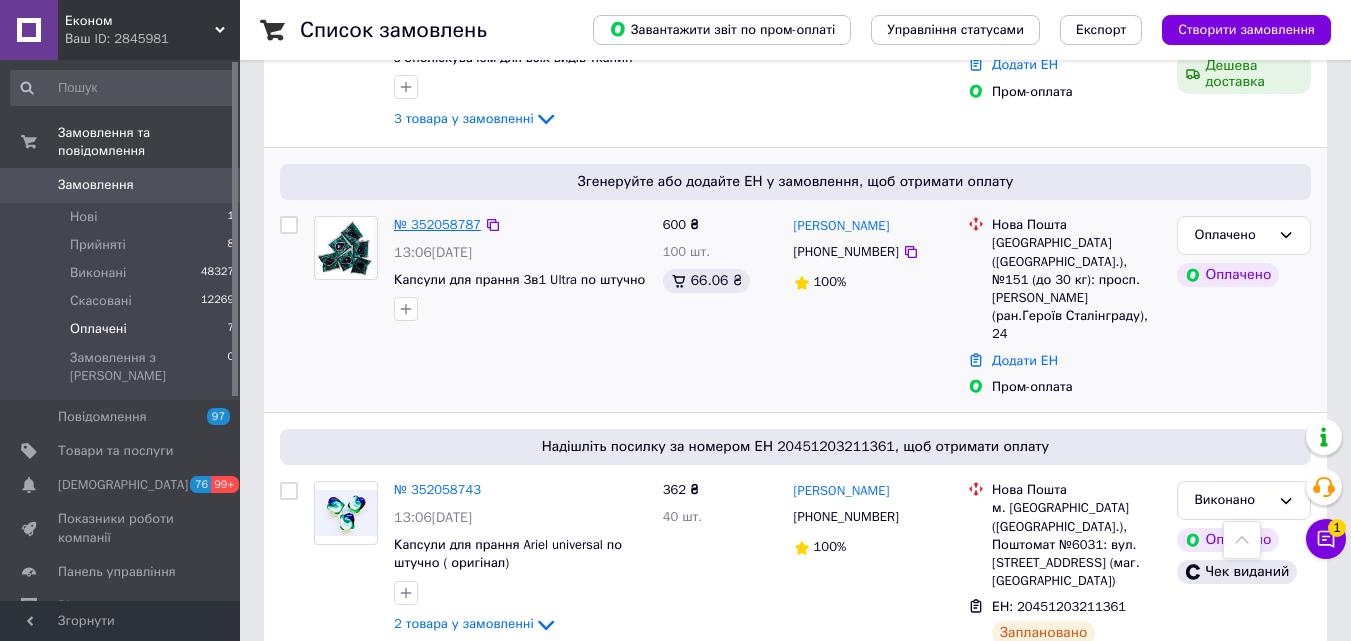 click on "№ 352058787" at bounding box center [437, 224] 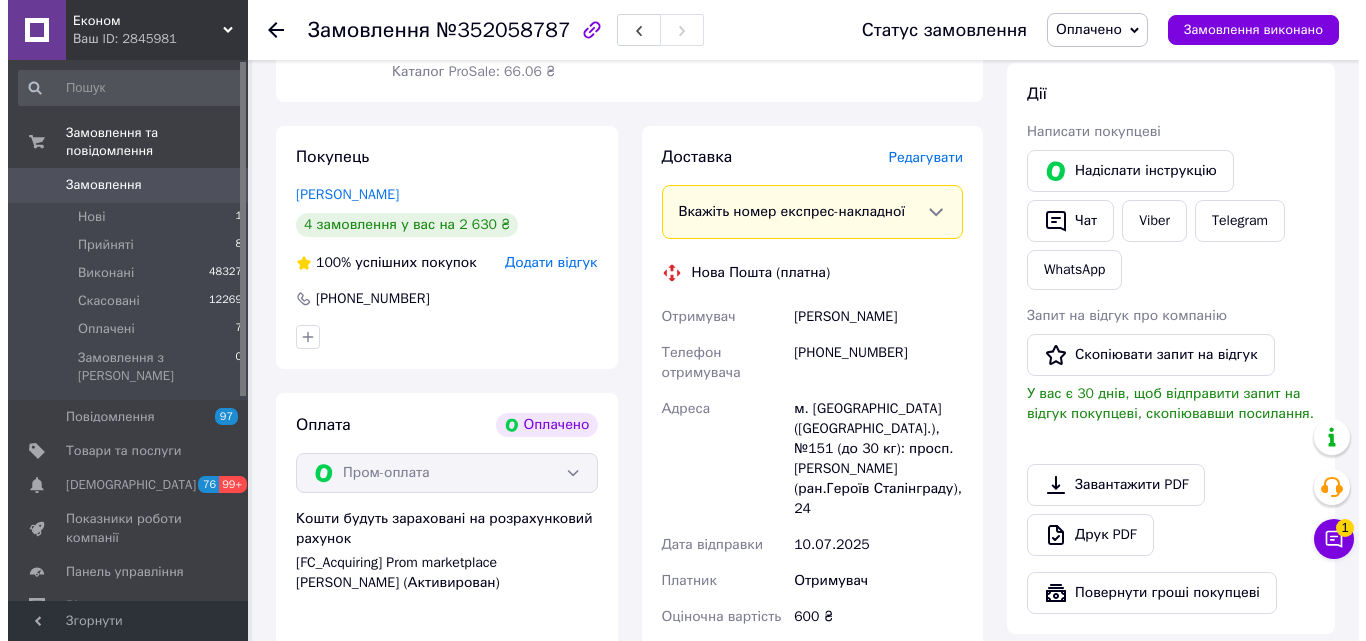 scroll, scrollTop: 400, scrollLeft: 0, axis: vertical 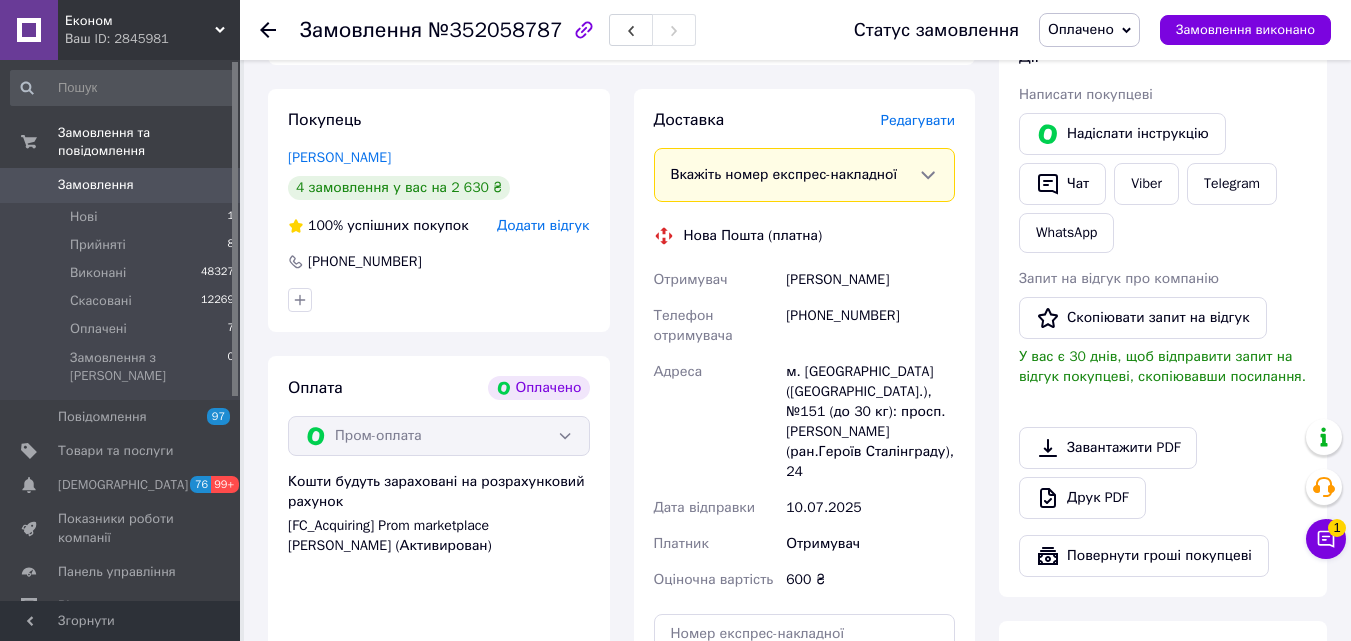 click on "Редагувати" at bounding box center [918, 120] 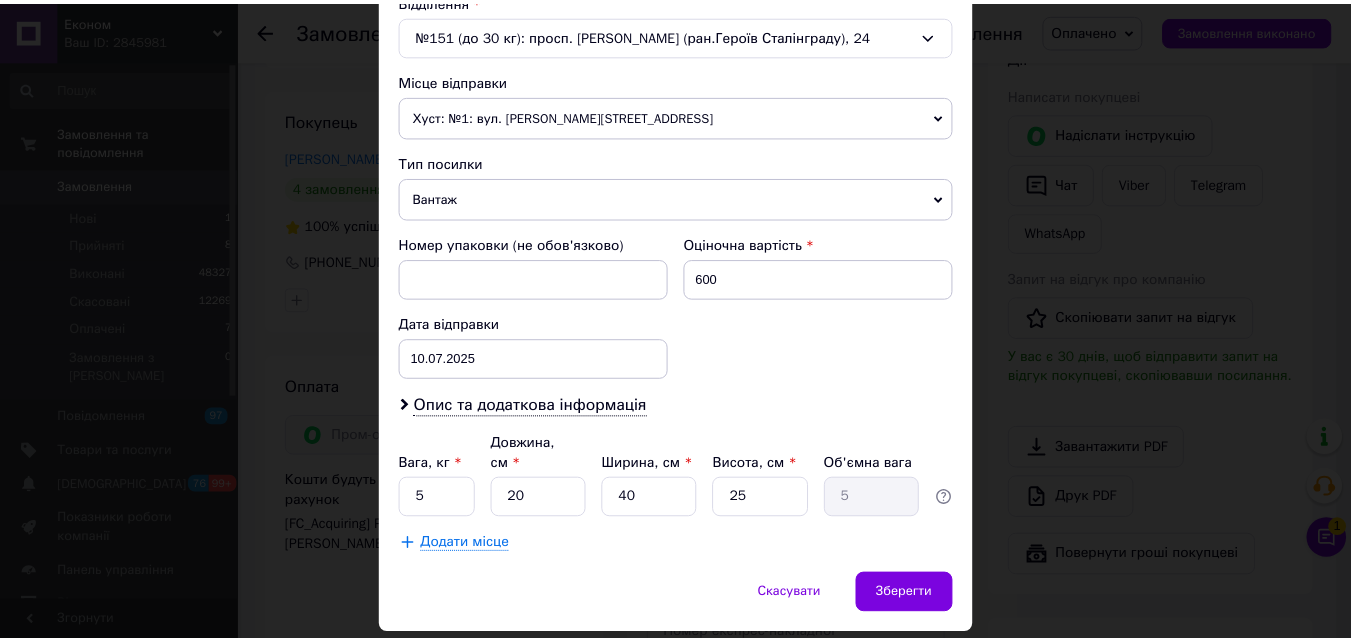scroll, scrollTop: 687, scrollLeft: 0, axis: vertical 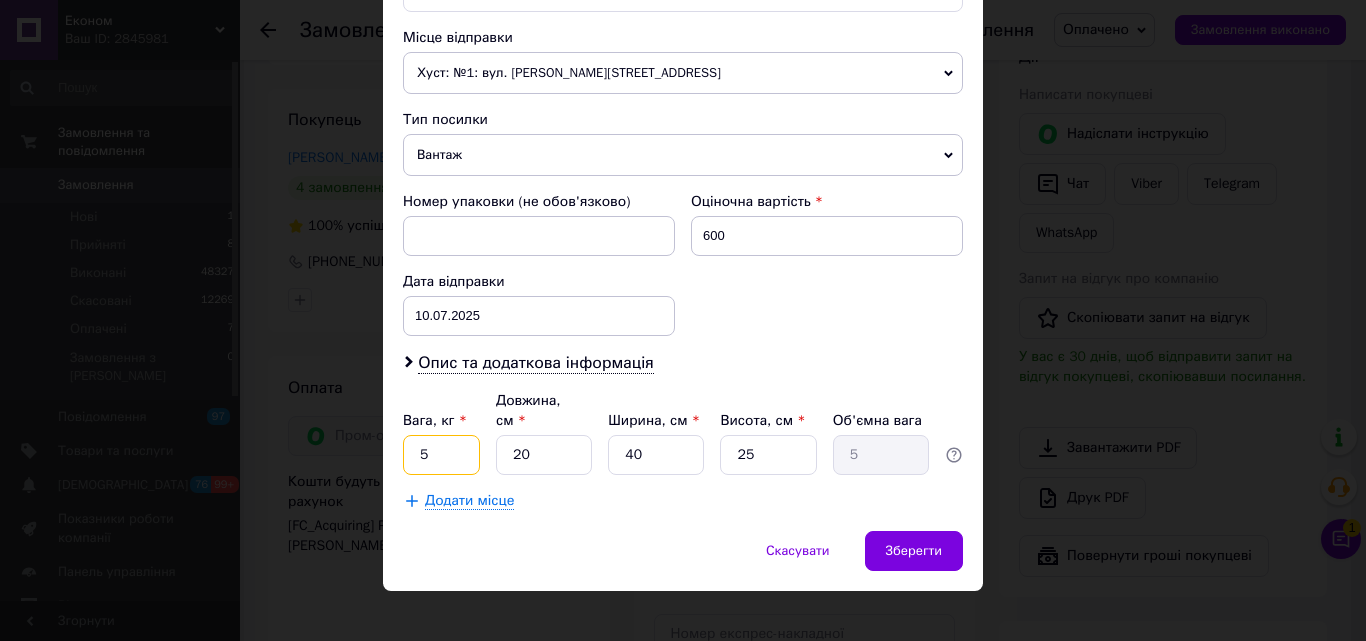 click on "5" at bounding box center (441, 455) 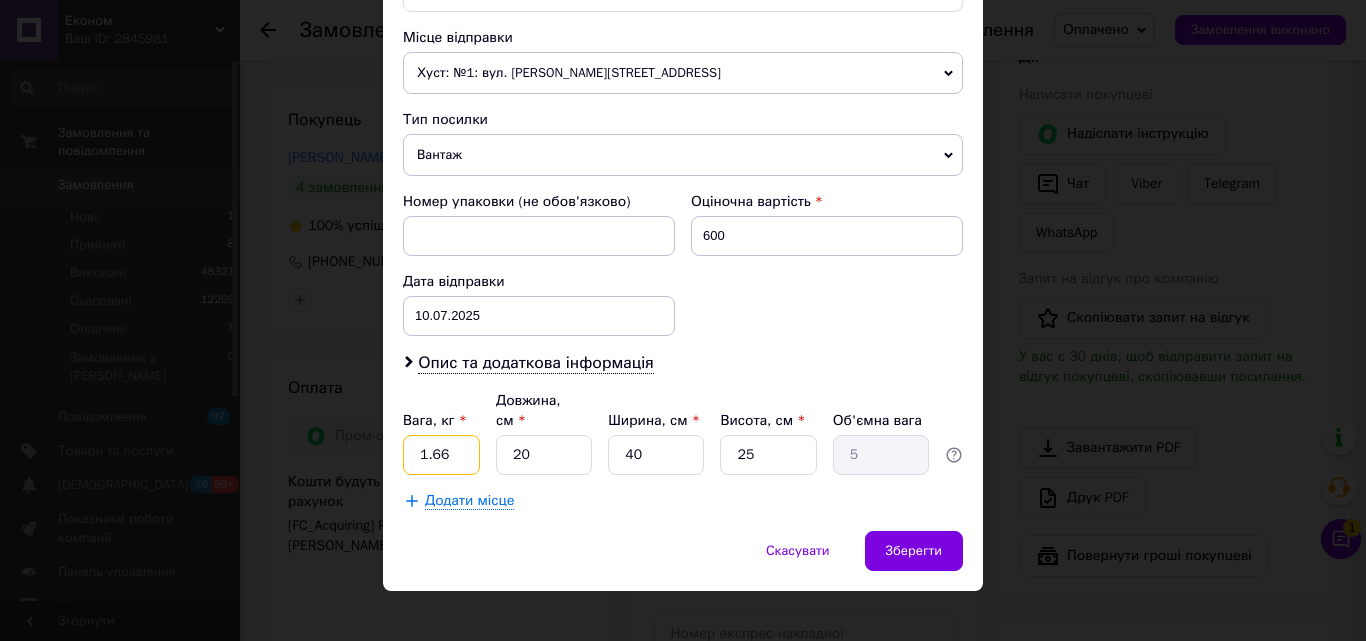type on "1.66" 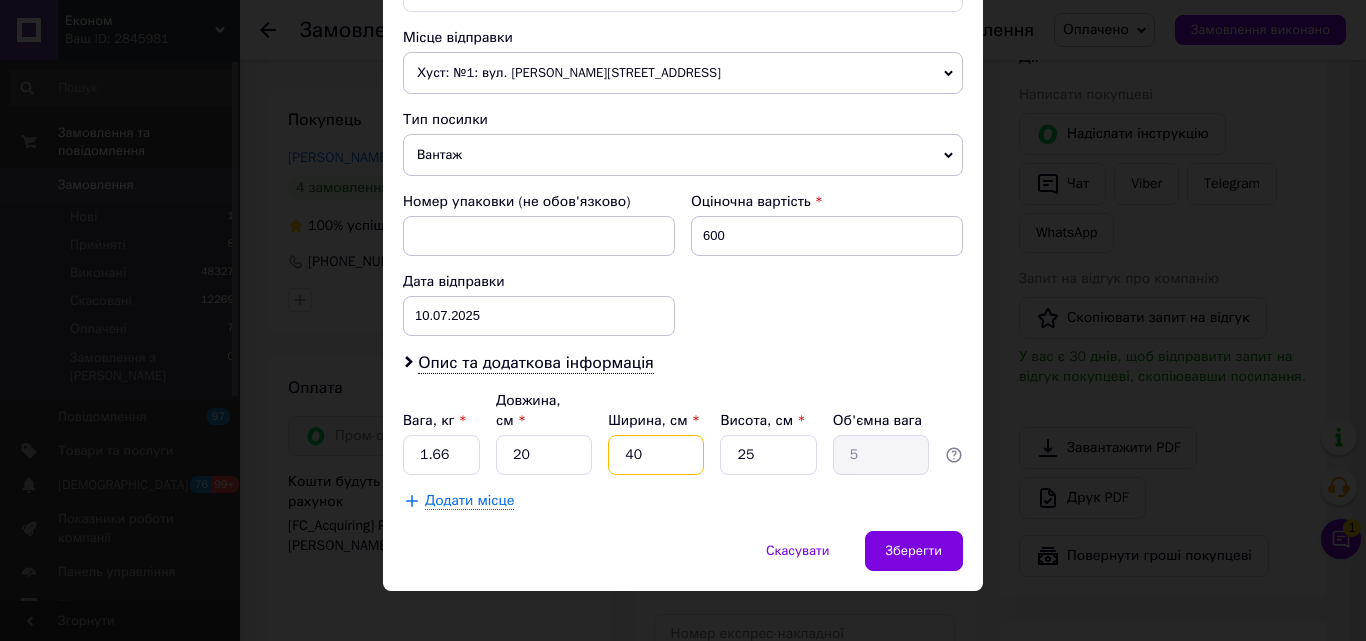 click on "40" at bounding box center (656, 455) 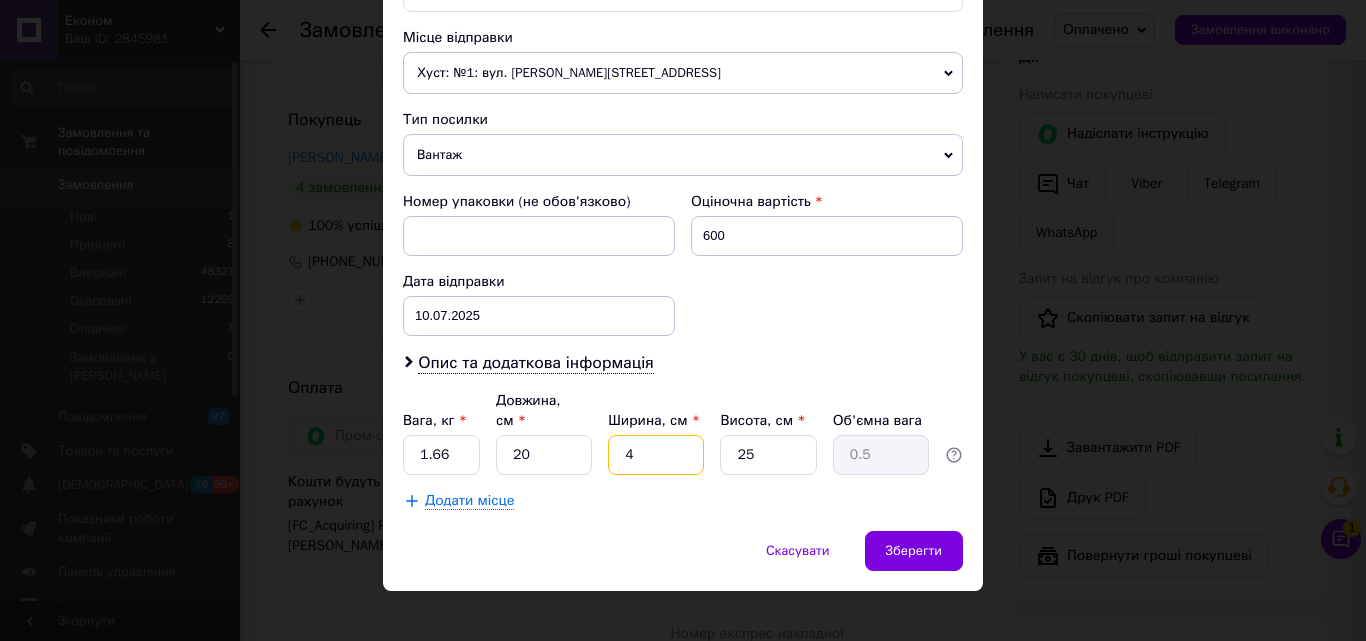 type 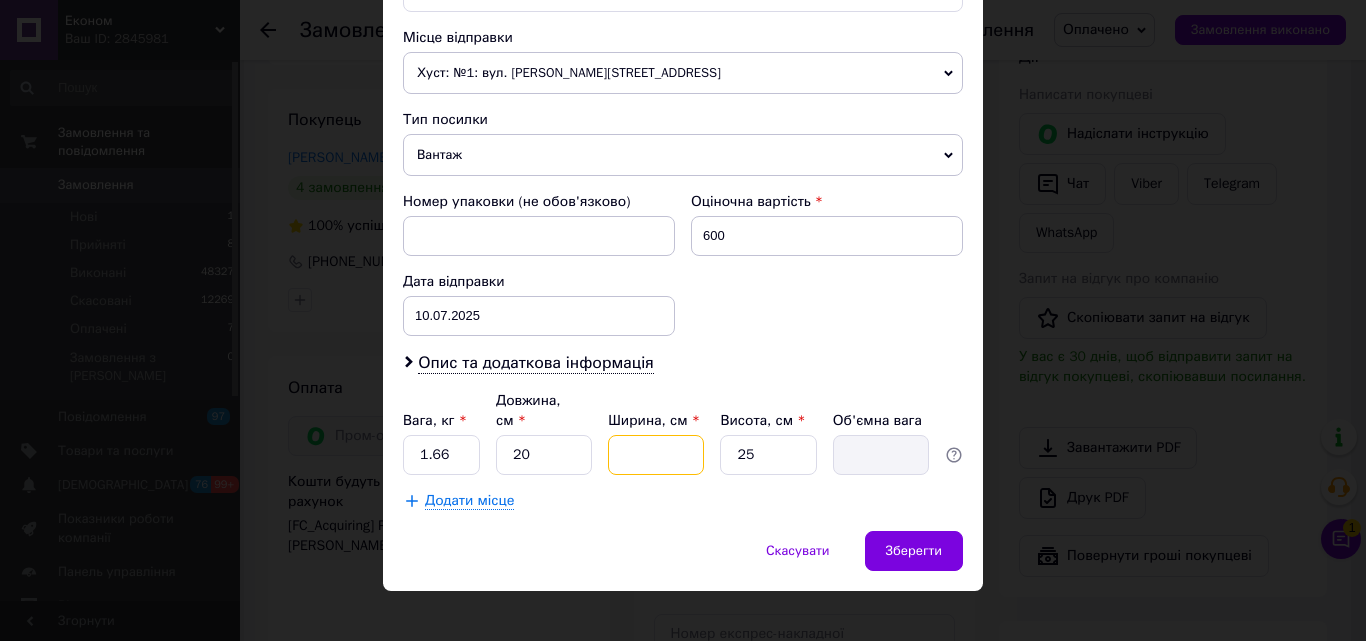 type on "1" 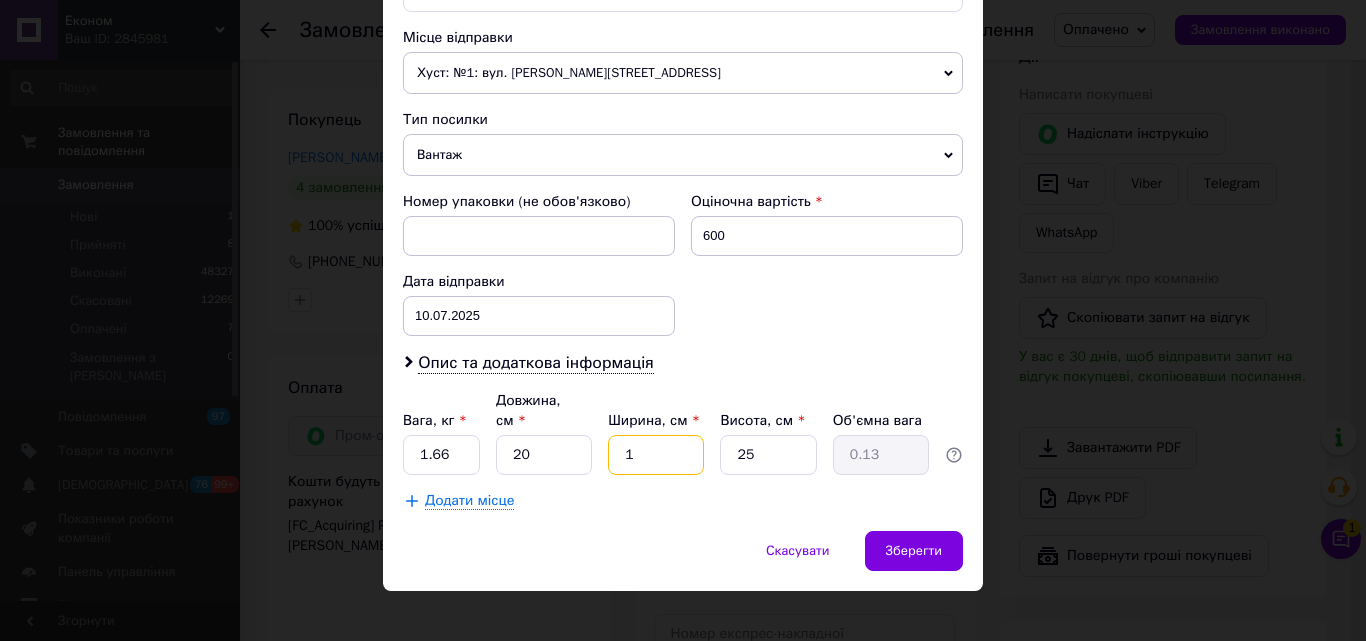 type on "10" 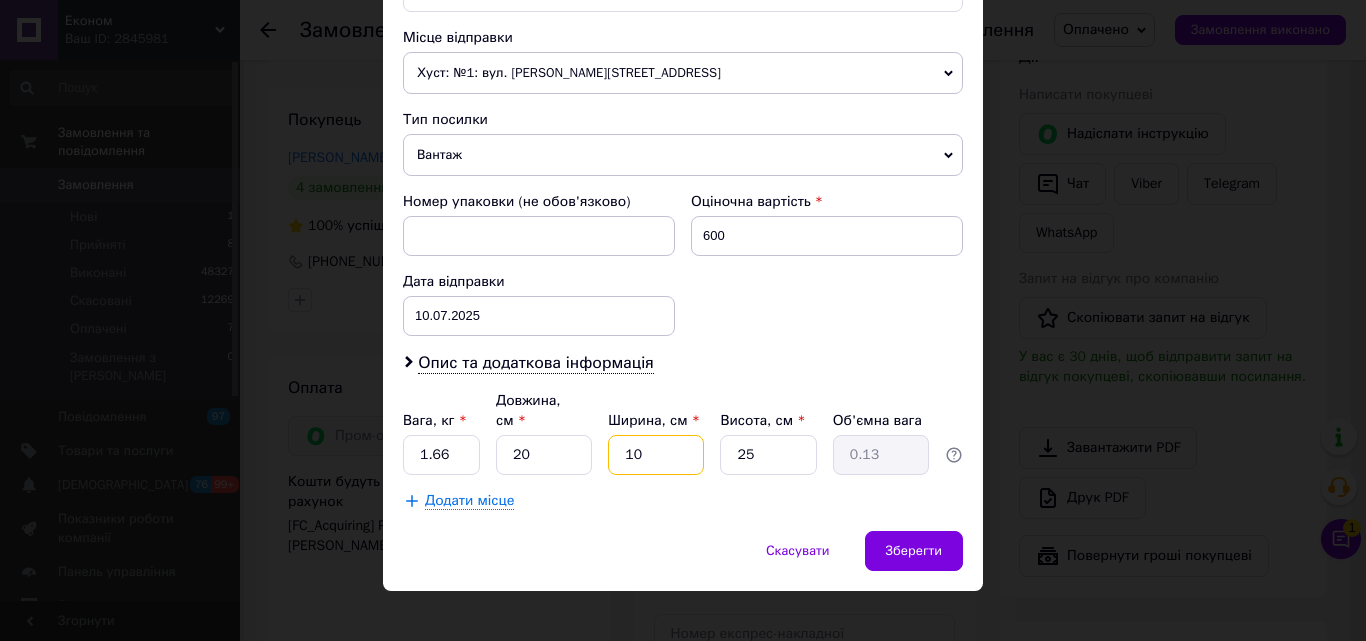 type on "1.25" 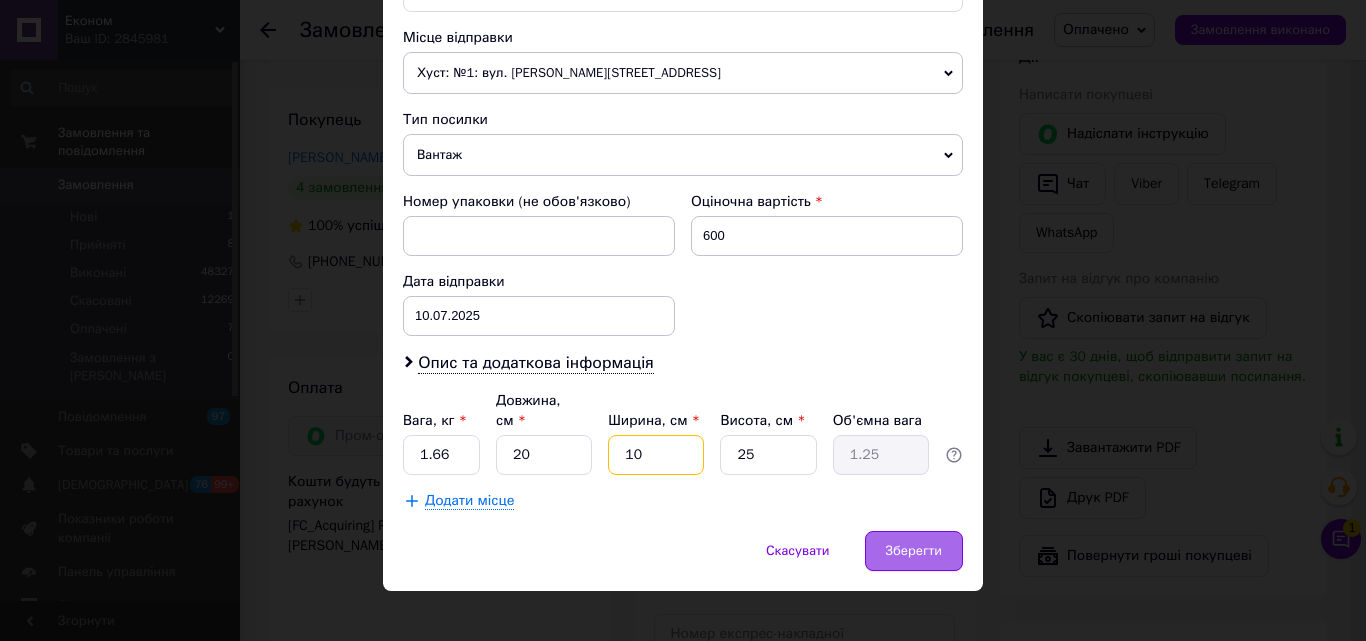 type on "10" 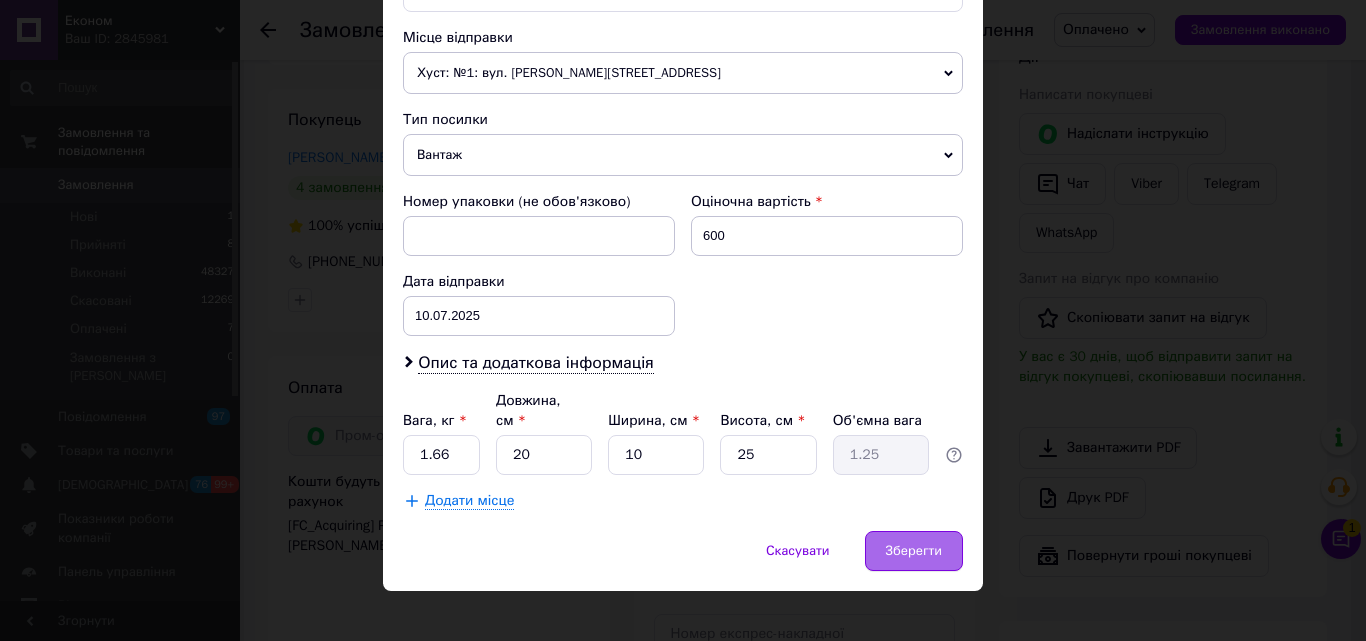 click on "Зберегти" at bounding box center [914, 551] 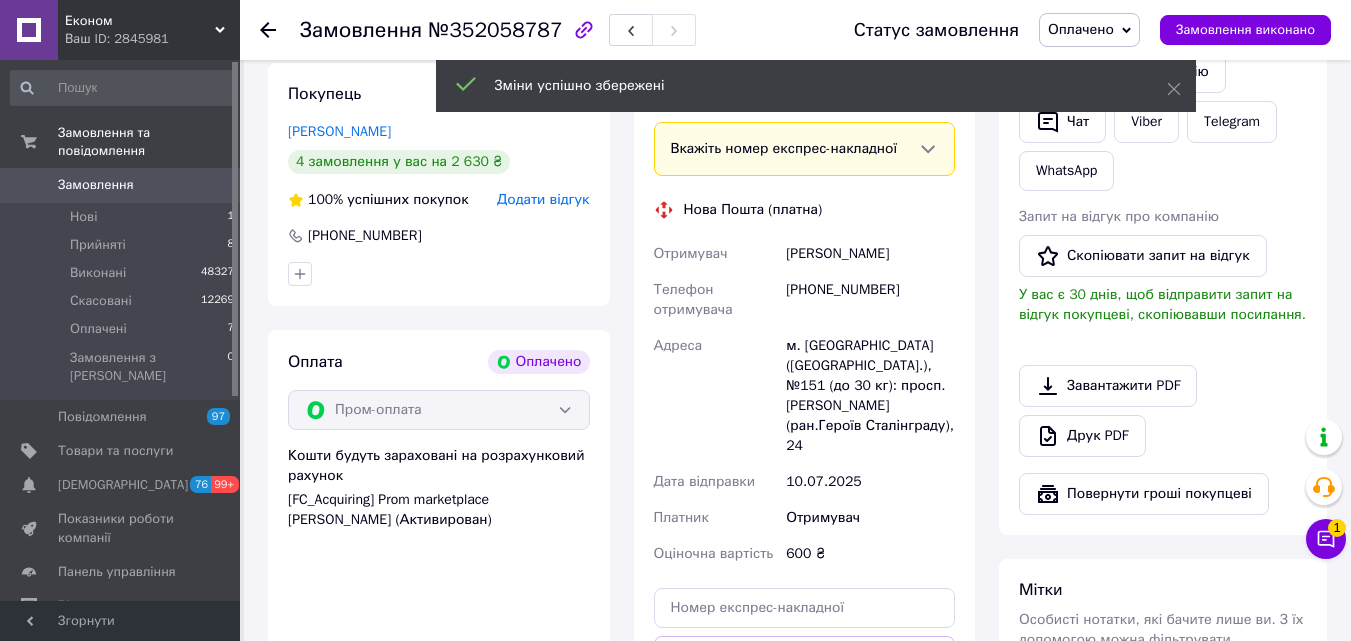 scroll, scrollTop: 600, scrollLeft: 0, axis: vertical 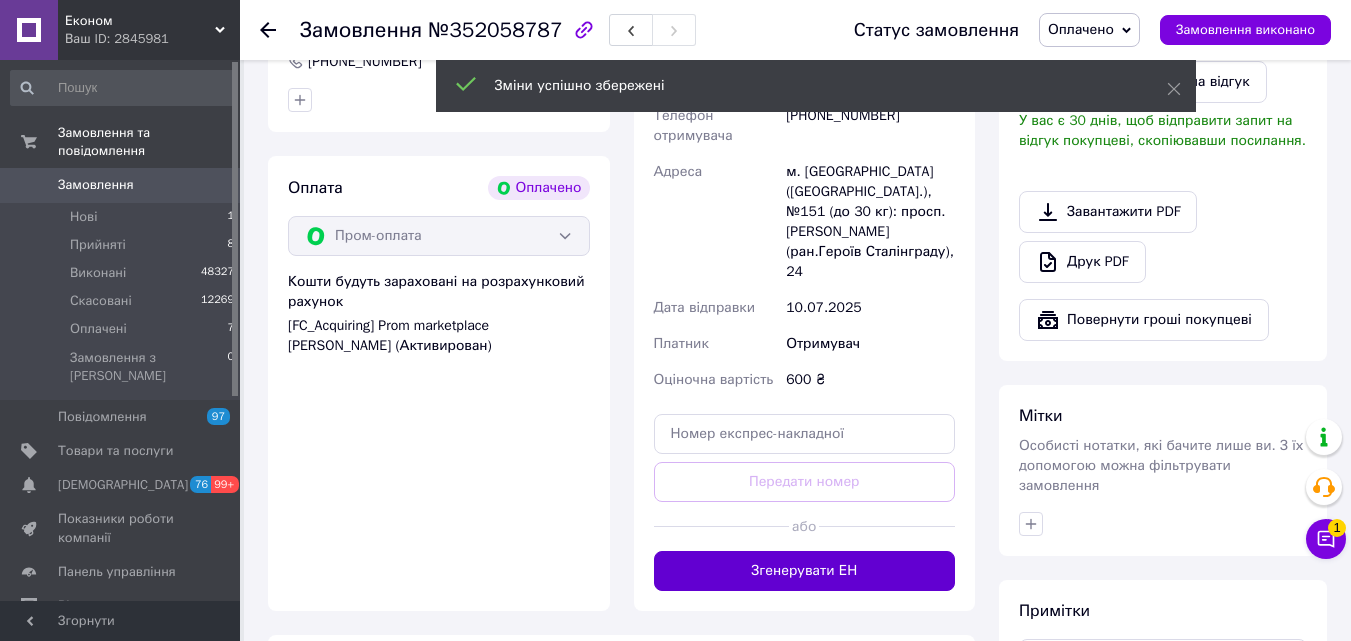 click on "Згенерувати ЕН" at bounding box center (805, 571) 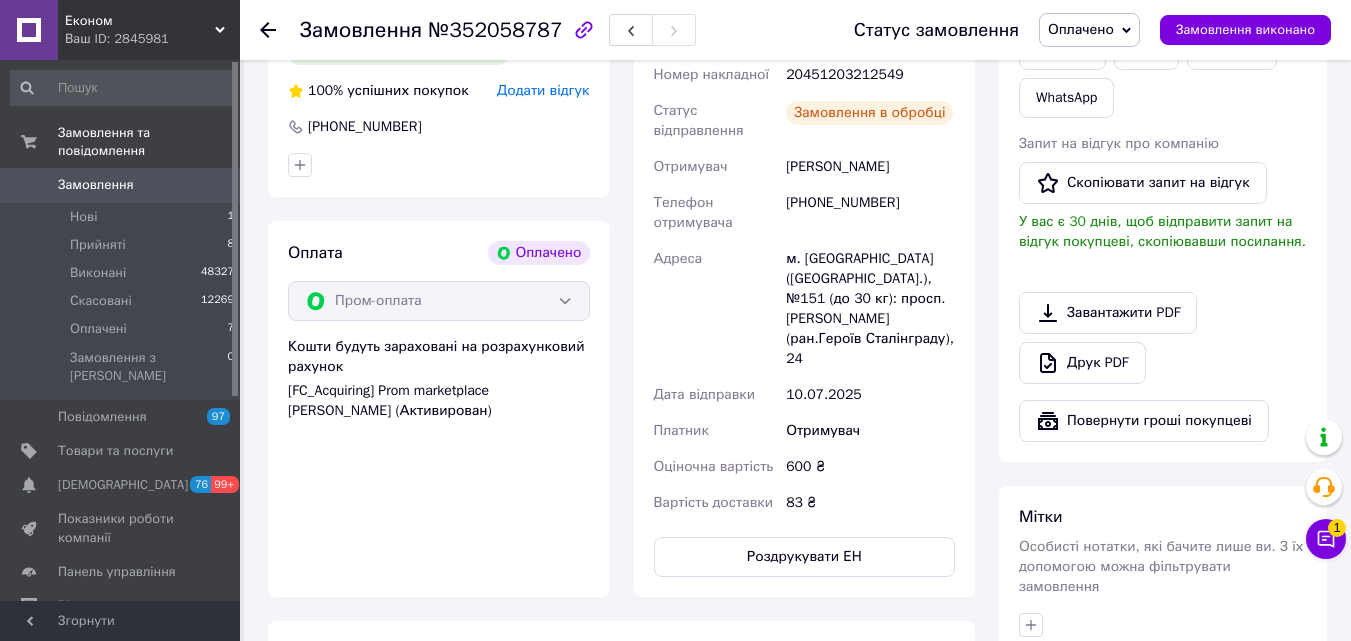 scroll, scrollTop: 500, scrollLeft: 0, axis: vertical 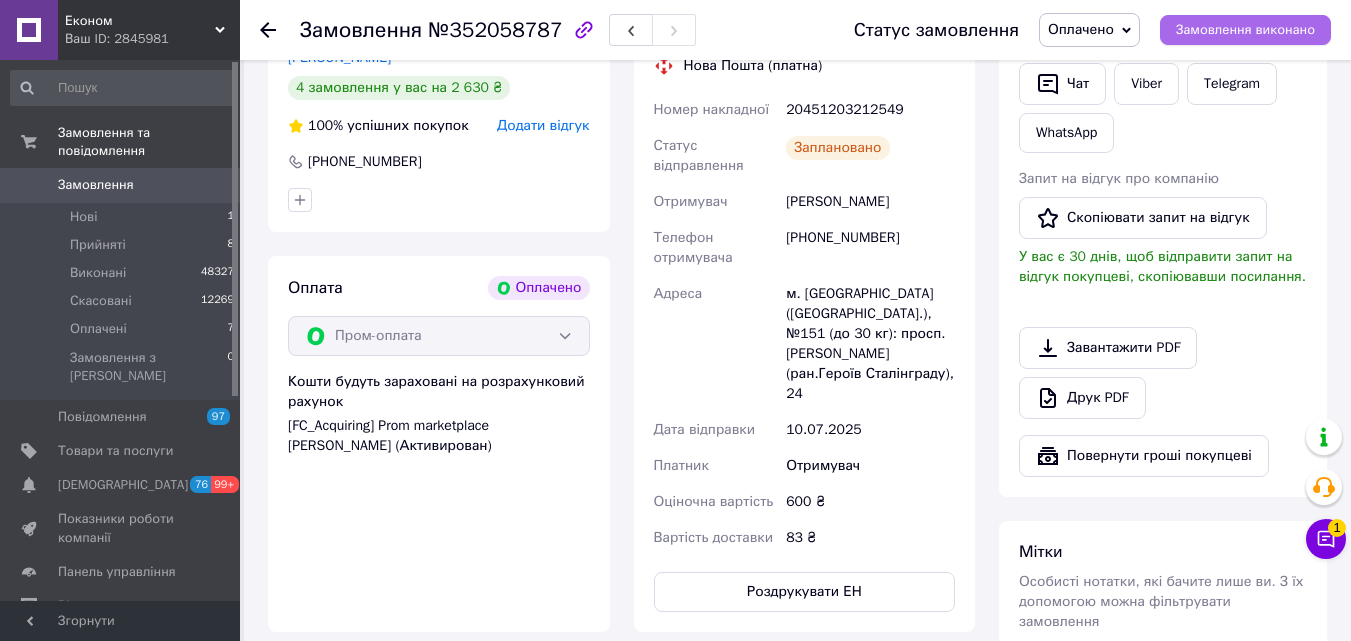 click on "Замовлення виконано" at bounding box center (1245, 30) 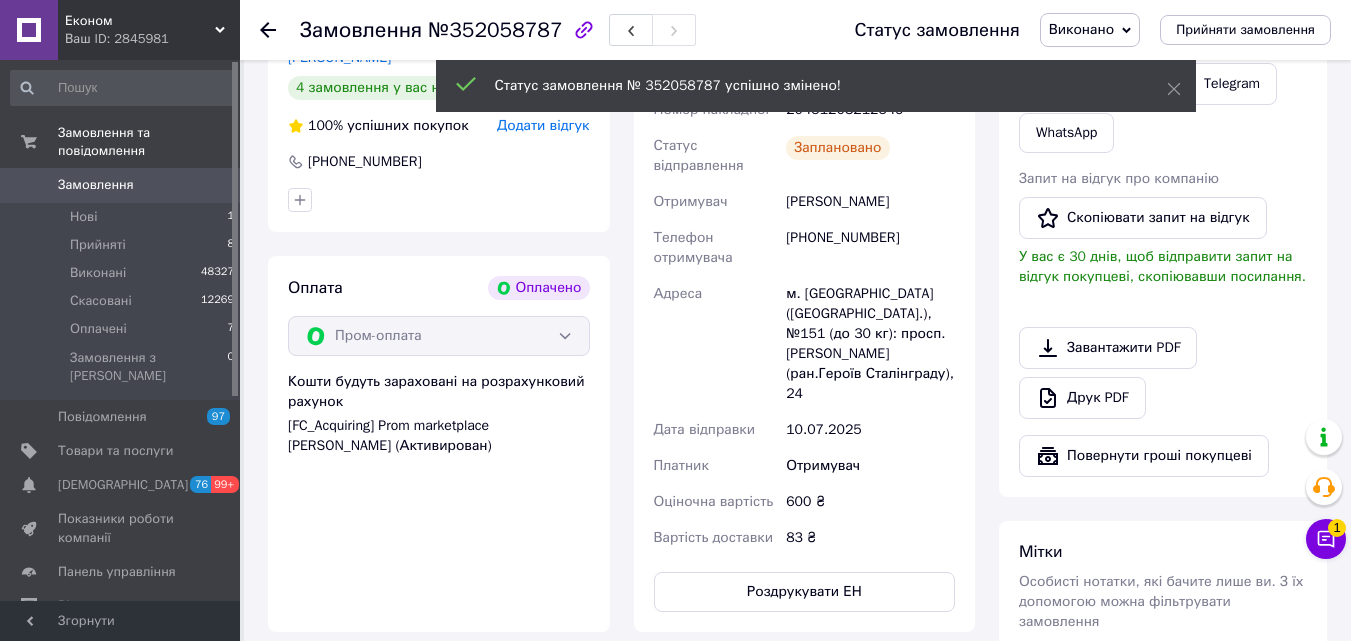 click 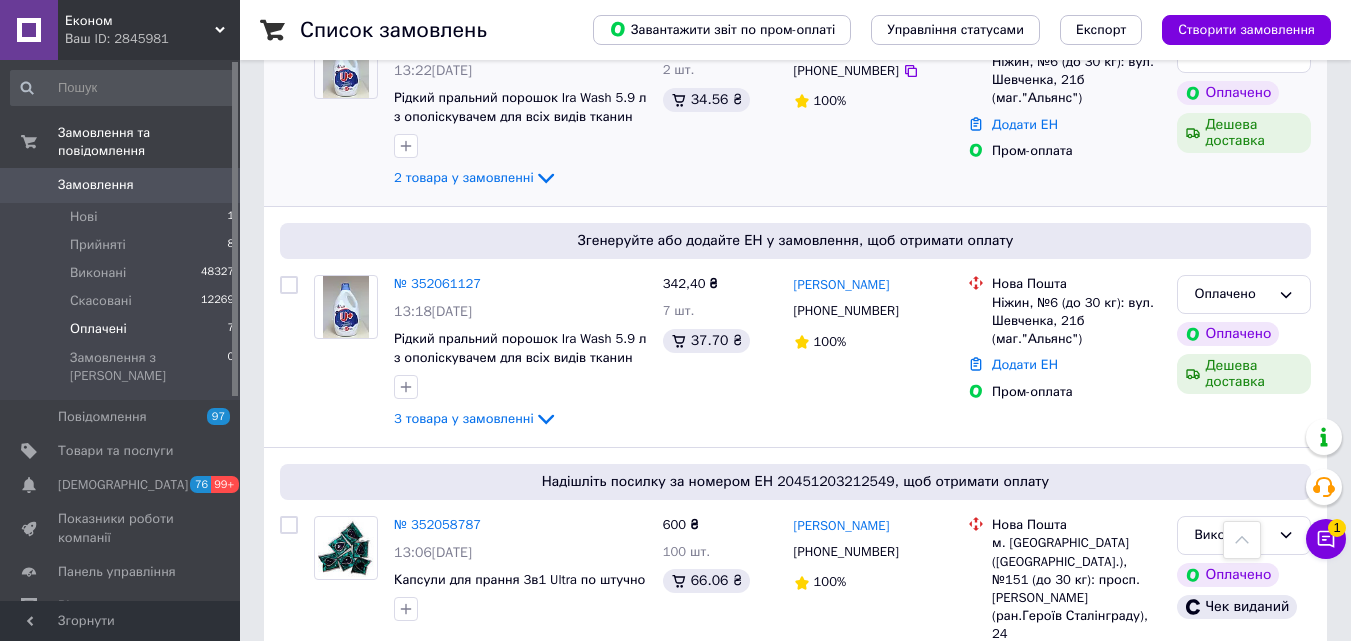 scroll, scrollTop: 1000, scrollLeft: 0, axis: vertical 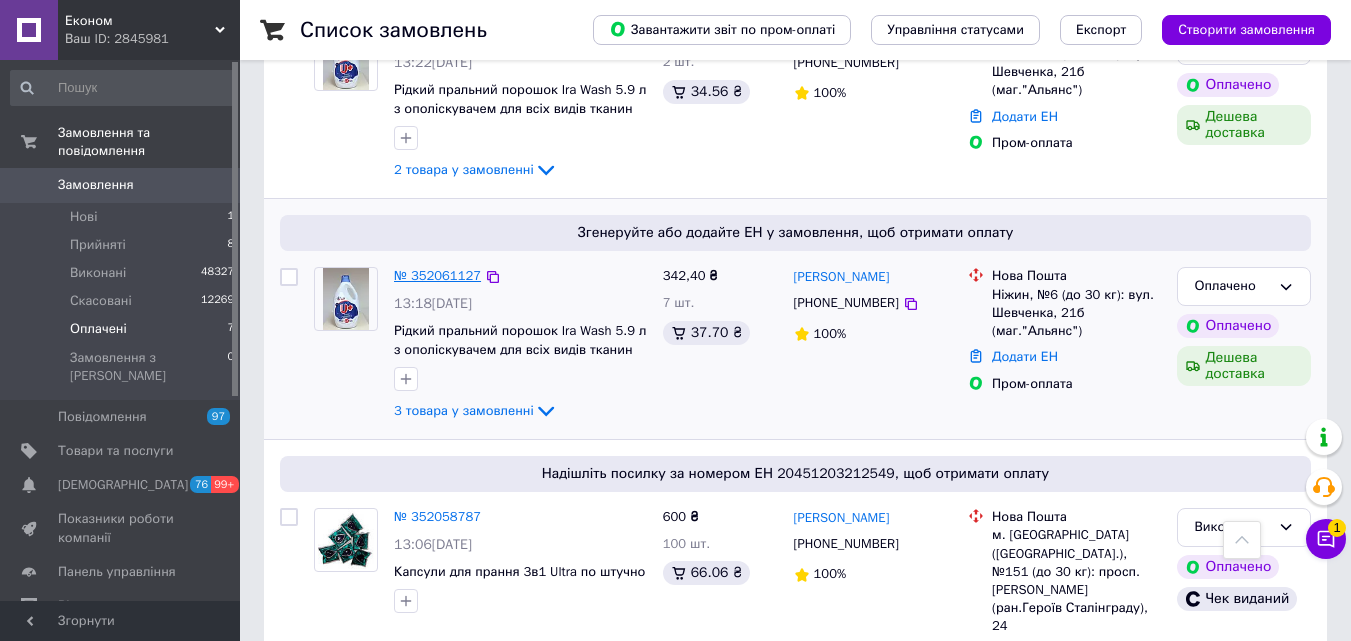 click on "№ 352061127" at bounding box center [437, 275] 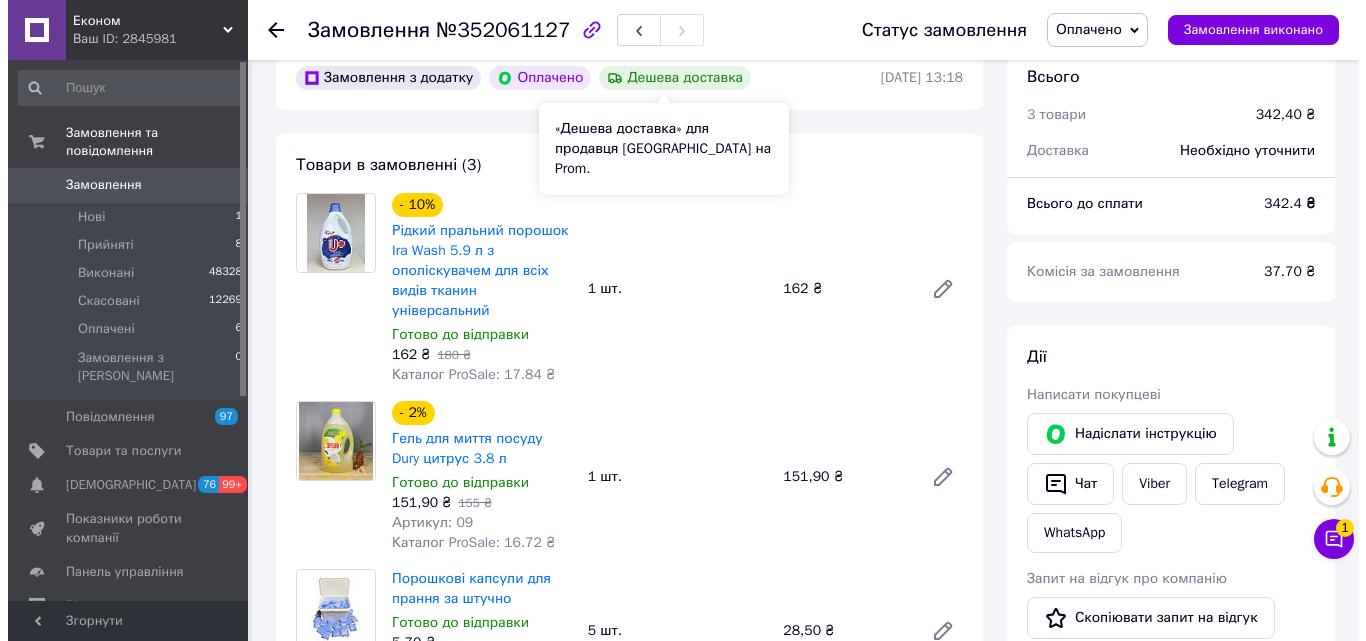 scroll, scrollTop: 500, scrollLeft: 0, axis: vertical 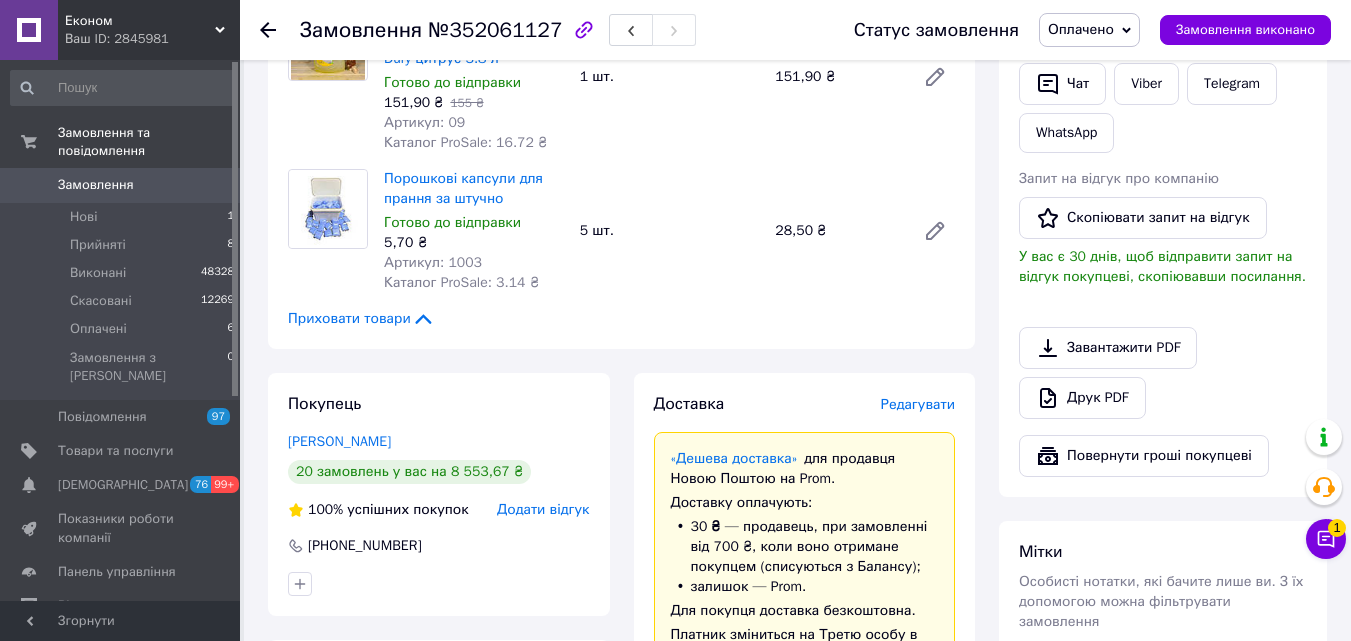 click on "Редагувати" at bounding box center (918, 404) 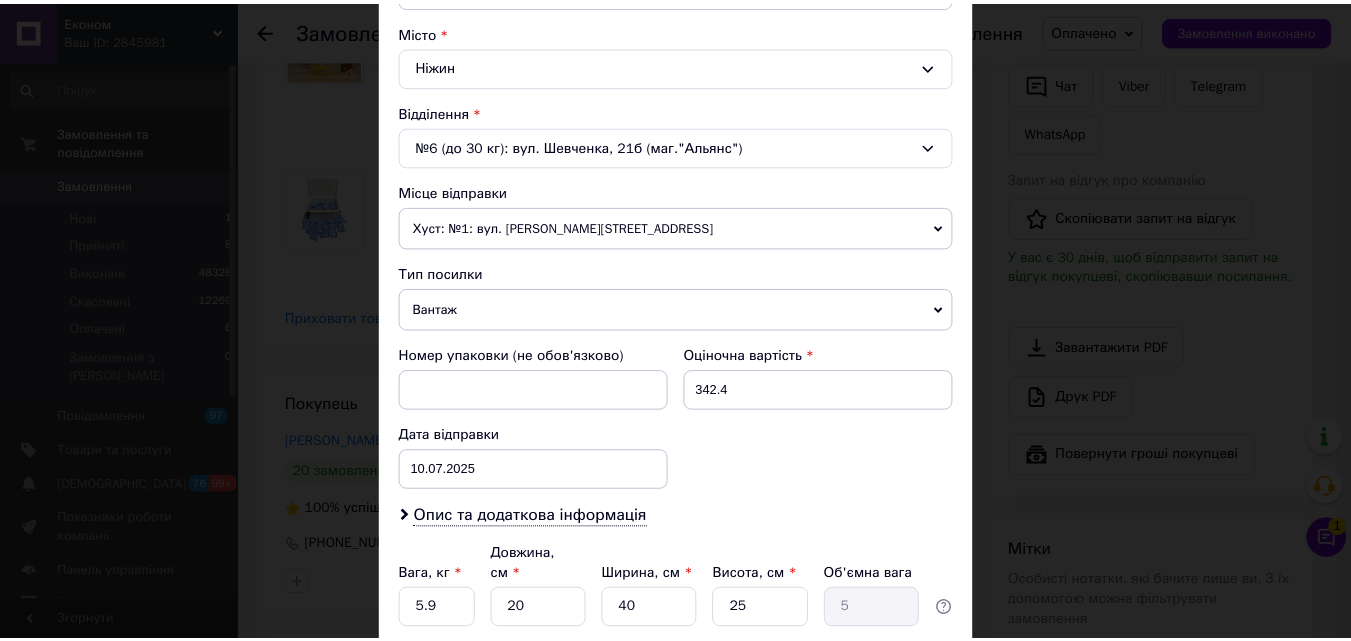 scroll, scrollTop: 687, scrollLeft: 0, axis: vertical 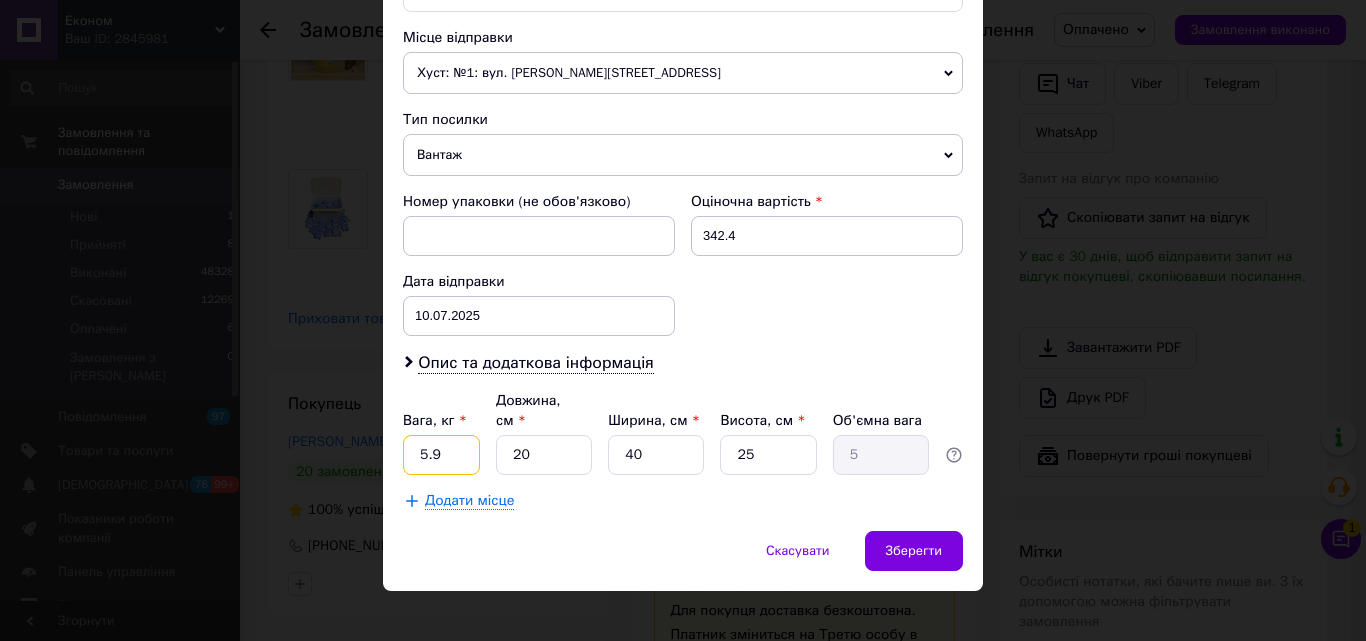 drag, startPoint x: 457, startPoint y: 429, endPoint x: 483, endPoint y: 428, distance: 26.019224 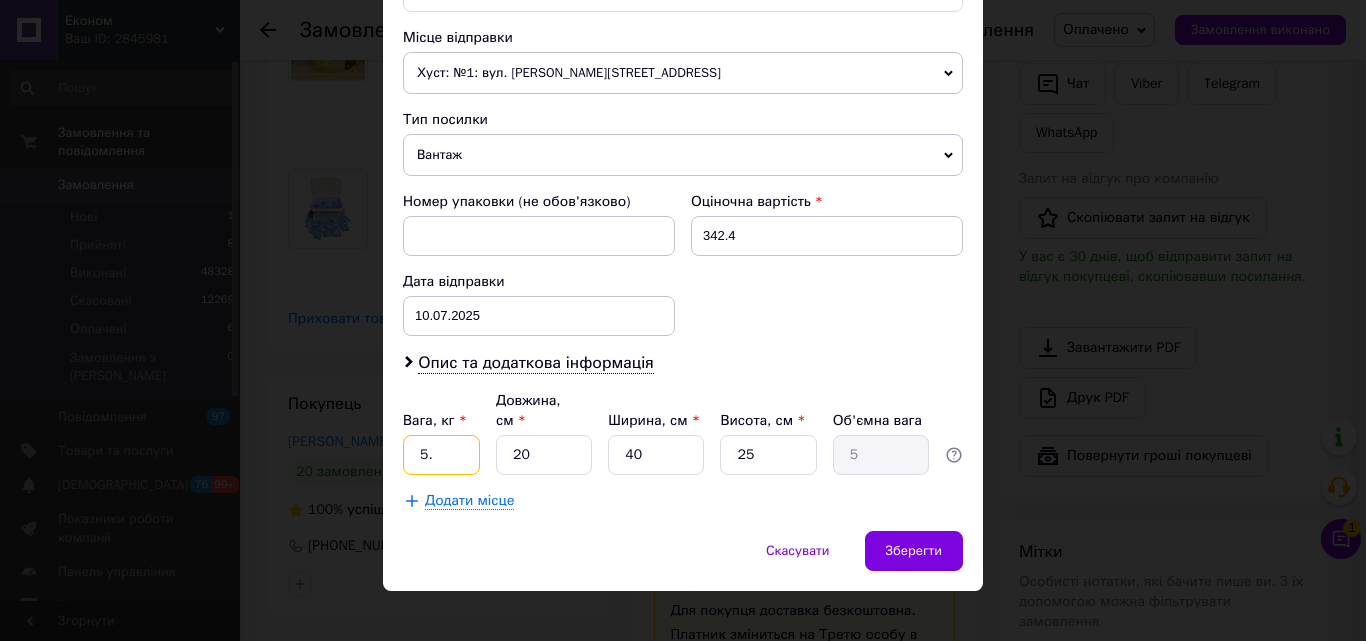 type on "5" 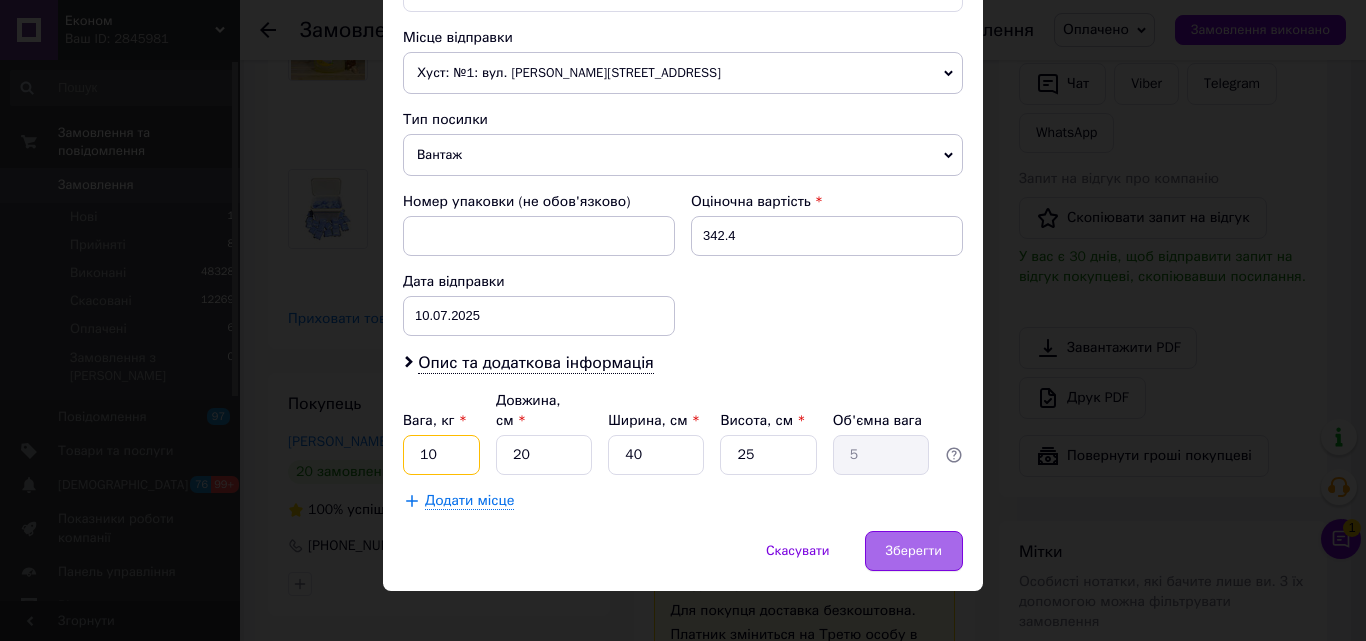 type on "10" 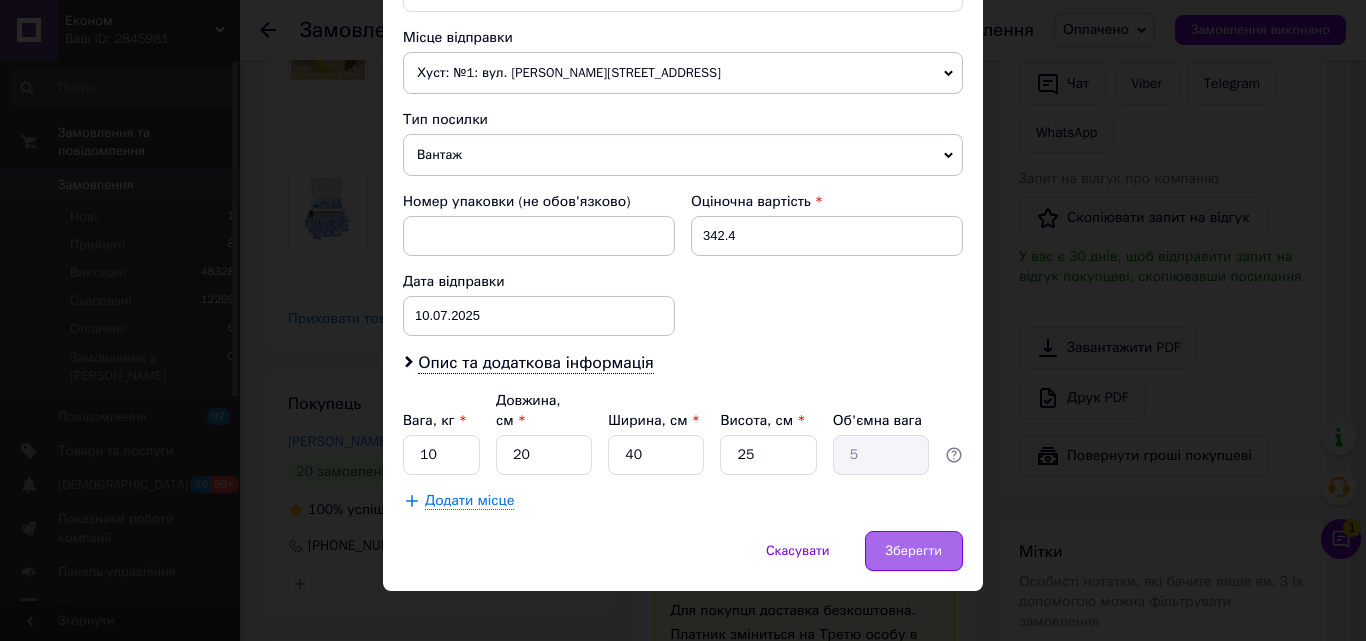 click on "Зберегти" at bounding box center [914, 551] 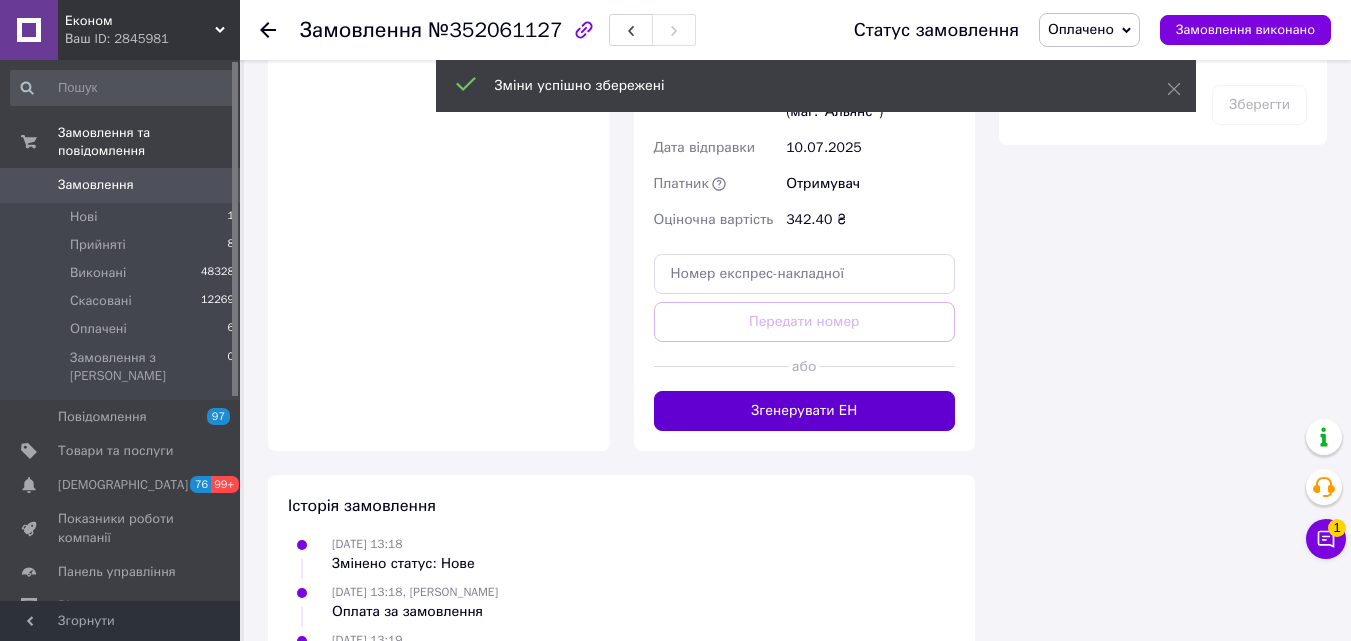 click on "Згенерувати ЕН" at bounding box center [805, 411] 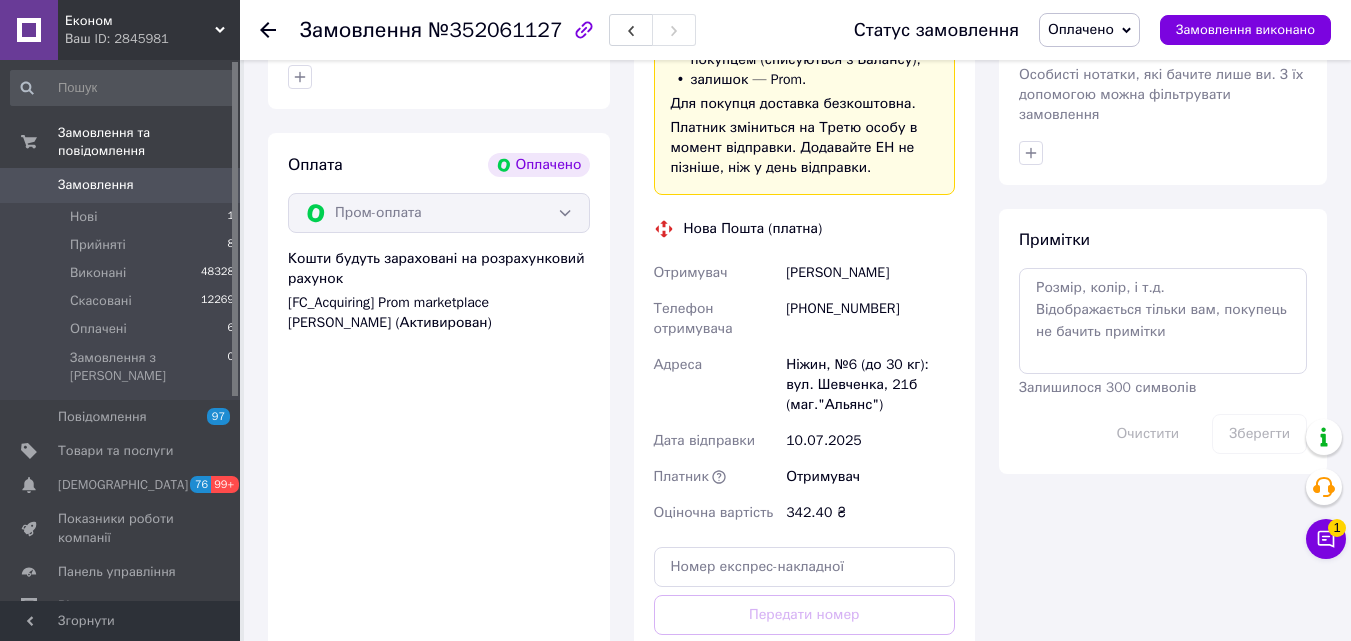 scroll, scrollTop: 900, scrollLeft: 0, axis: vertical 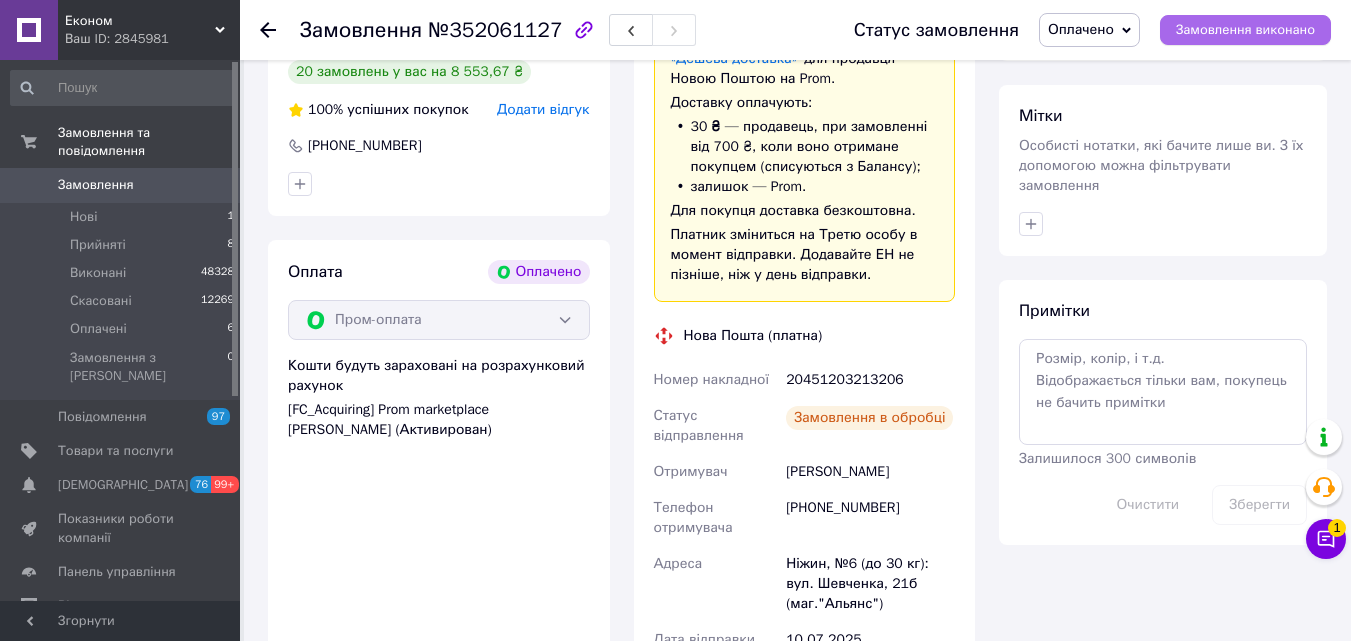 click on "Замовлення виконано" at bounding box center (1245, 30) 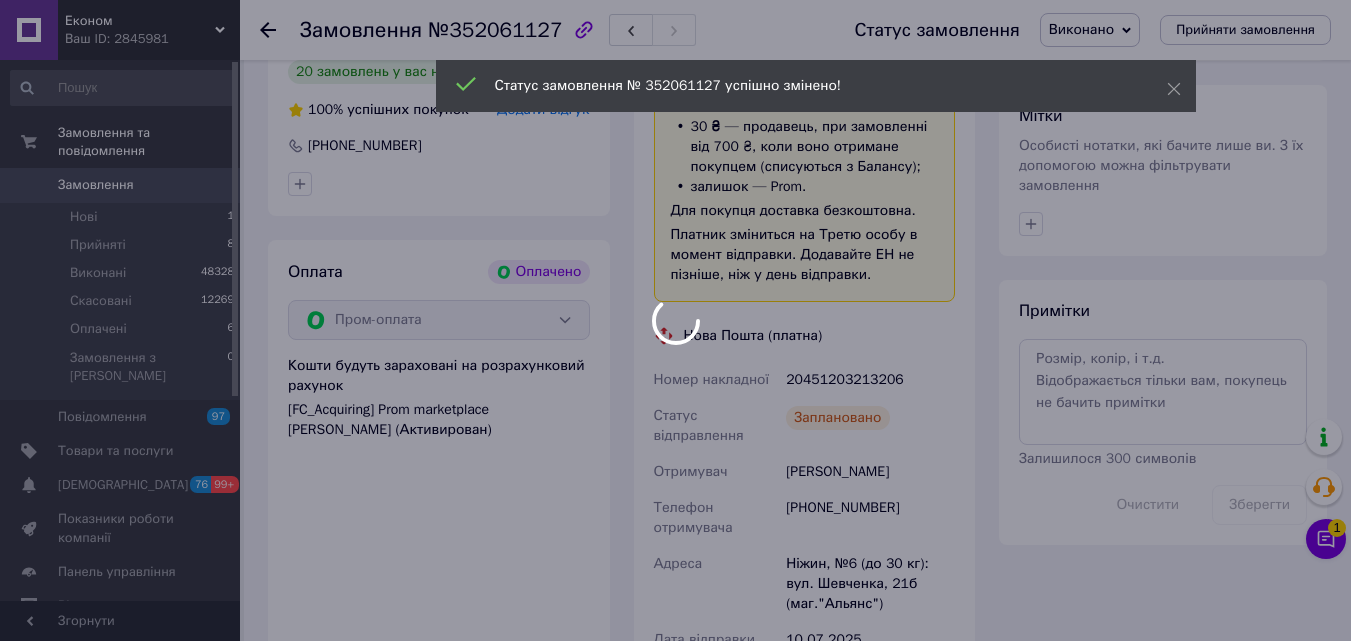 click at bounding box center (675, 320) 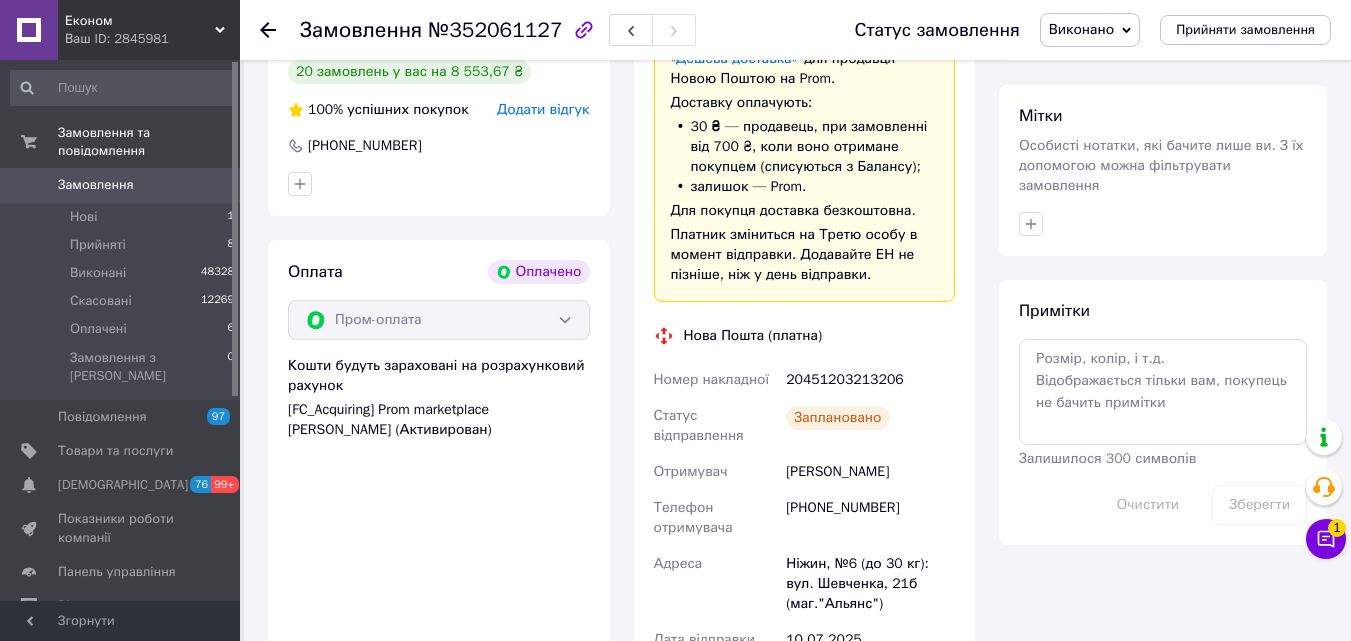 click 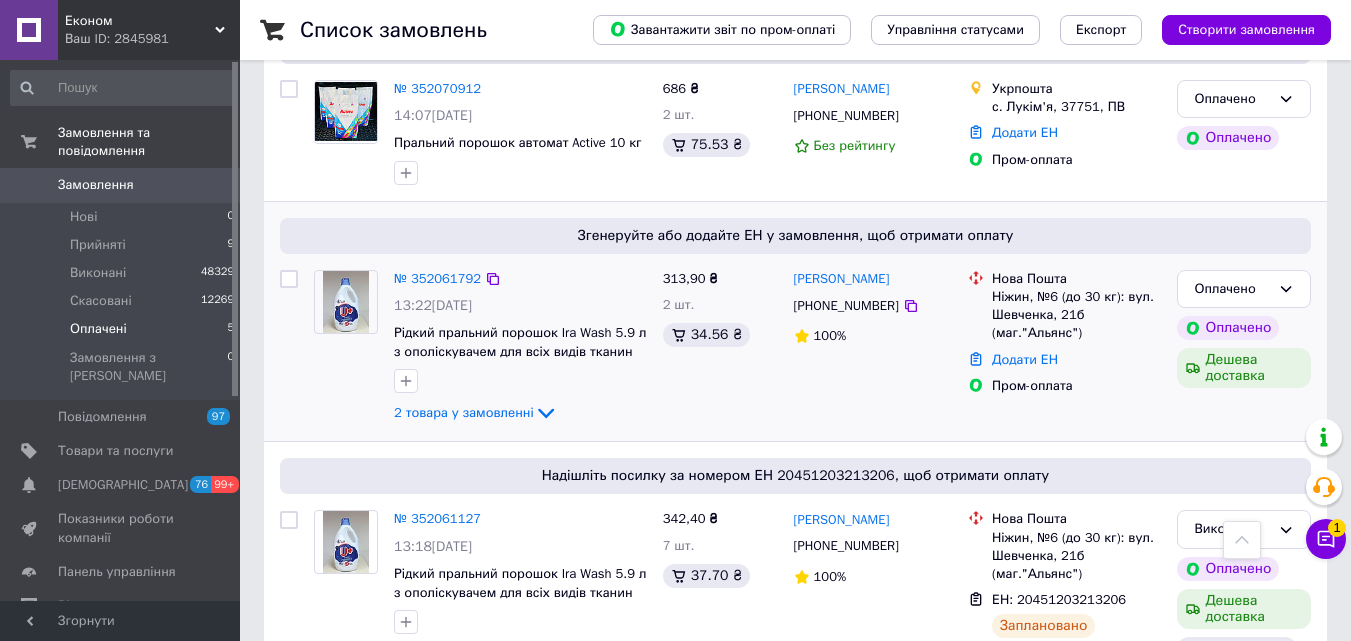 scroll, scrollTop: 722, scrollLeft: 0, axis: vertical 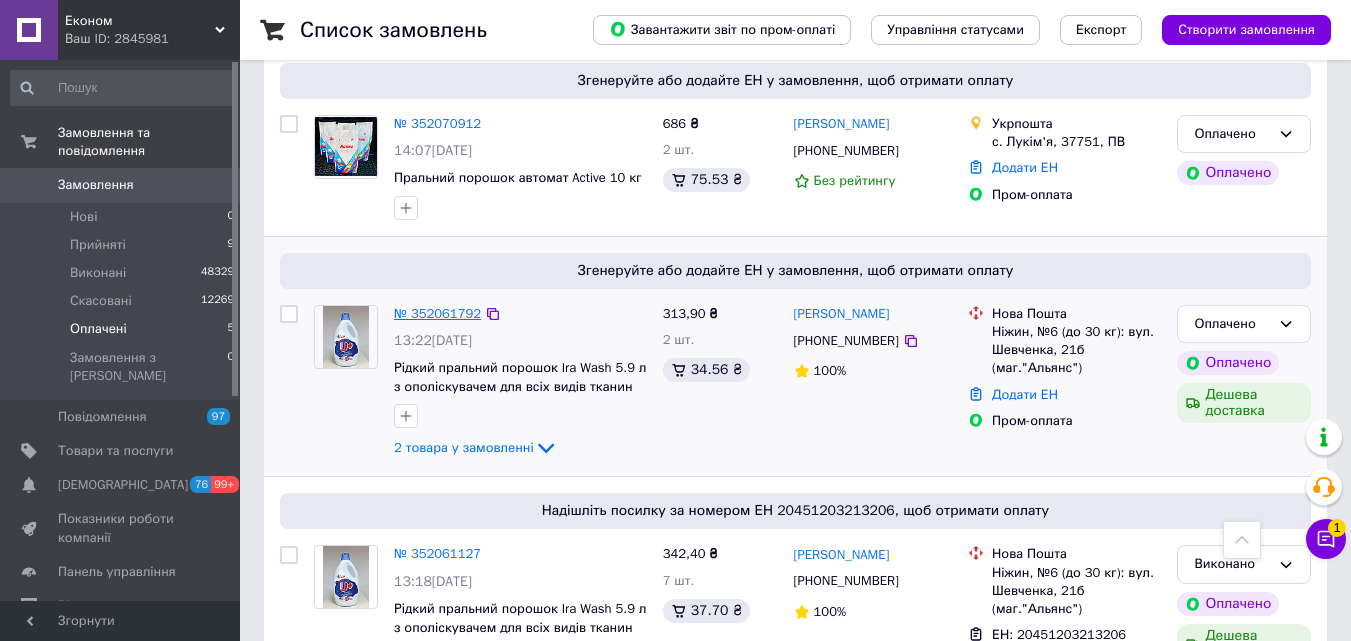 click on "№ 352061792" at bounding box center [437, 313] 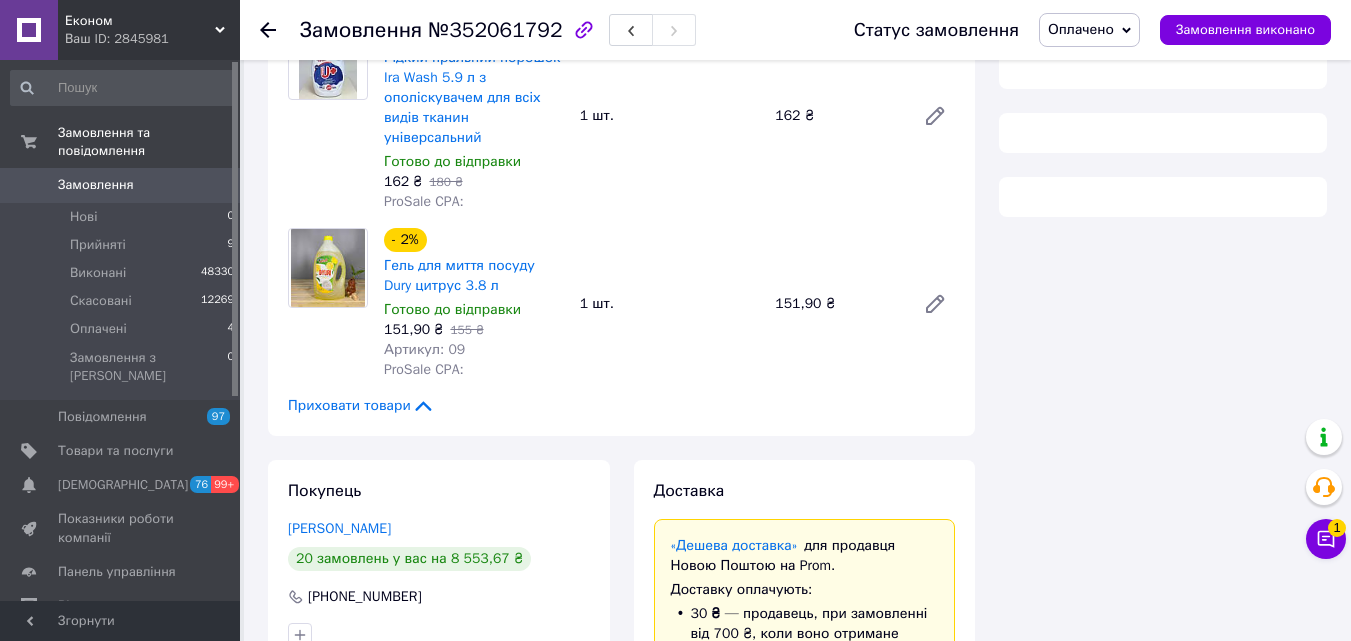 scroll, scrollTop: 577, scrollLeft: 0, axis: vertical 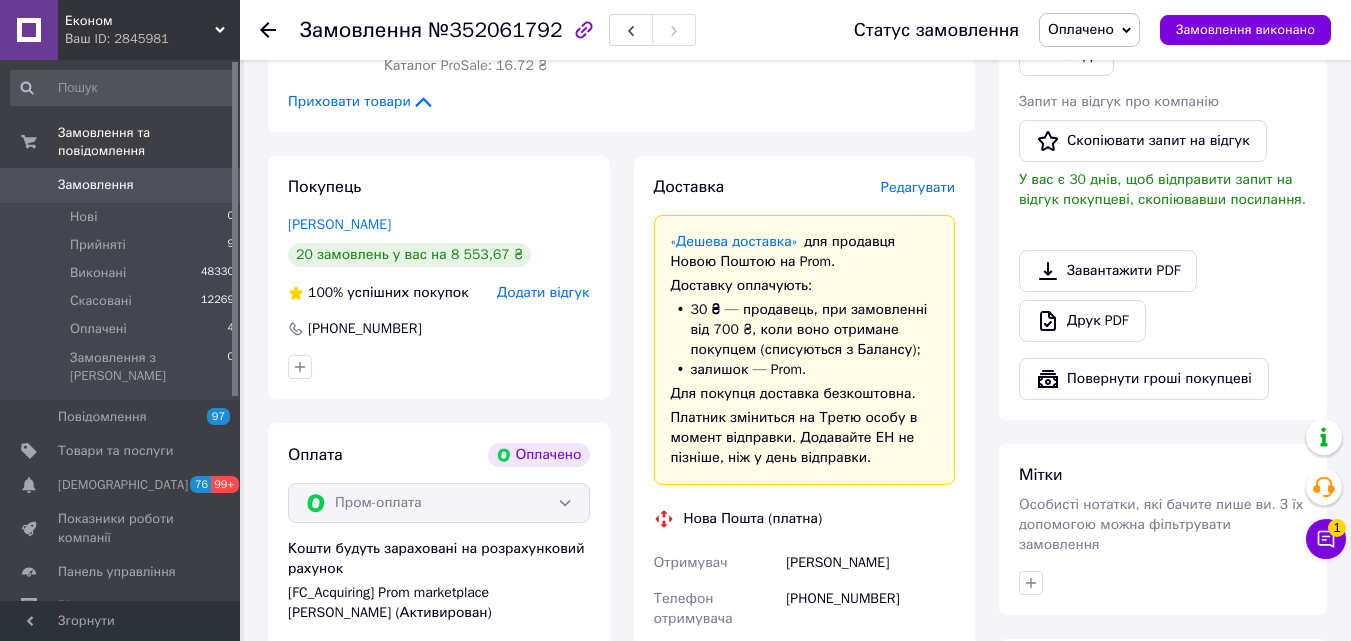 click on "Редагувати" at bounding box center (918, 187) 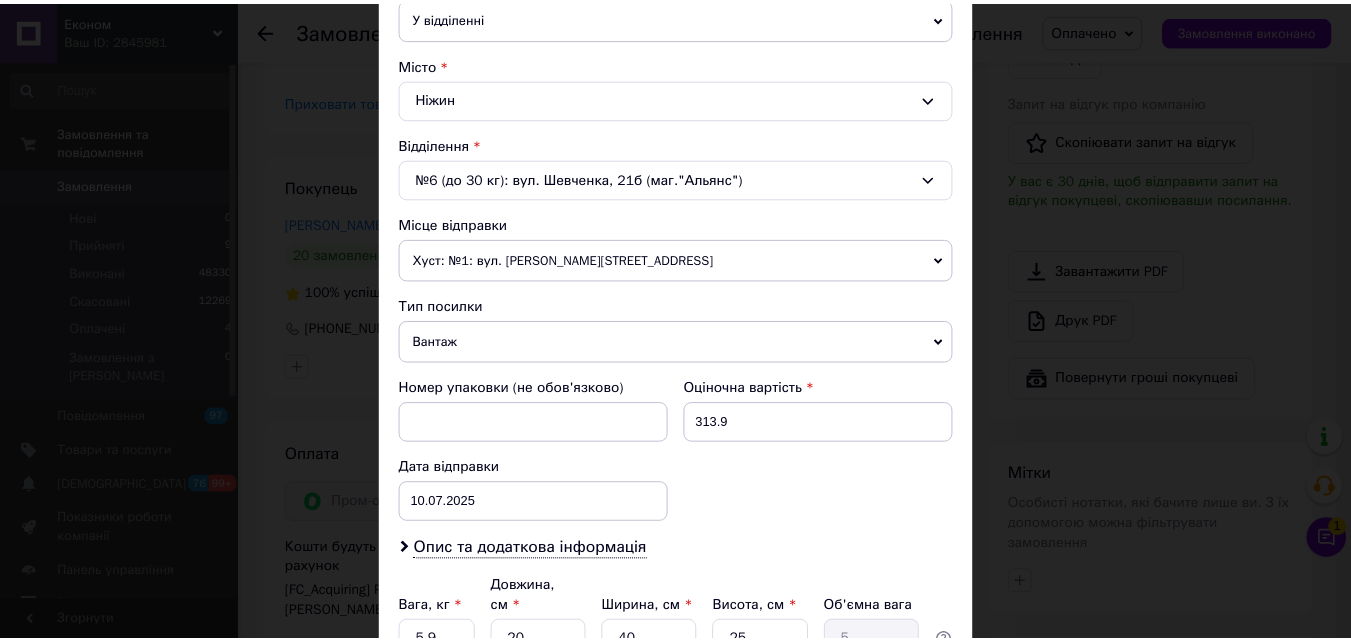 scroll, scrollTop: 687, scrollLeft: 0, axis: vertical 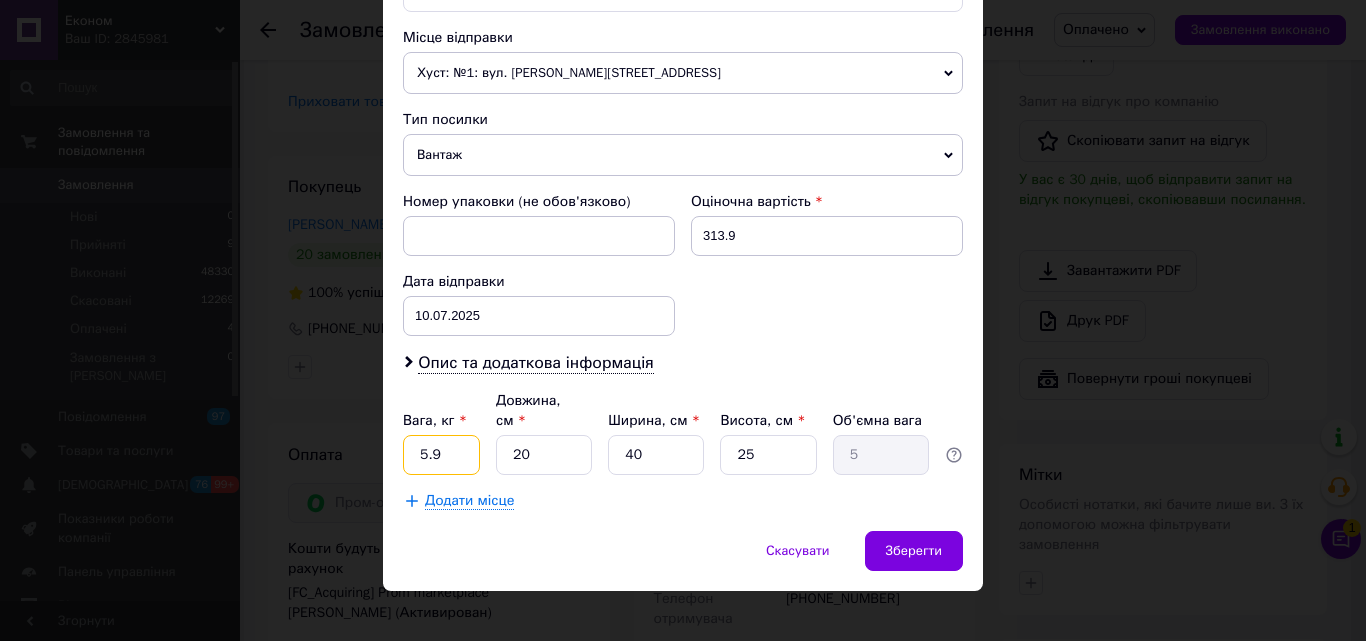 drag, startPoint x: 461, startPoint y: 432, endPoint x: 459, endPoint y: 421, distance: 11.18034 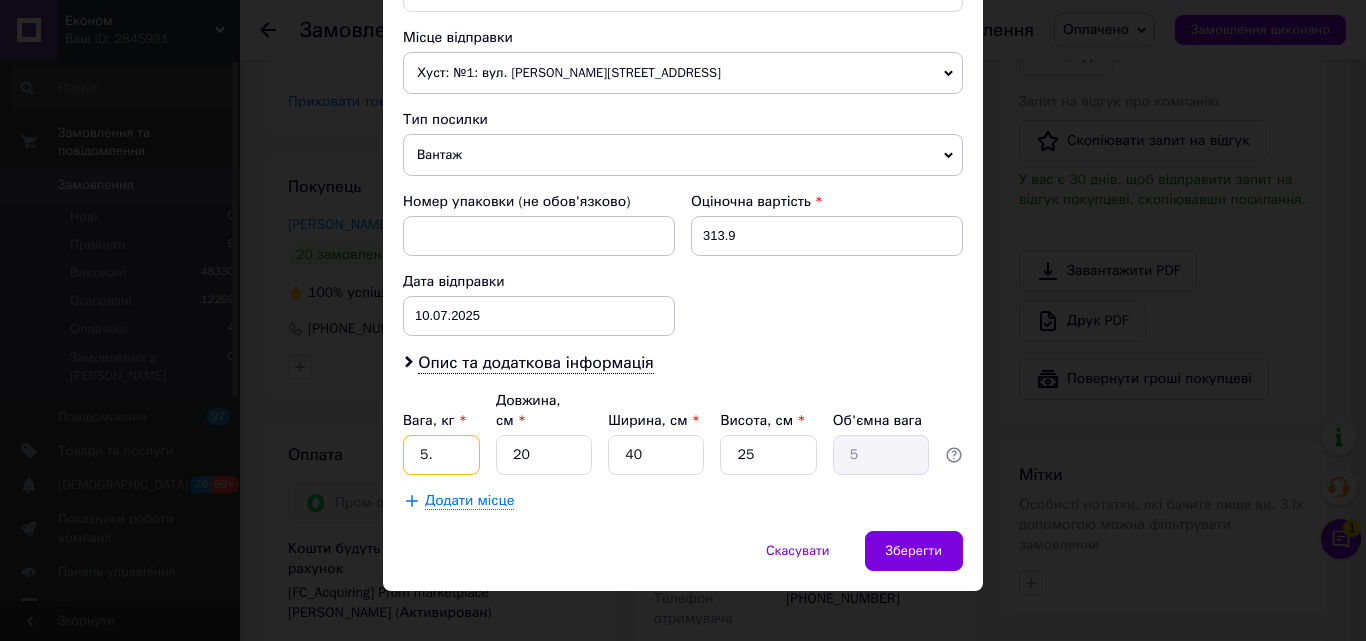 type on "5" 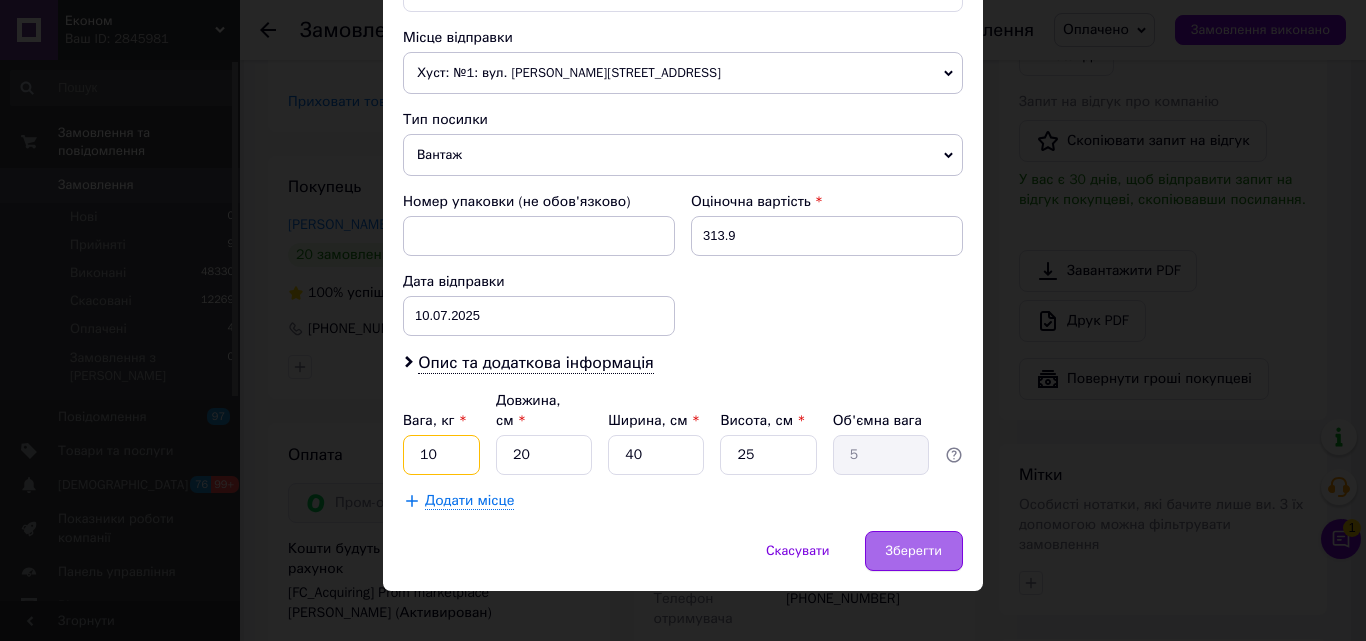 type on "10" 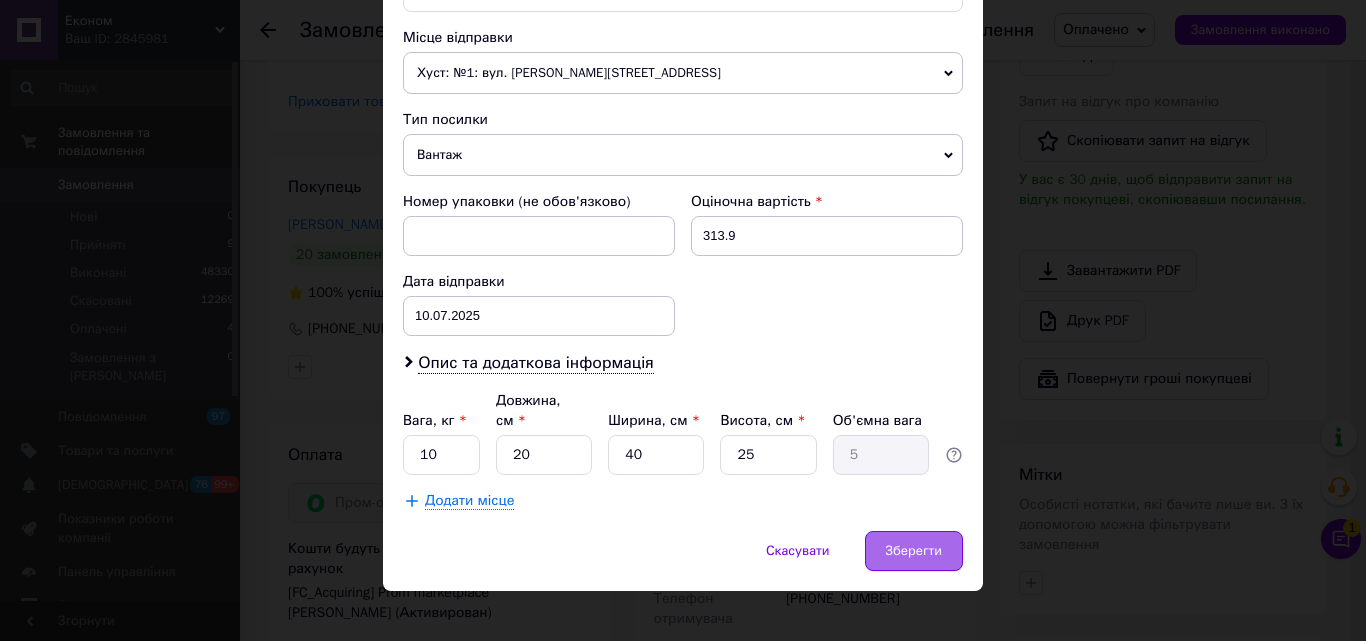click on "Зберегти" at bounding box center (914, 551) 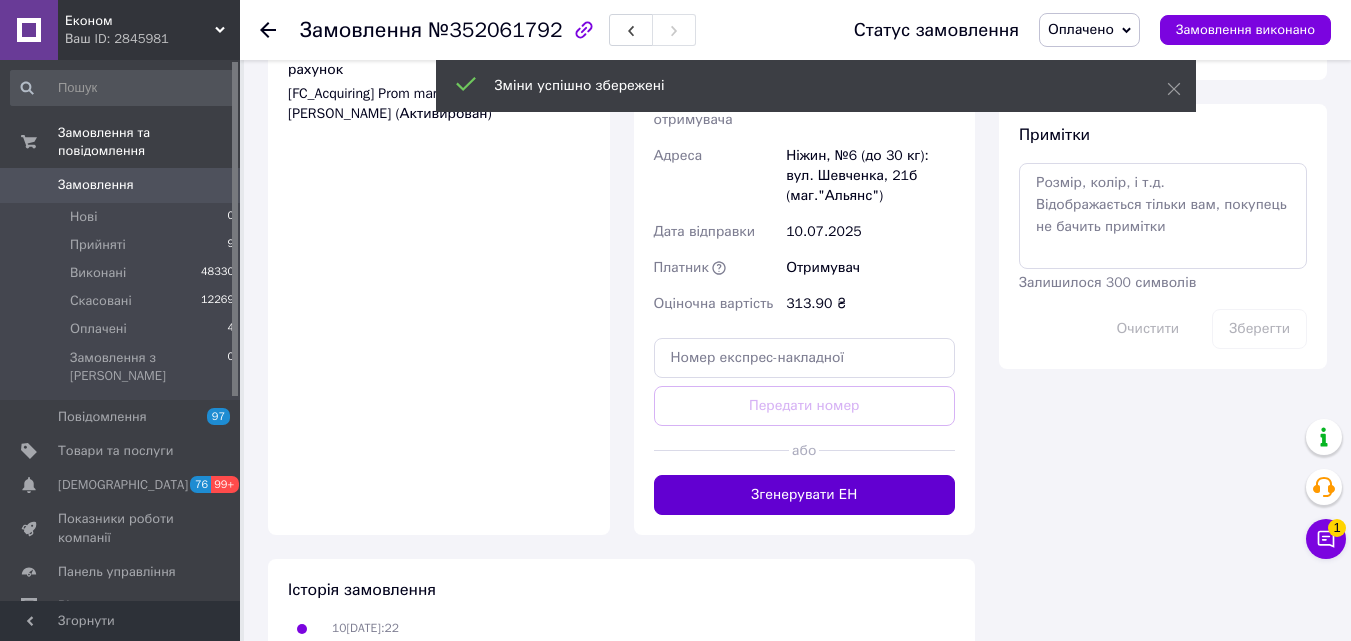 scroll, scrollTop: 1077, scrollLeft: 0, axis: vertical 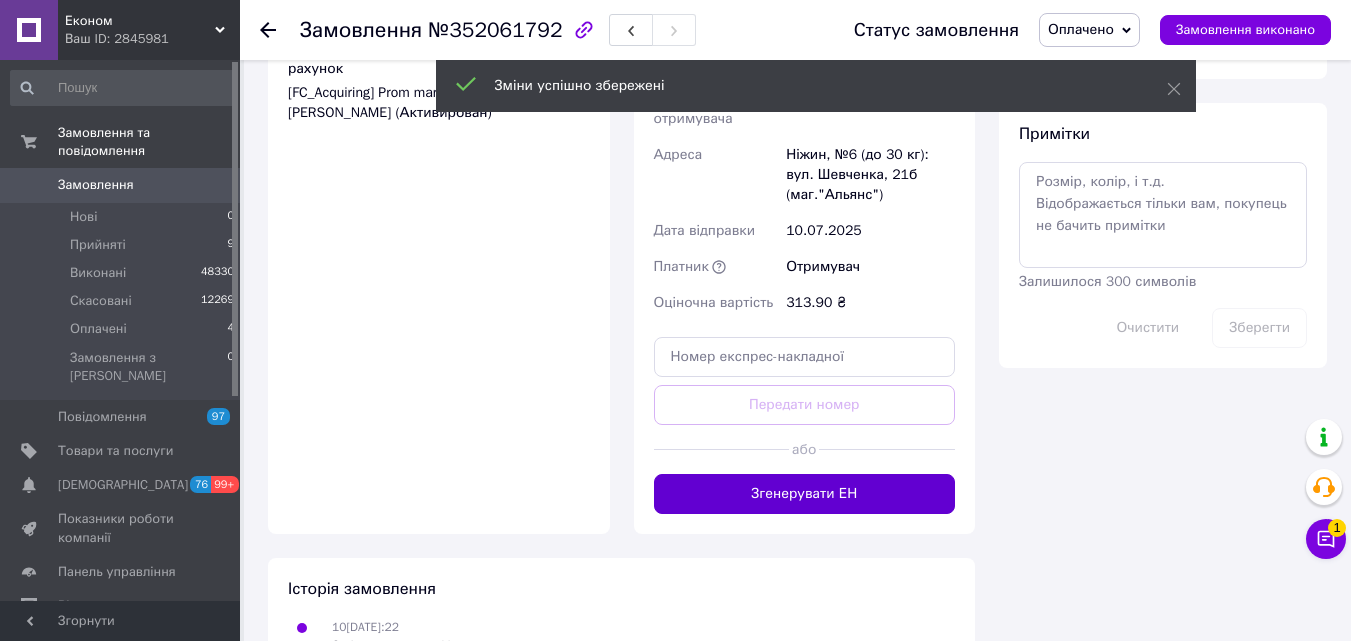 click on "Згенерувати ЕН" at bounding box center [805, 494] 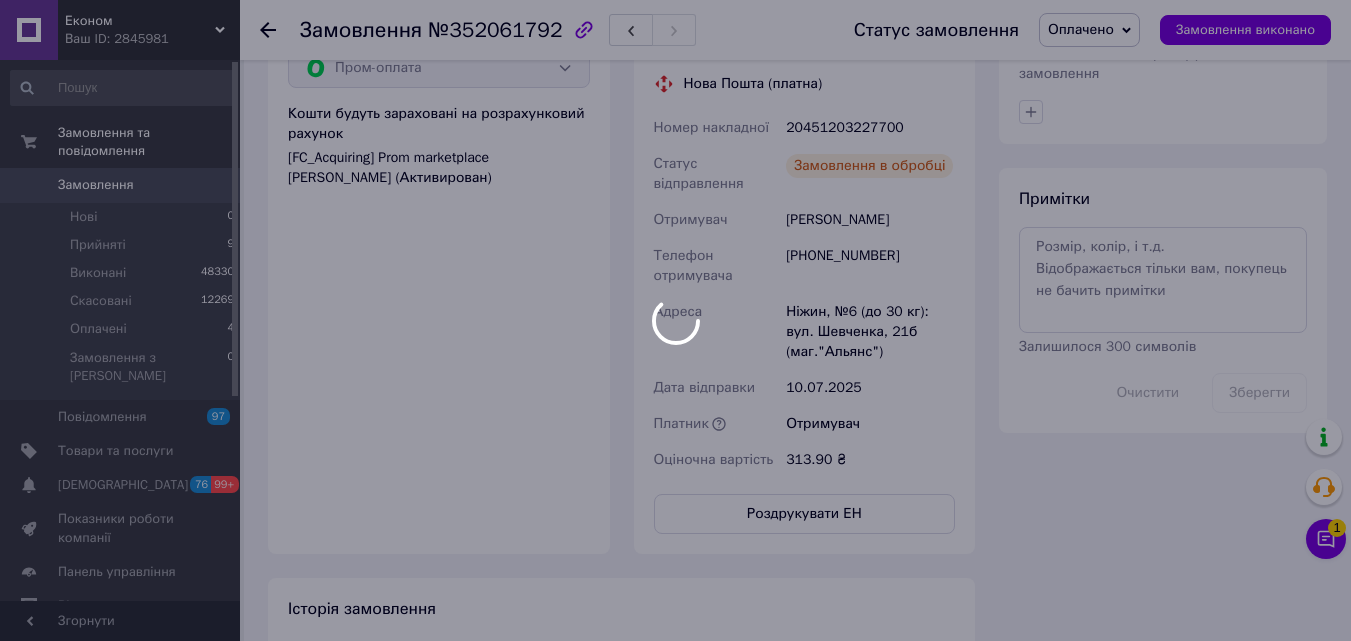 scroll, scrollTop: 977, scrollLeft: 0, axis: vertical 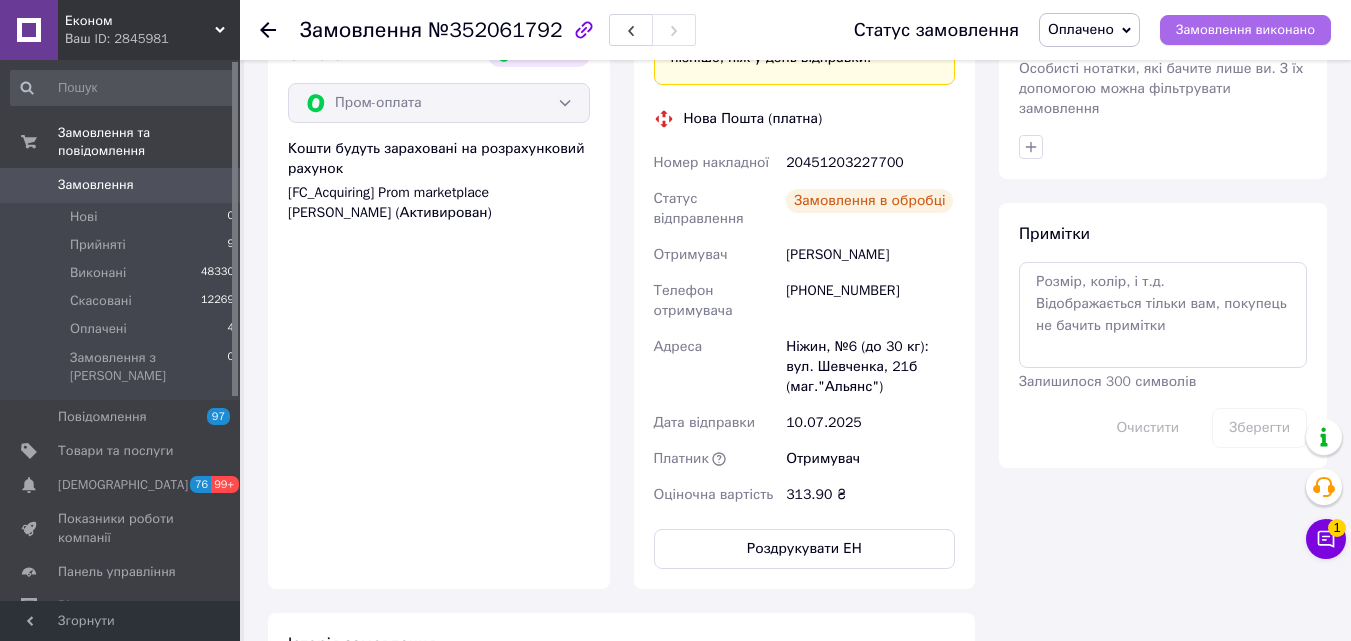 click on "Замовлення виконано" at bounding box center [1245, 30] 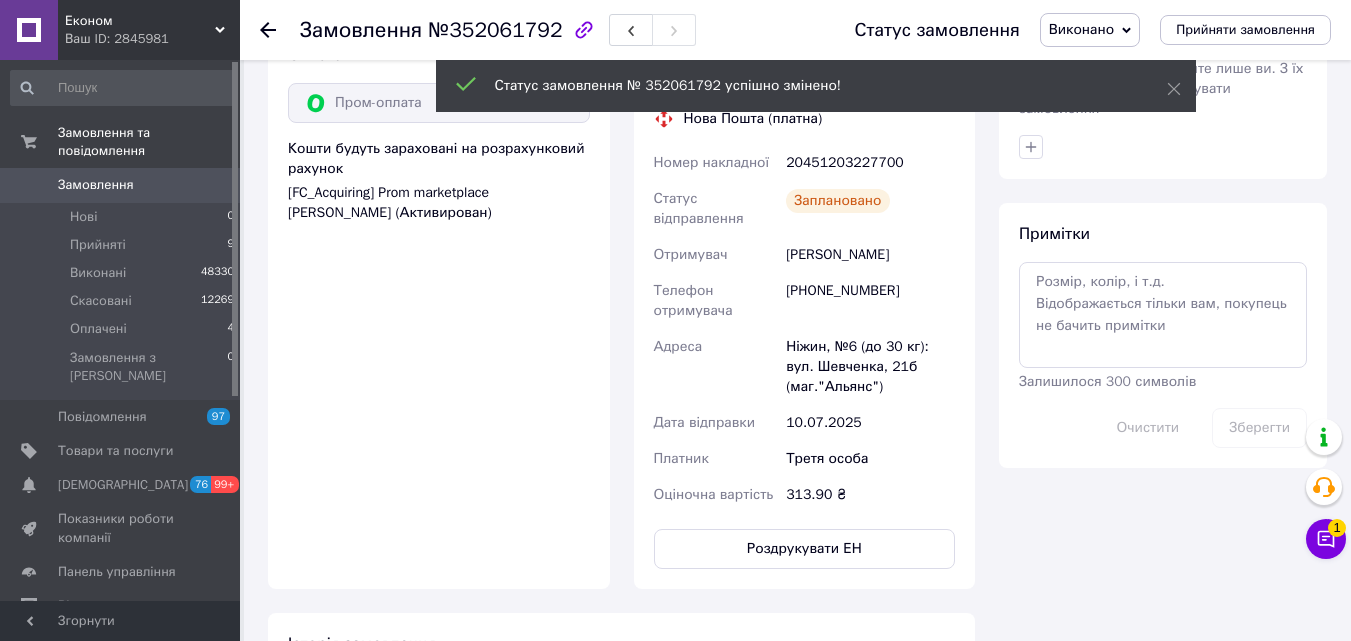 click 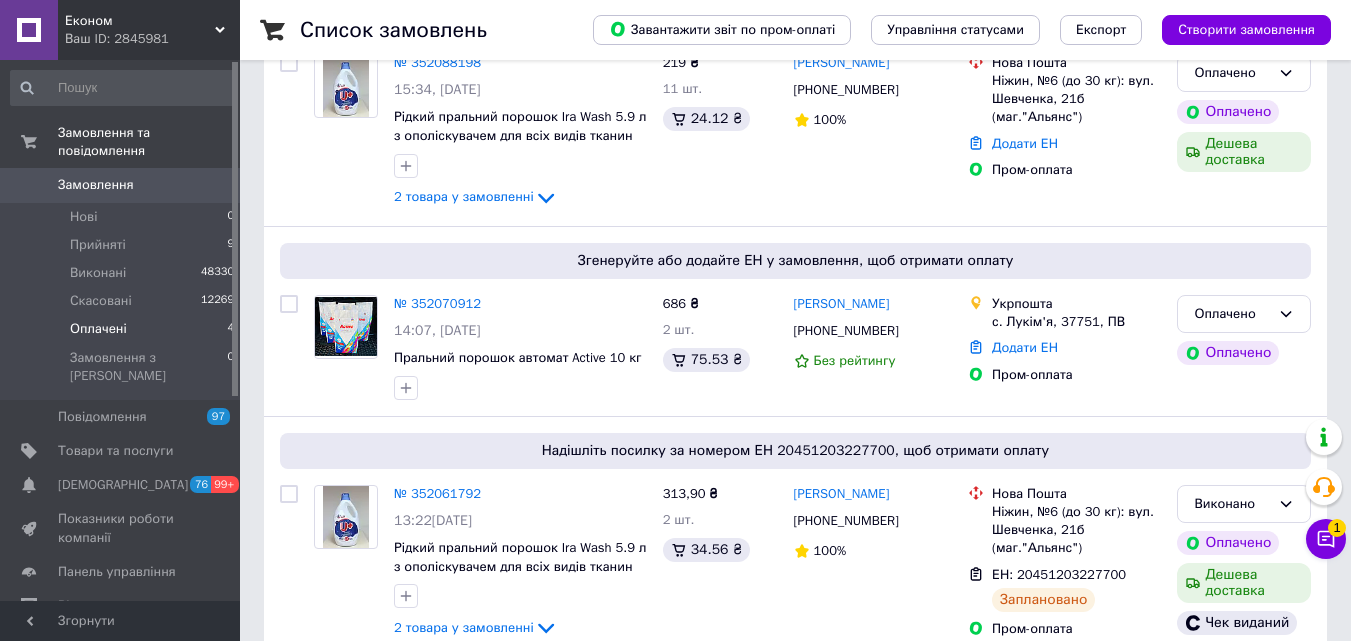 scroll, scrollTop: 581, scrollLeft: 0, axis: vertical 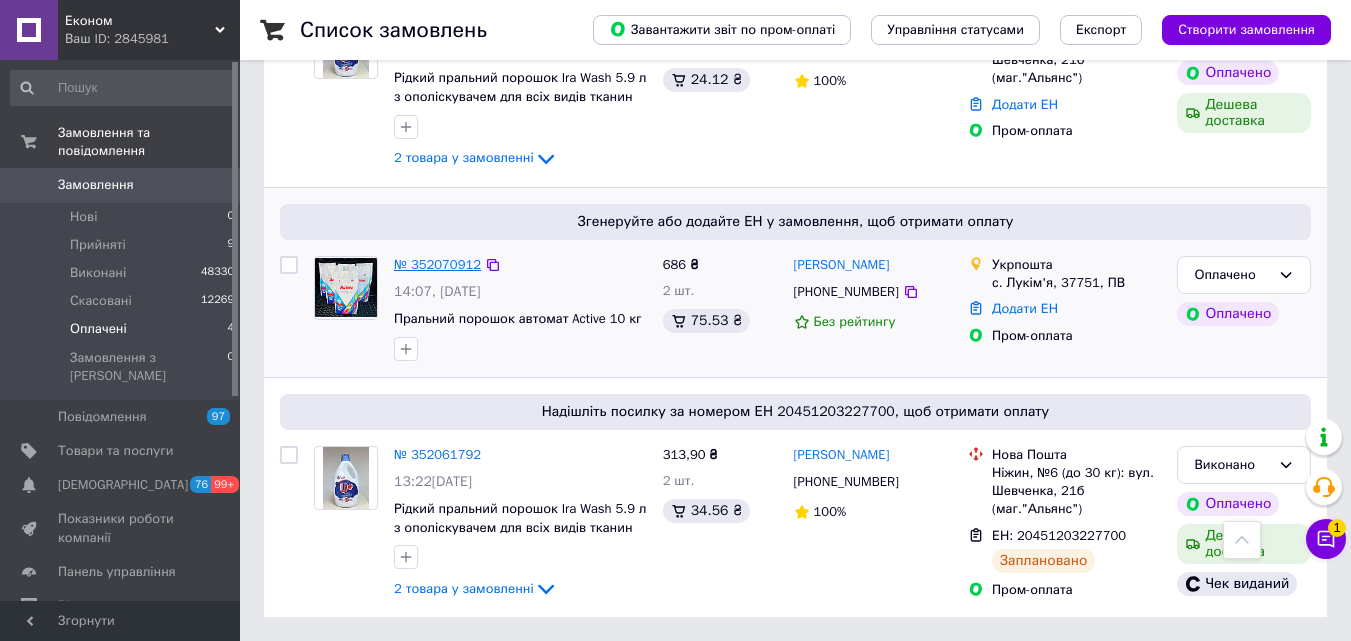 click on "№ 352070912" at bounding box center [437, 264] 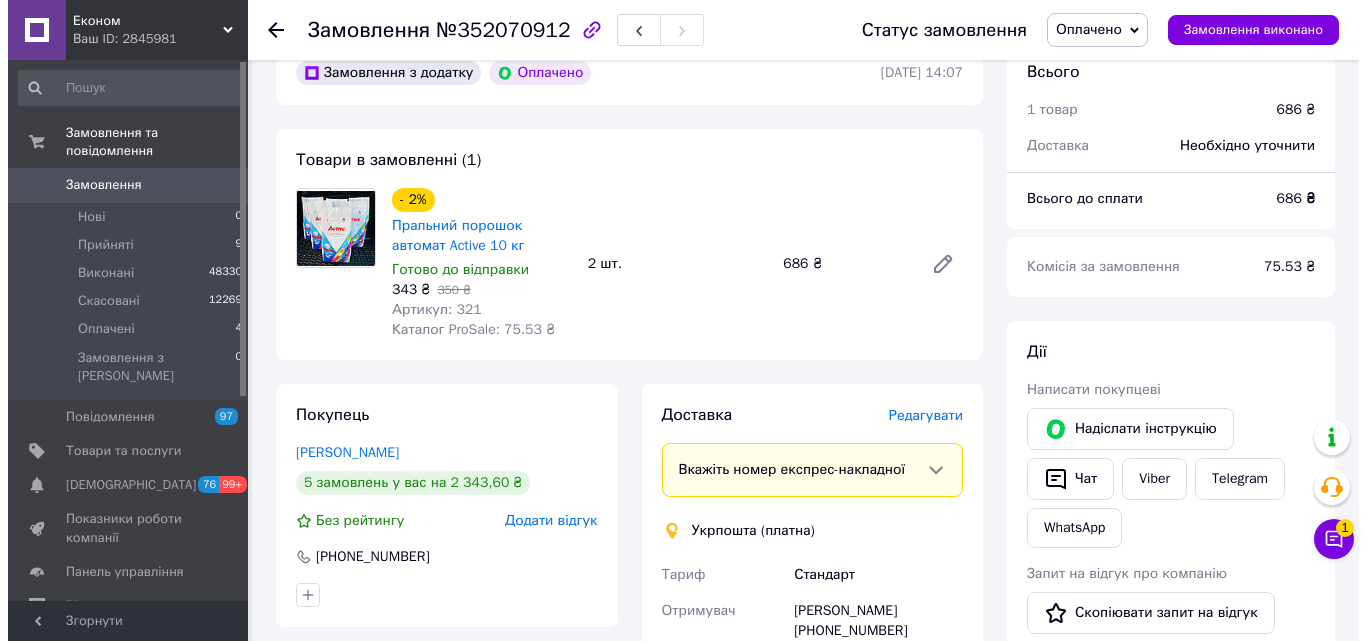 scroll, scrollTop: 200, scrollLeft: 0, axis: vertical 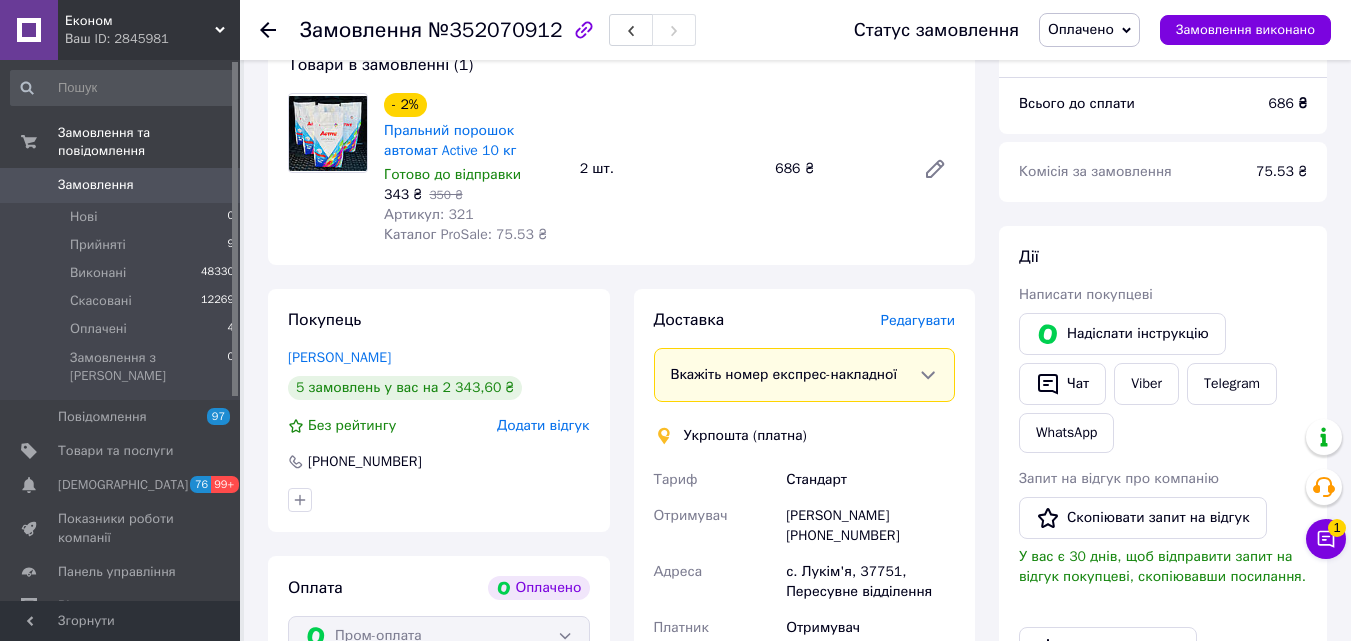 click on "Редагувати" at bounding box center (918, 320) 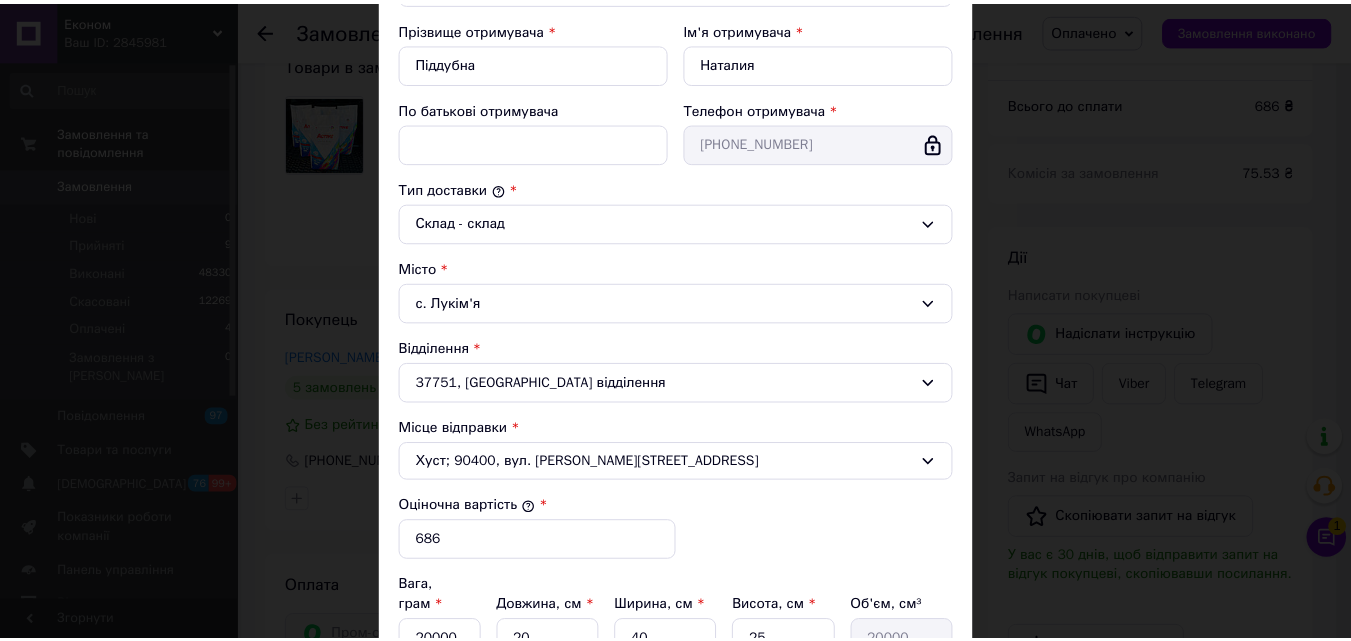 scroll, scrollTop: 610, scrollLeft: 0, axis: vertical 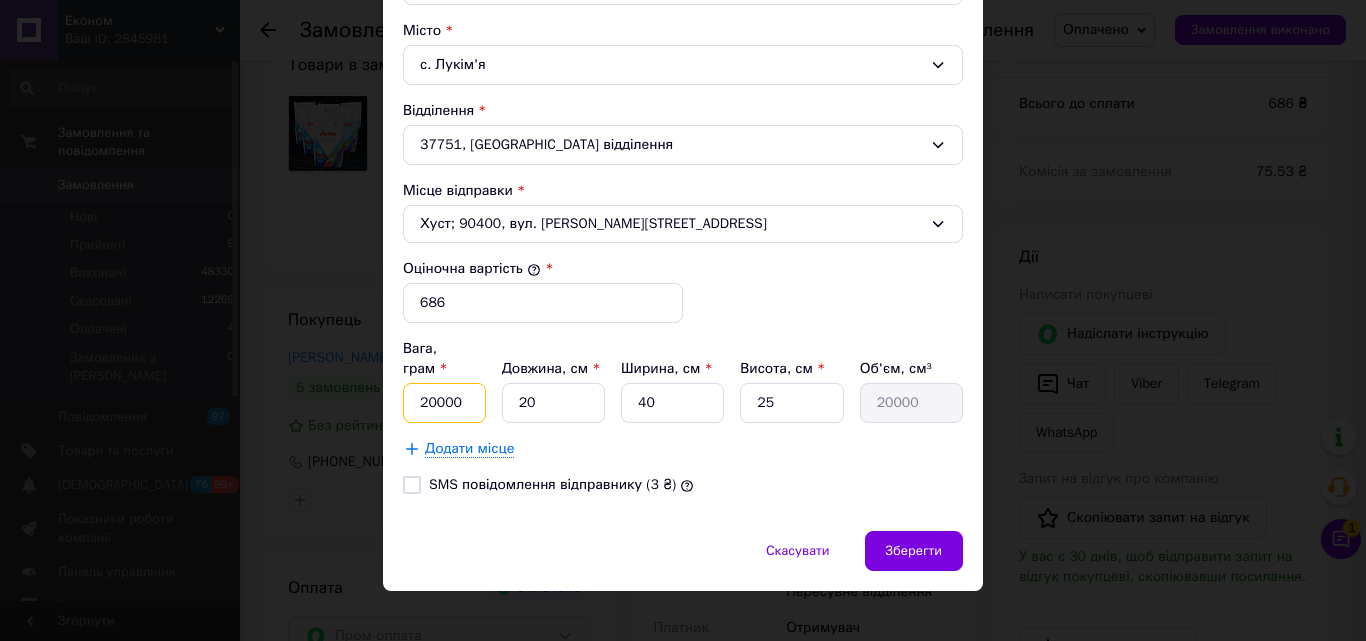 click on "20000" at bounding box center [444, 403] 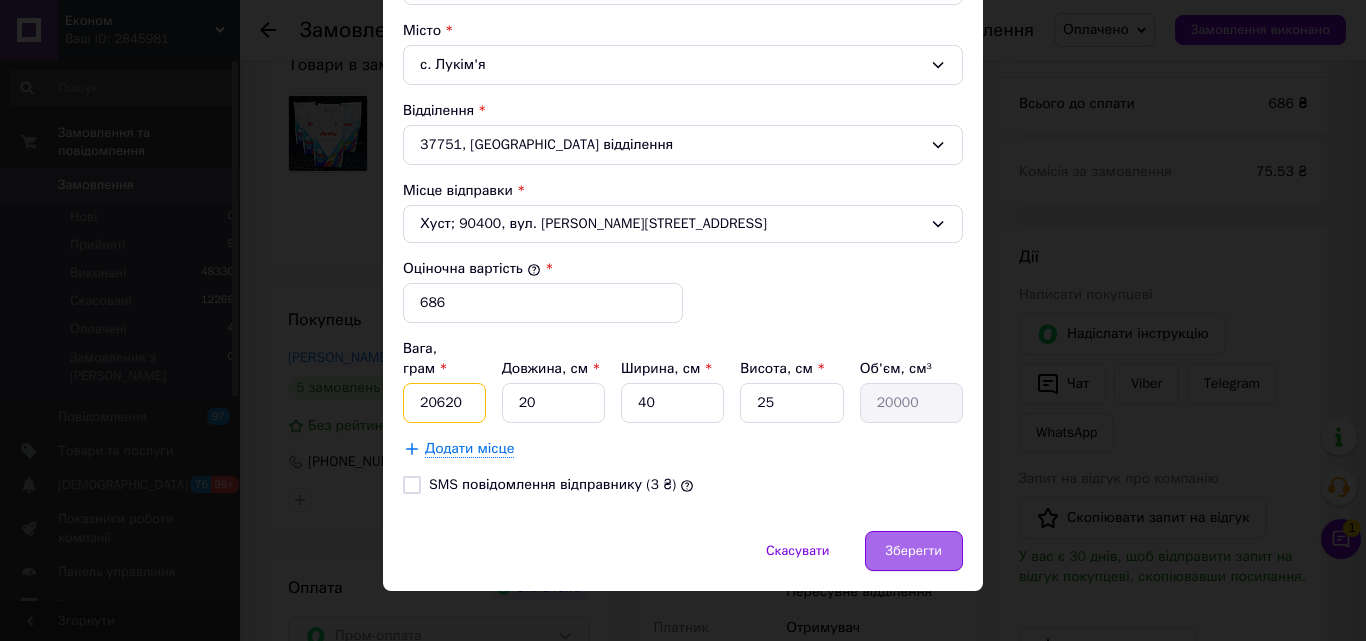 type on "20620" 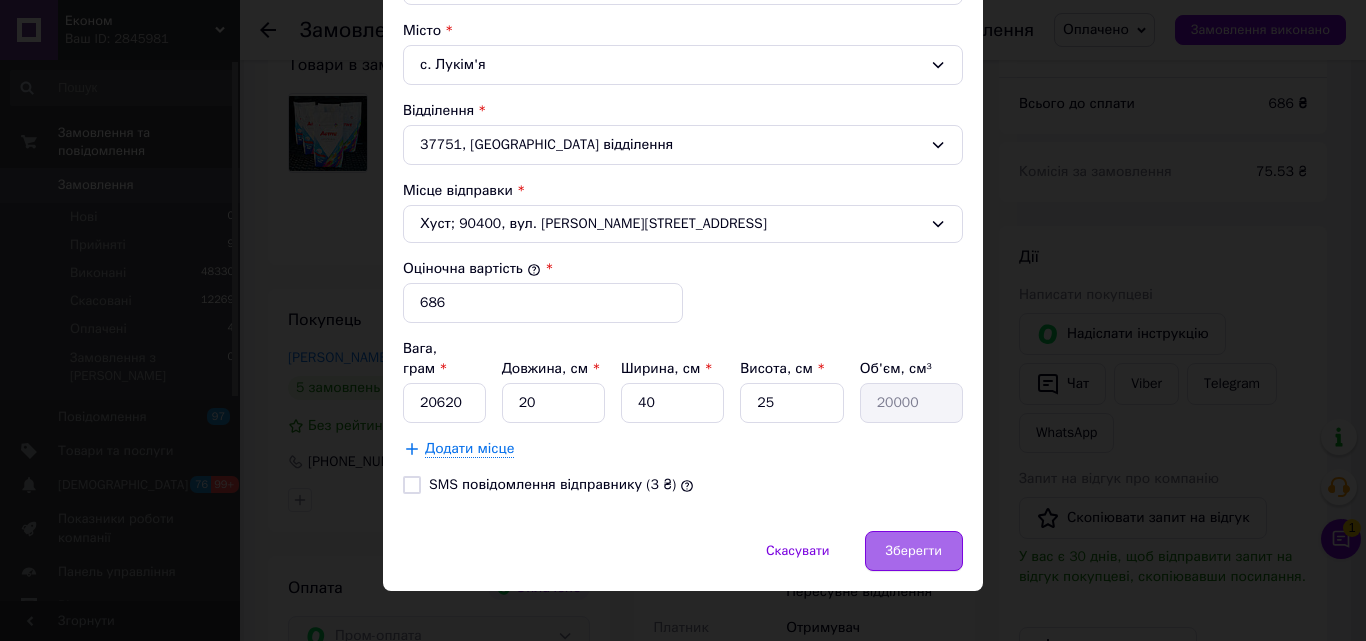 click on "Зберегти" at bounding box center [914, 551] 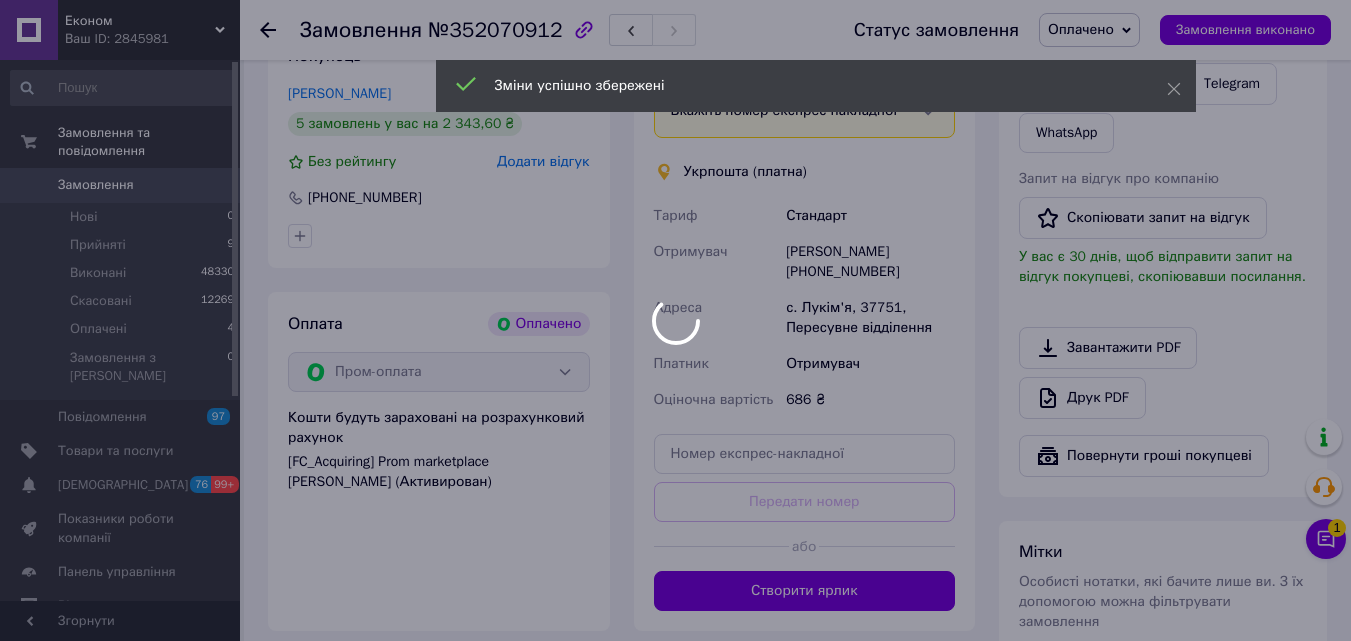 scroll, scrollTop: 500, scrollLeft: 0, axis: vertical 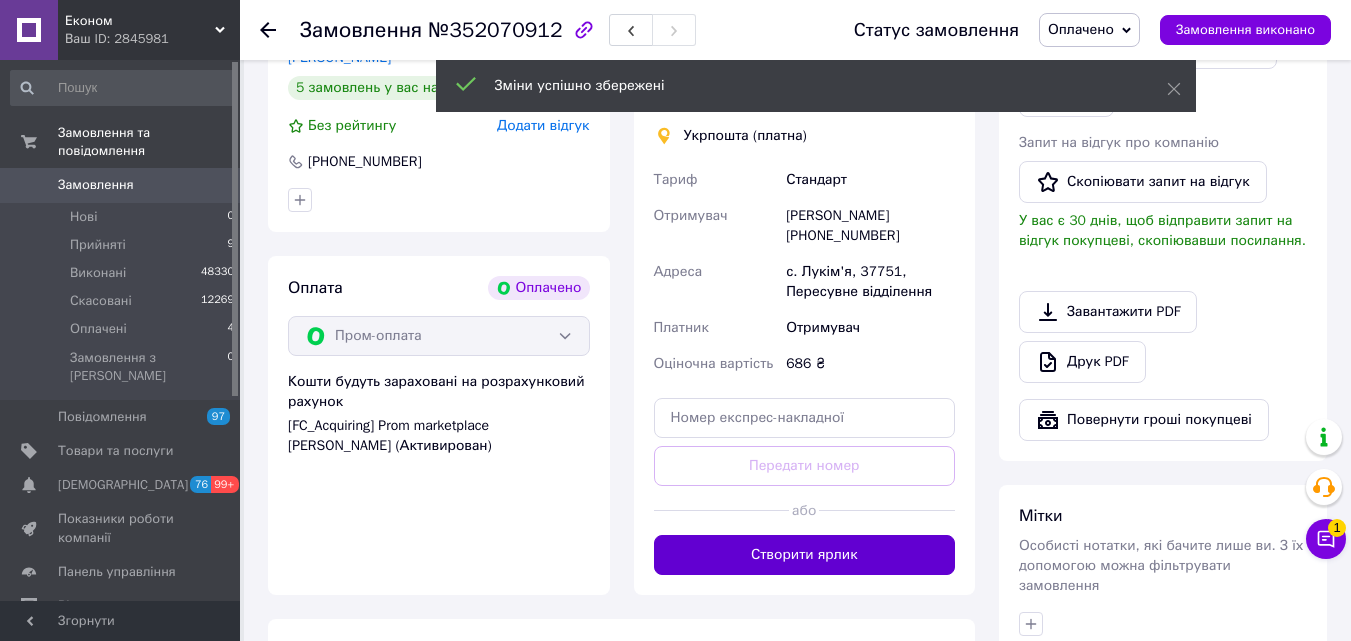 click on "Створити ярлик" at bounding box center (805, 555) 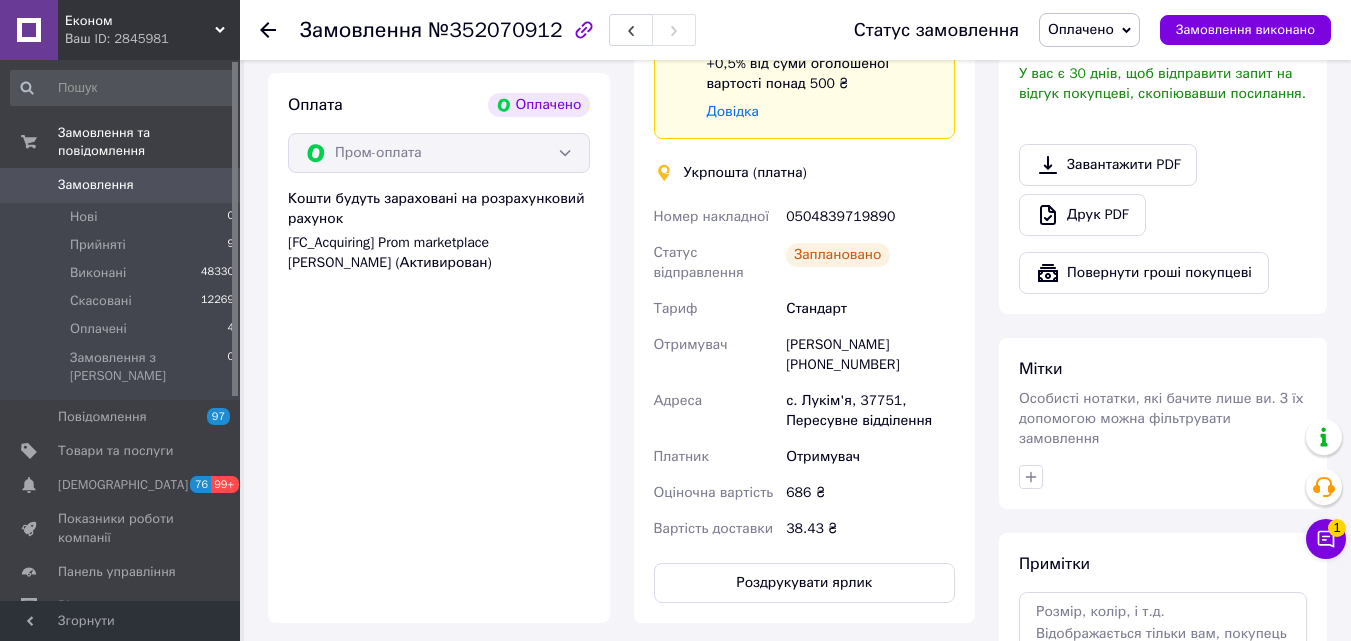 scroll, scrollTop: 700, scrollLeft: 0, axis: vertical 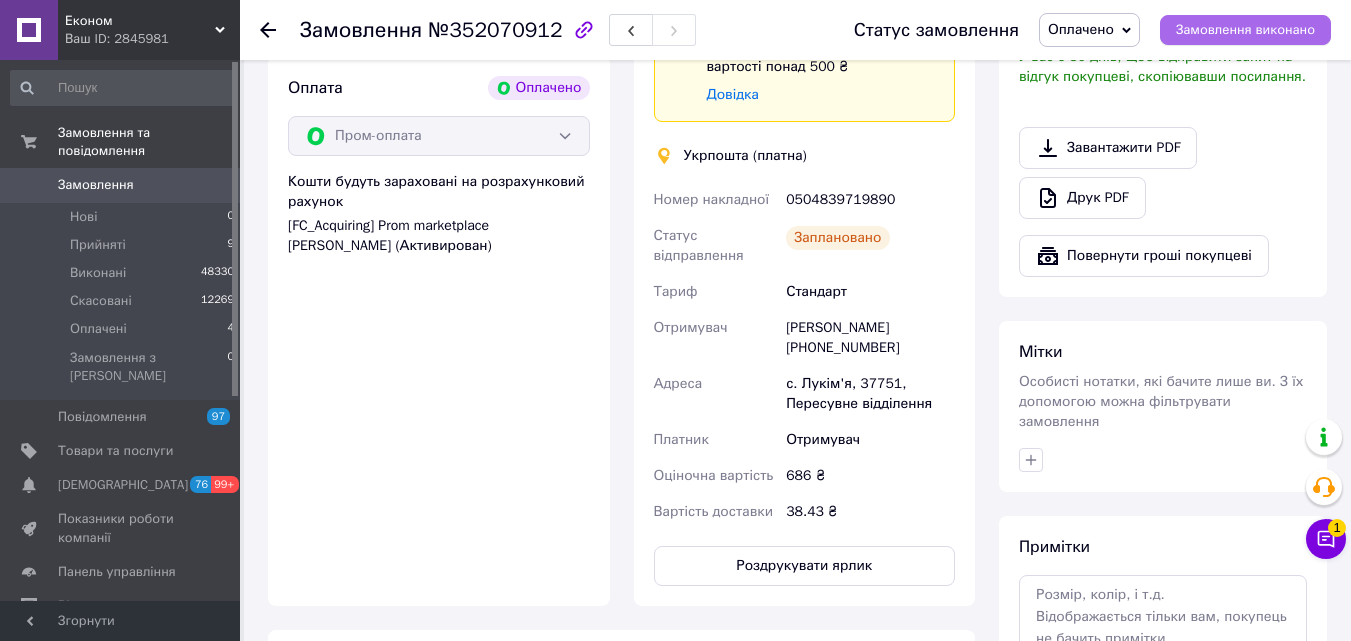 click on "Замовлення виконано" at bounding box center [1245, 30] 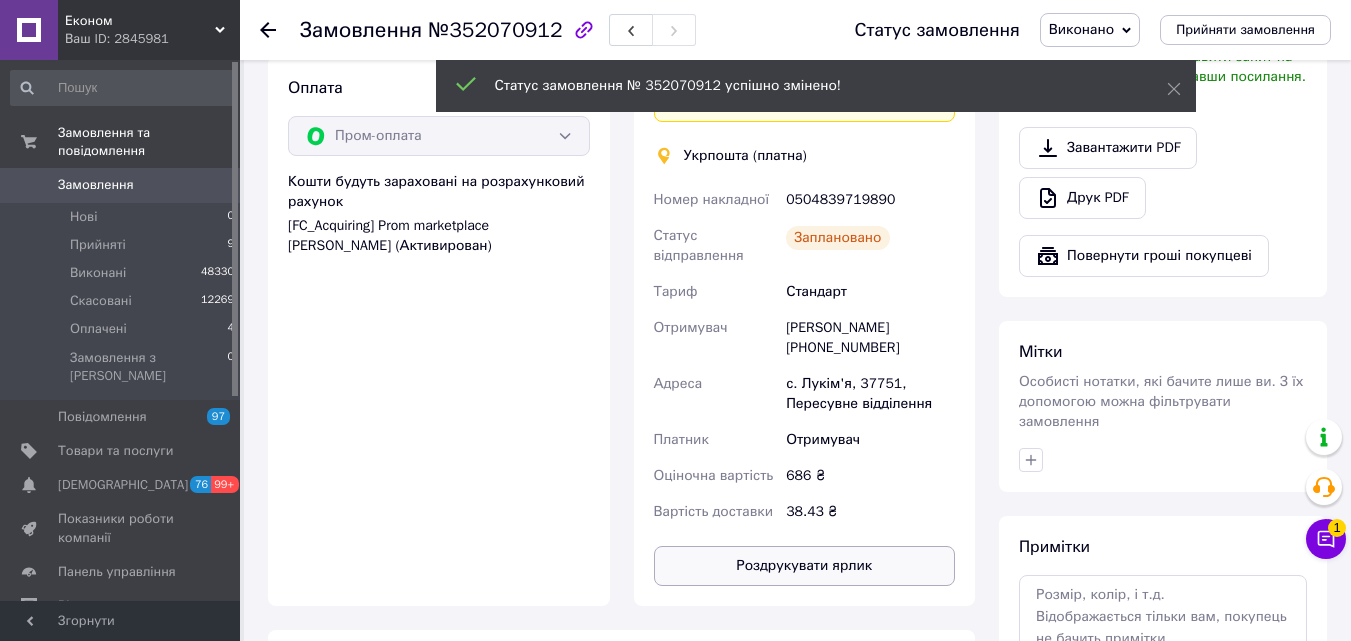 click on "Роздрукувати ярлик" at bounding box center [805, 566] 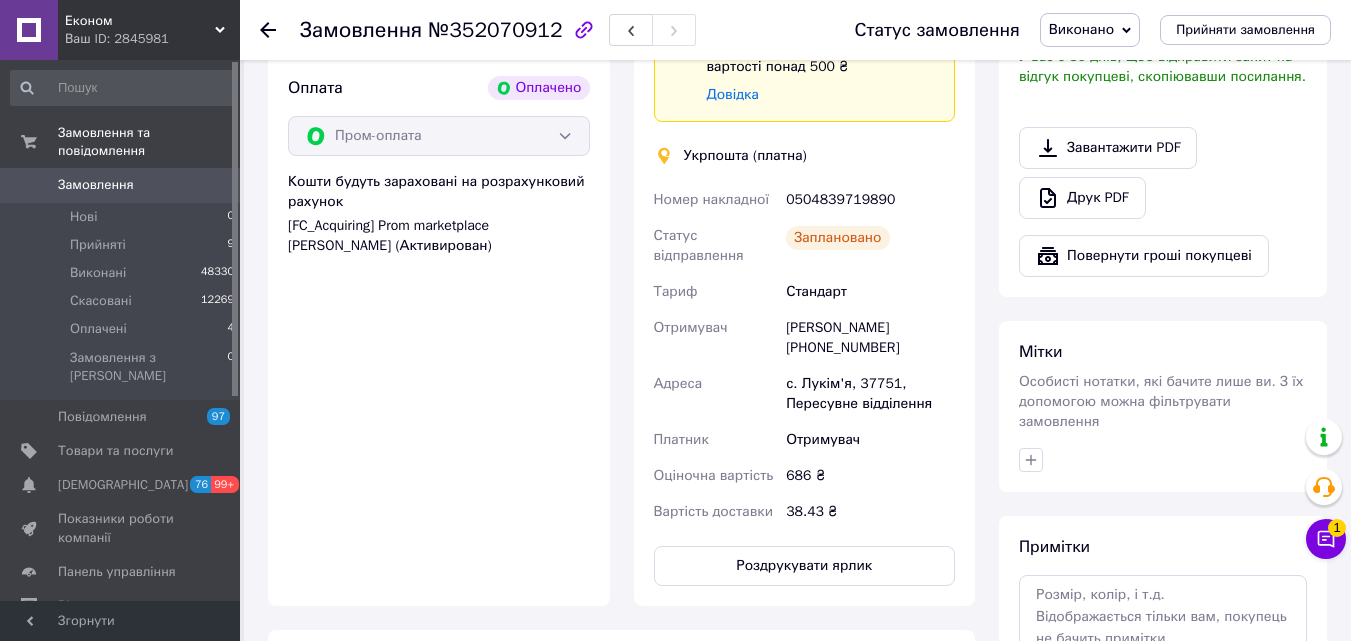 click 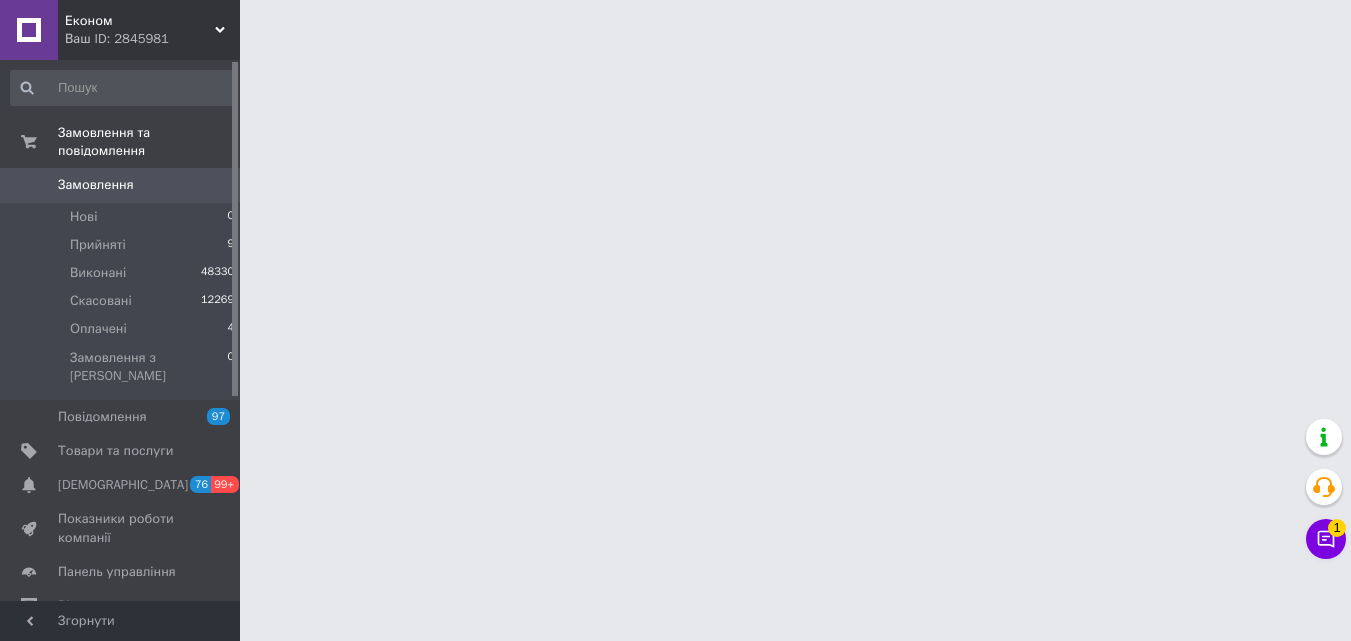 scroll, scrollTop: 0, scrollLeft: 0, axis: both 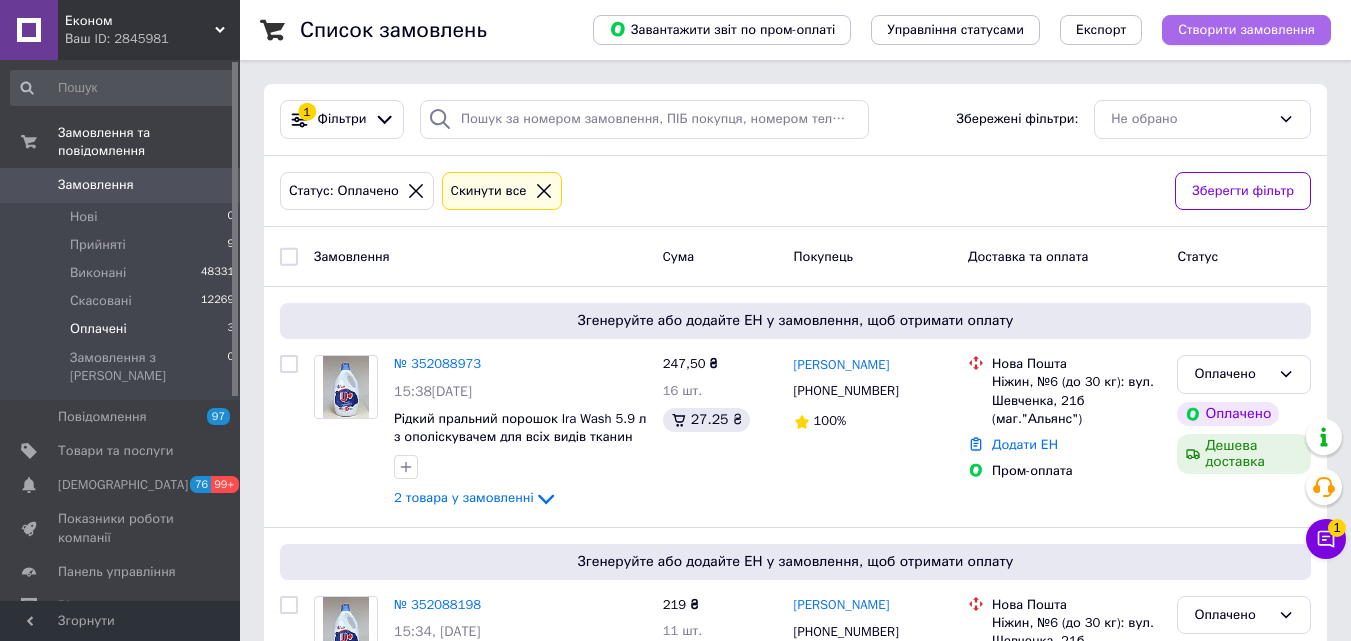 click on "Створити замовлення" at bounding box center (1246, 30) 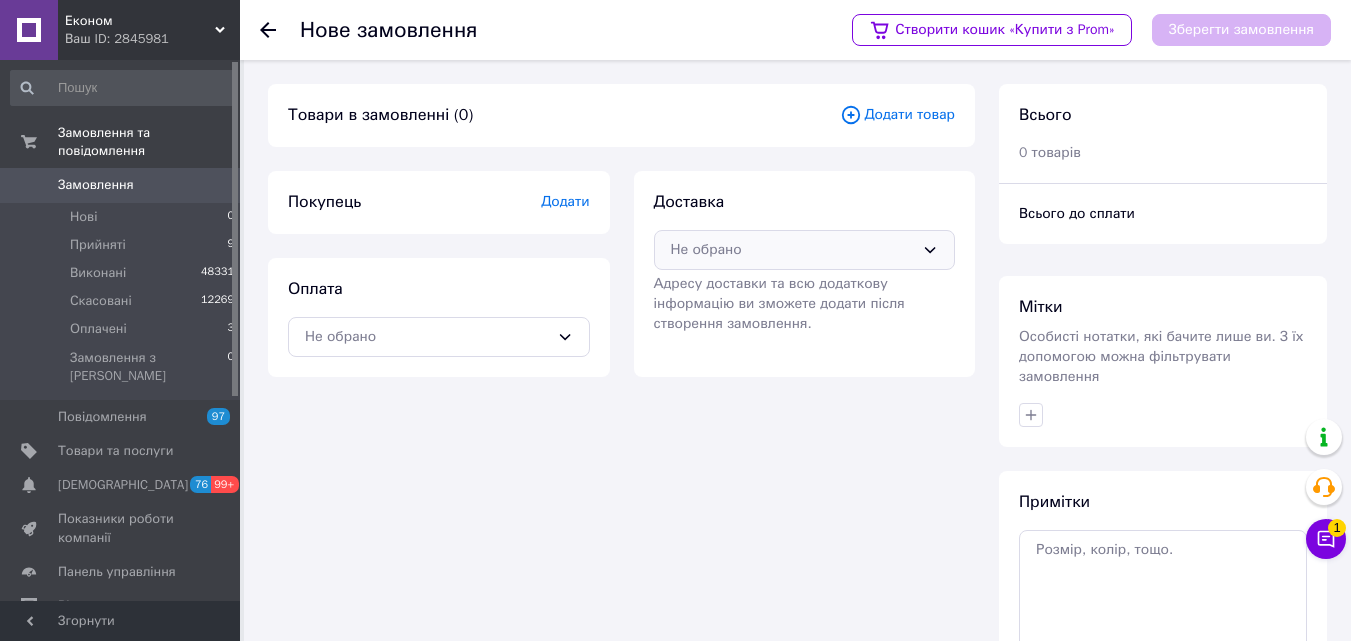 click on "Не обрано" at bounding box center [793, 250] 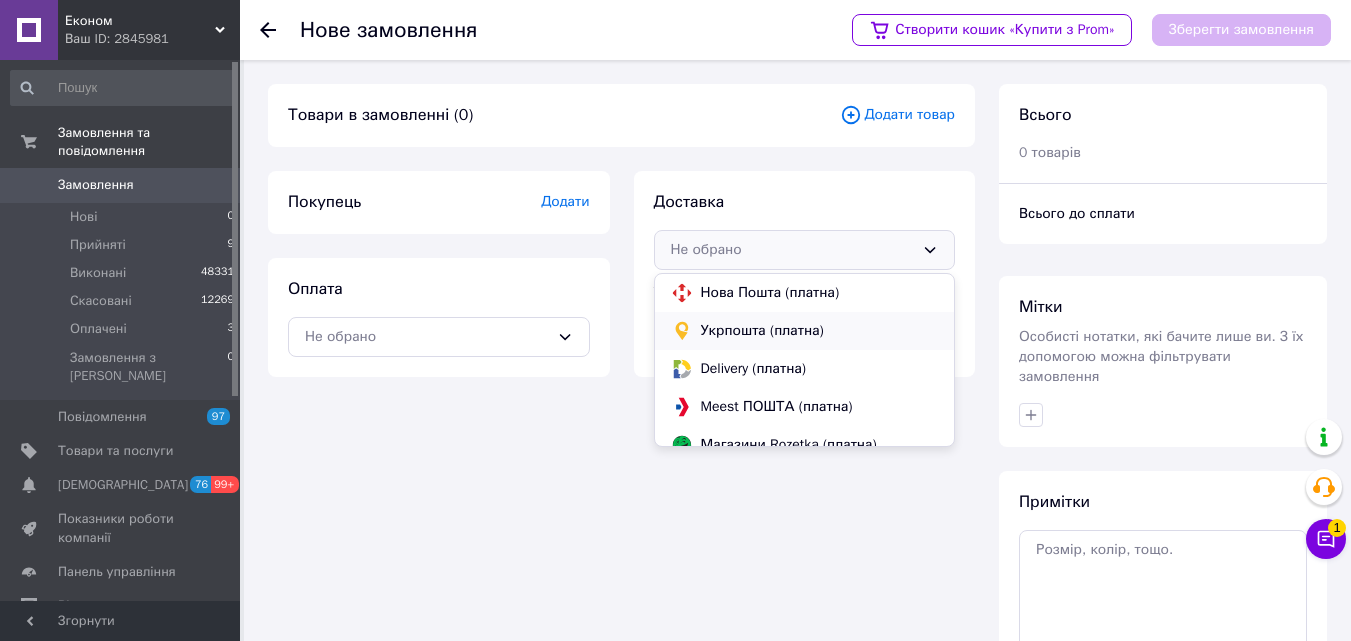 click on "Укрпошта (платна)" at bounding box center (820, 331) 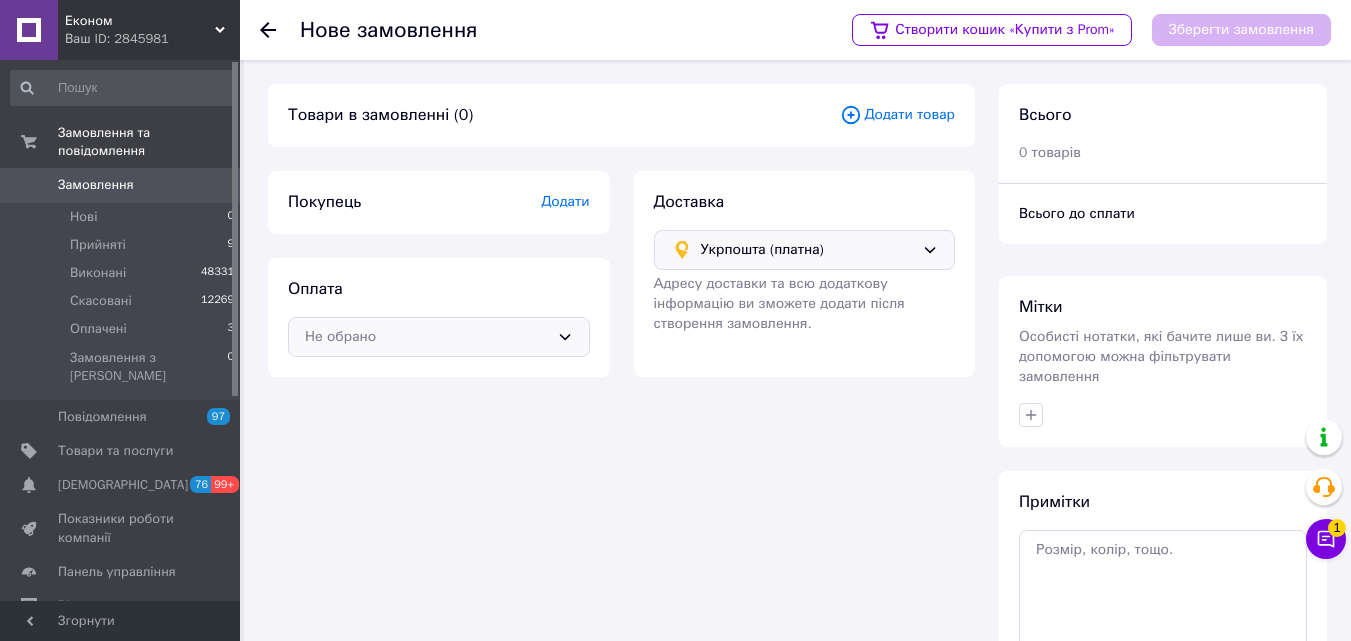 click on "Не обрано" at bounding box center [439, 337] 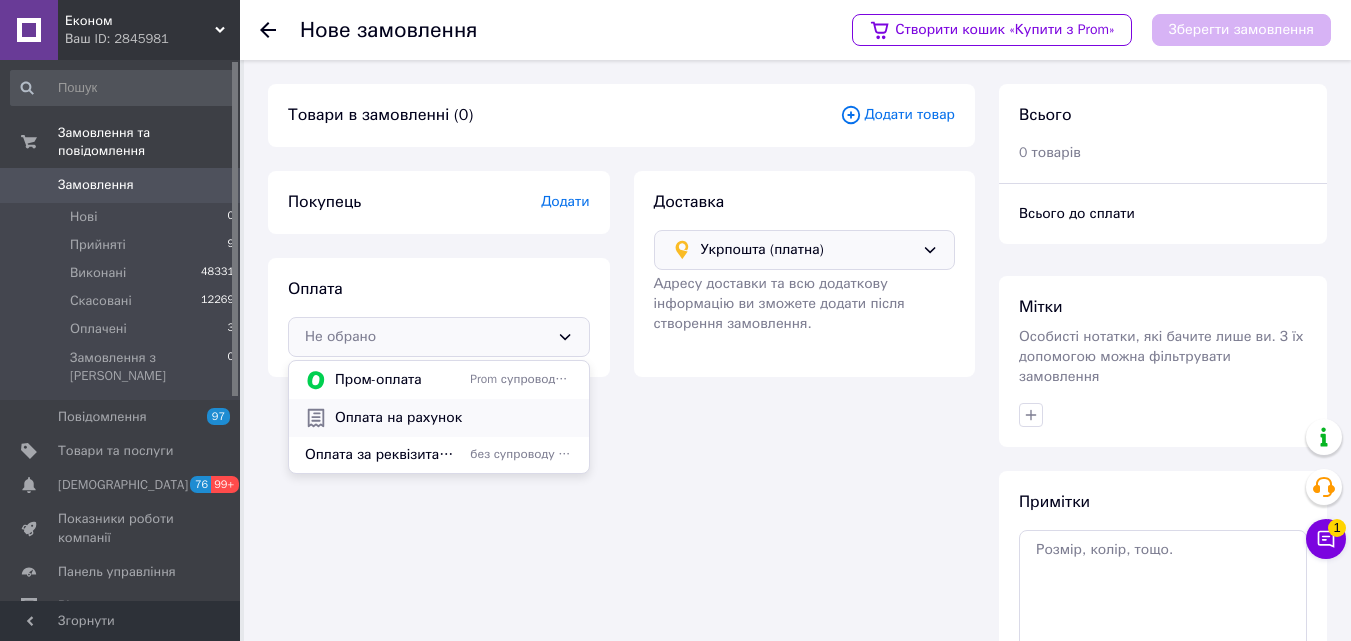 click on "Оплата на рахунок" at bounding box center [454, 418] 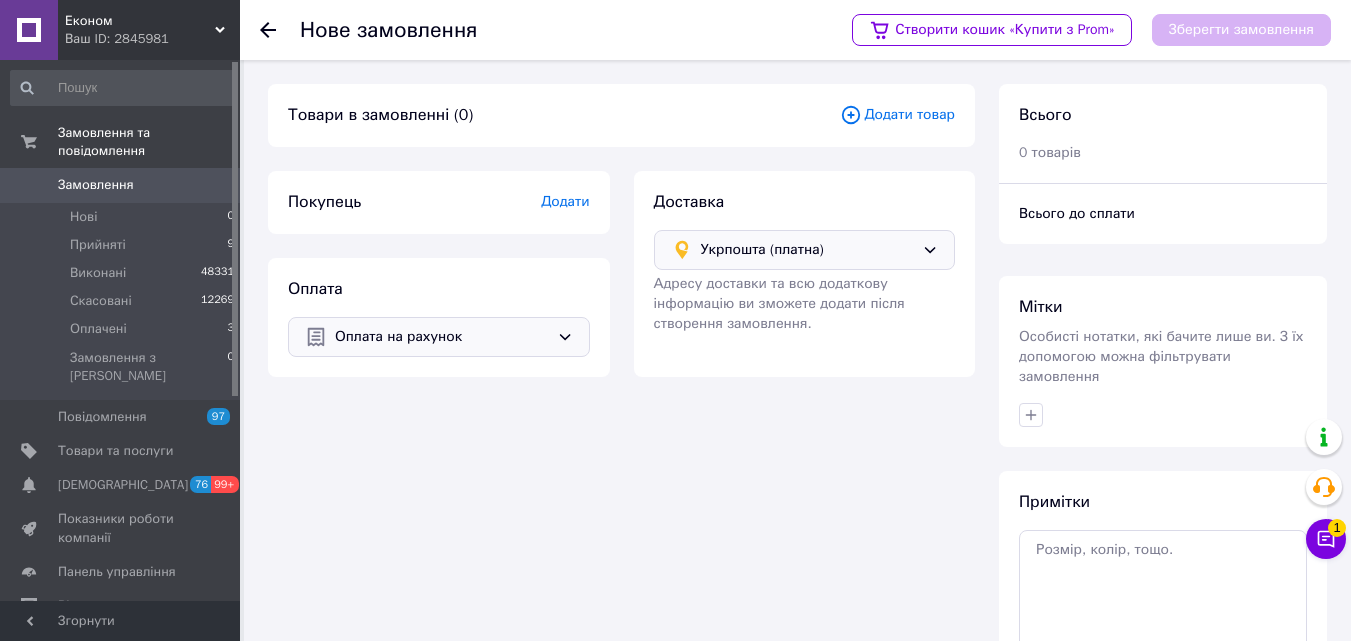 click on "Додати товар" at bounding box center (897, 115) 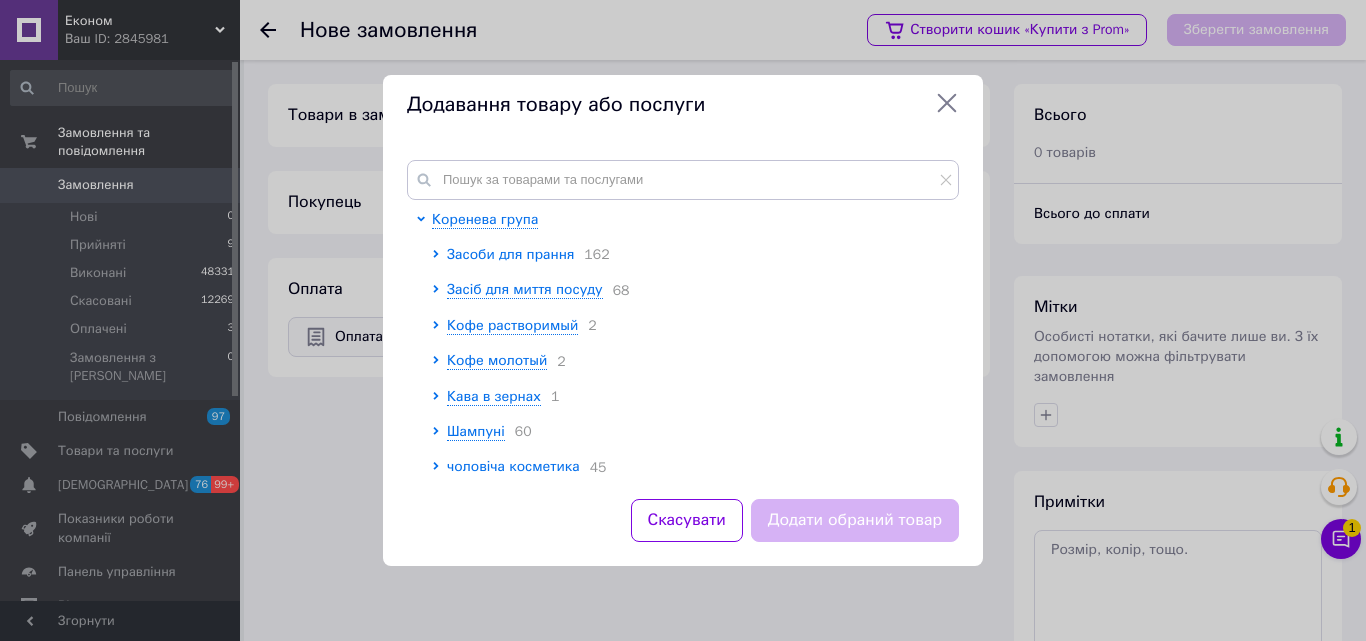click on "Засоби для прання" at bounding box center (510, 255) 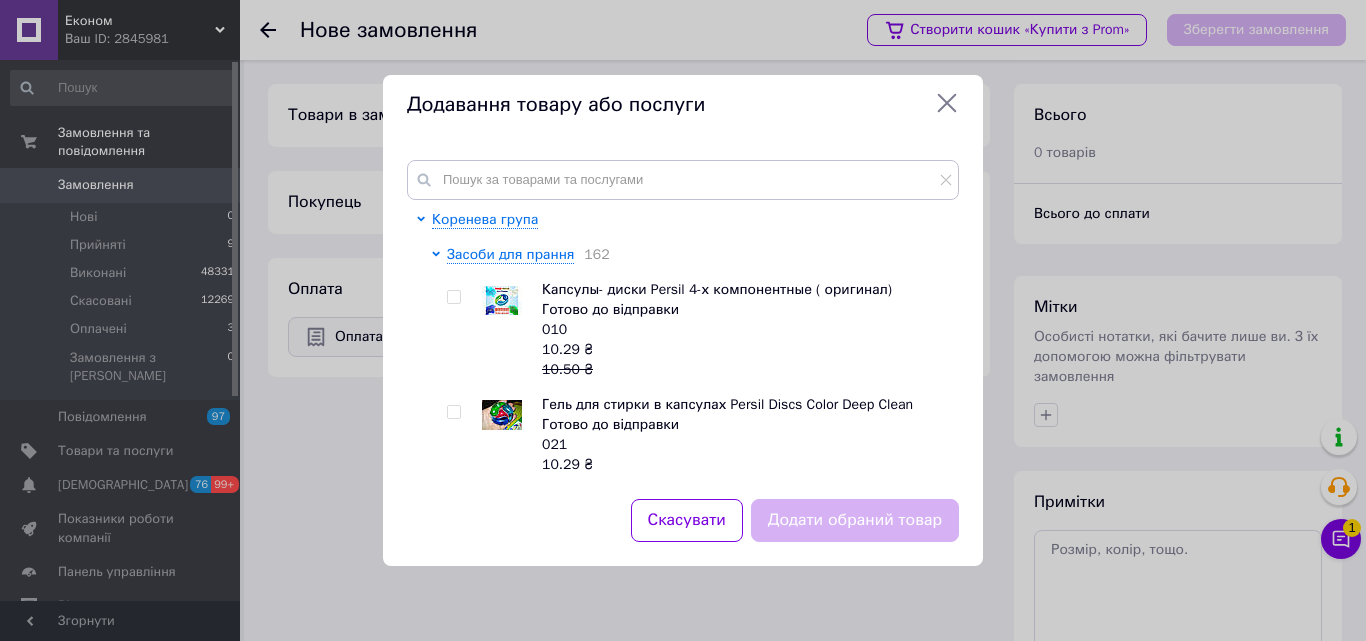 click at bounding box center [453, 297] 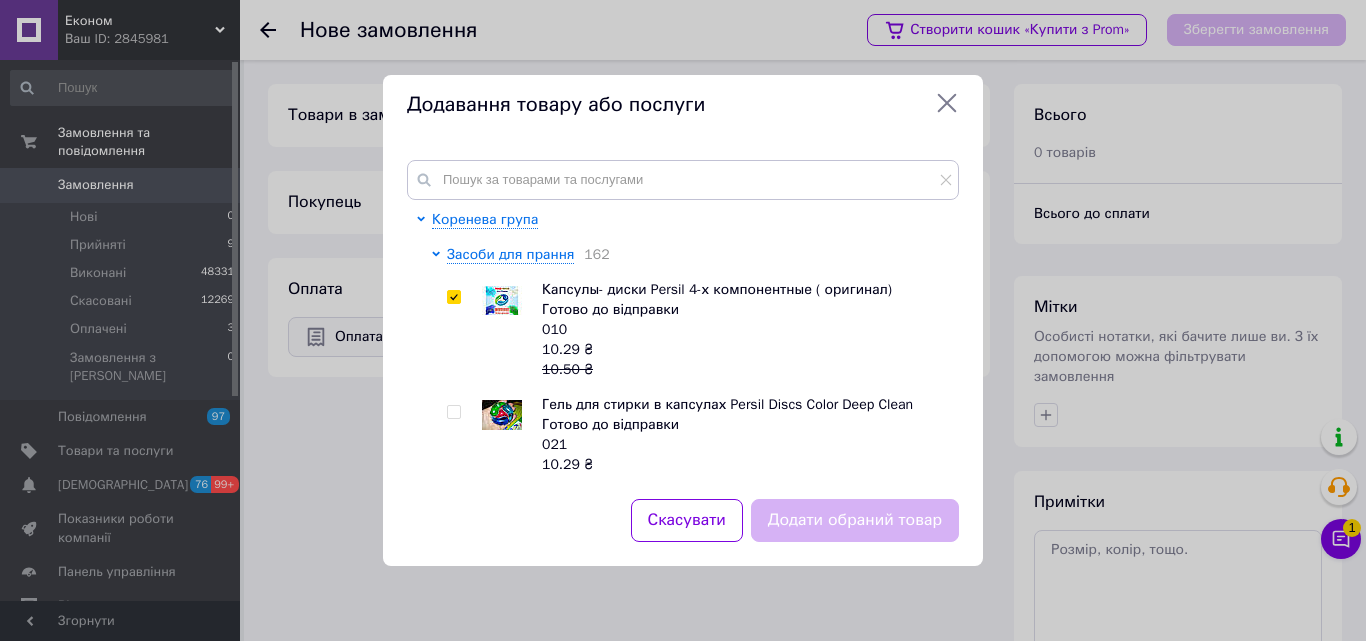 checkbox on "true" 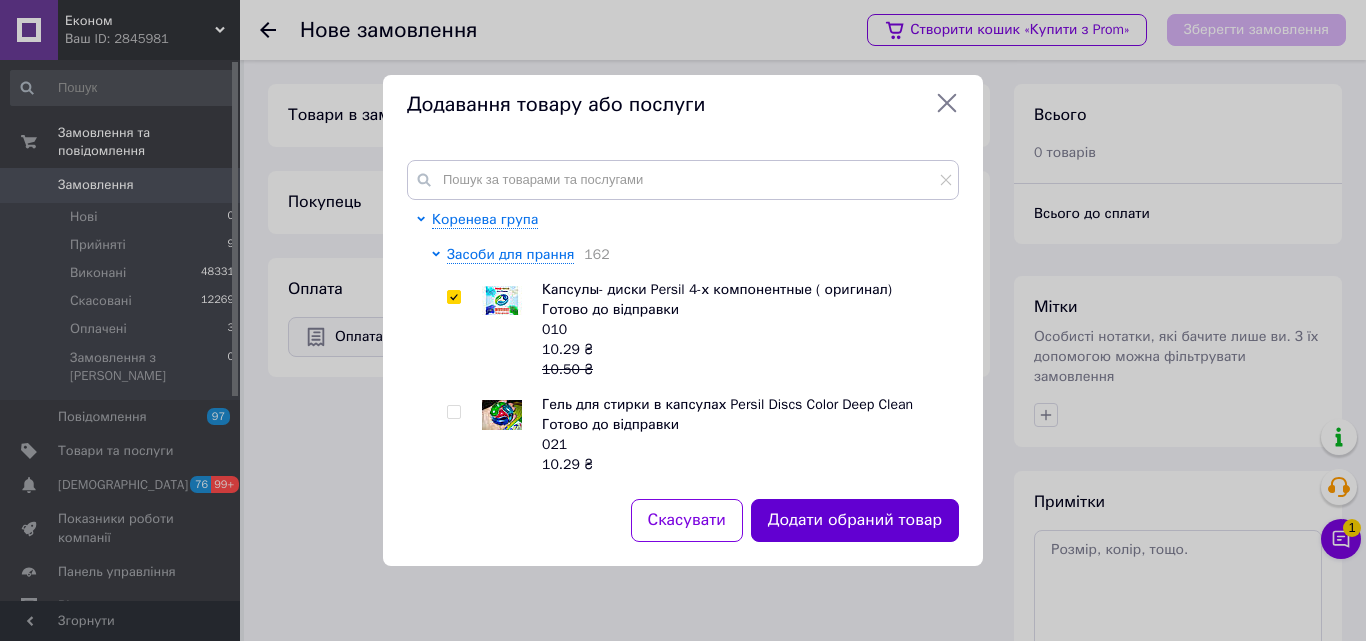click on "Додати обраний товар" at bounding box center (855, 520) 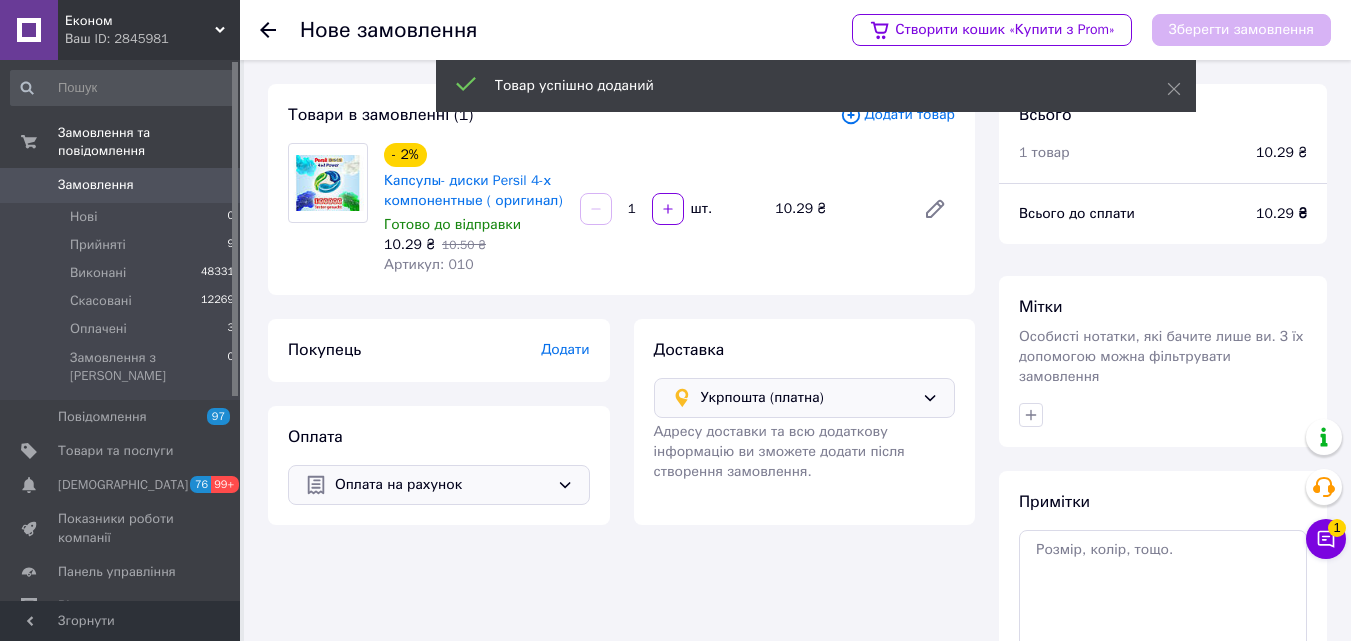 scroll, scrollTop: 100, scrollLeft: 0, axis: vertical 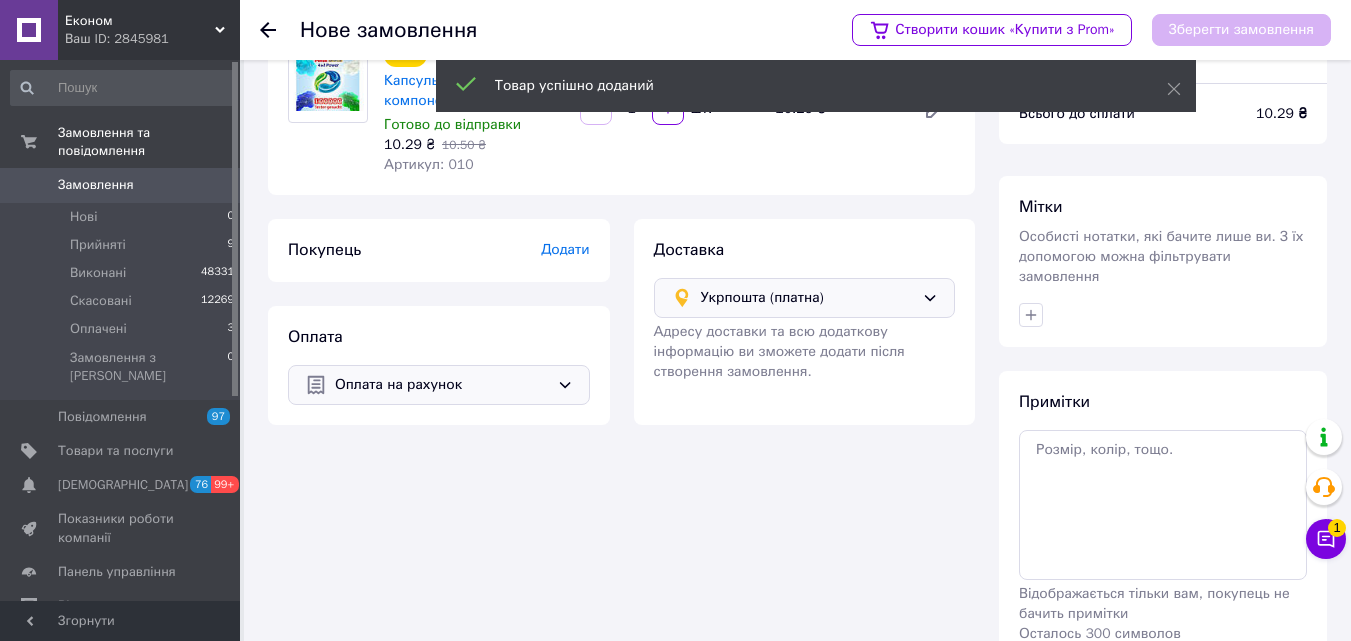 click on "Додати" at bounding box center [565, 249] 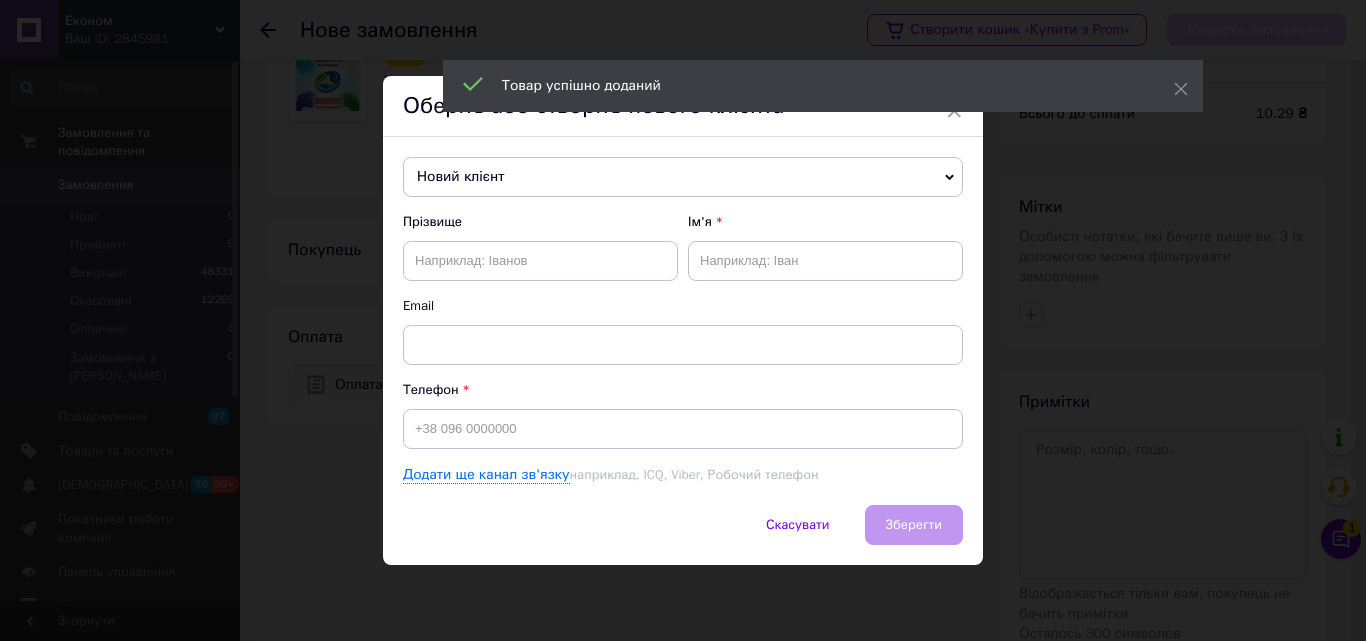 click on "Новий клієнт" at bounding box center (683, 177) 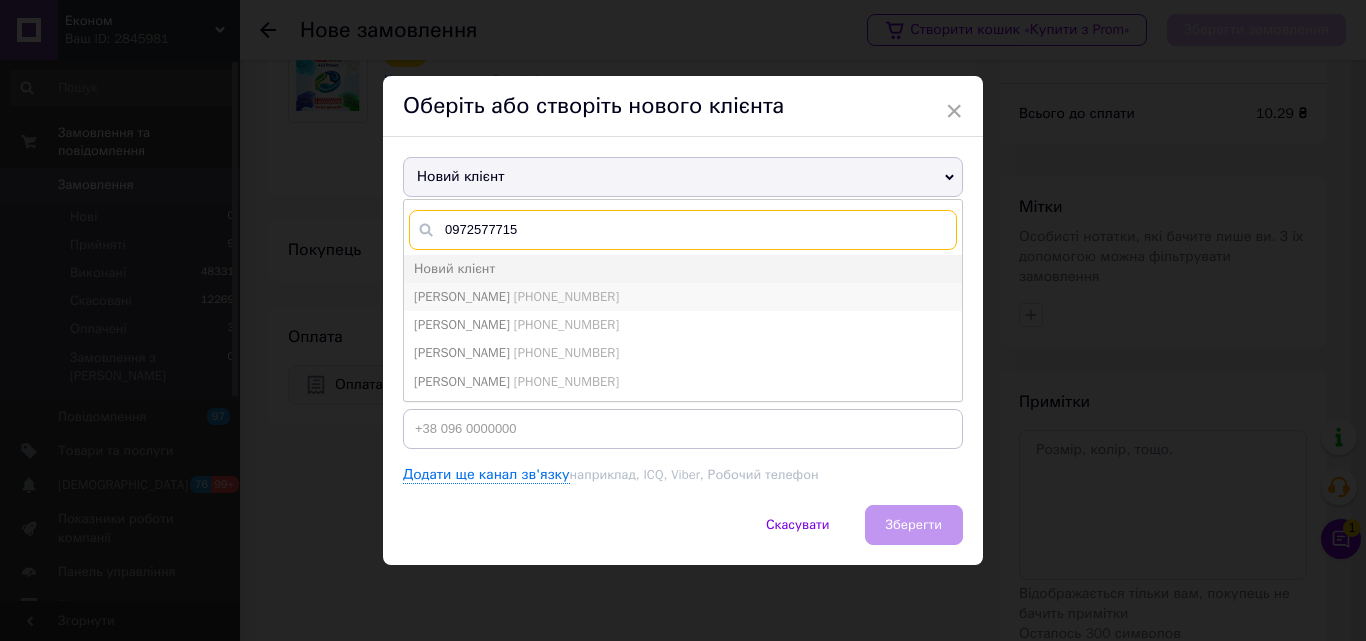 type on "0972577715" 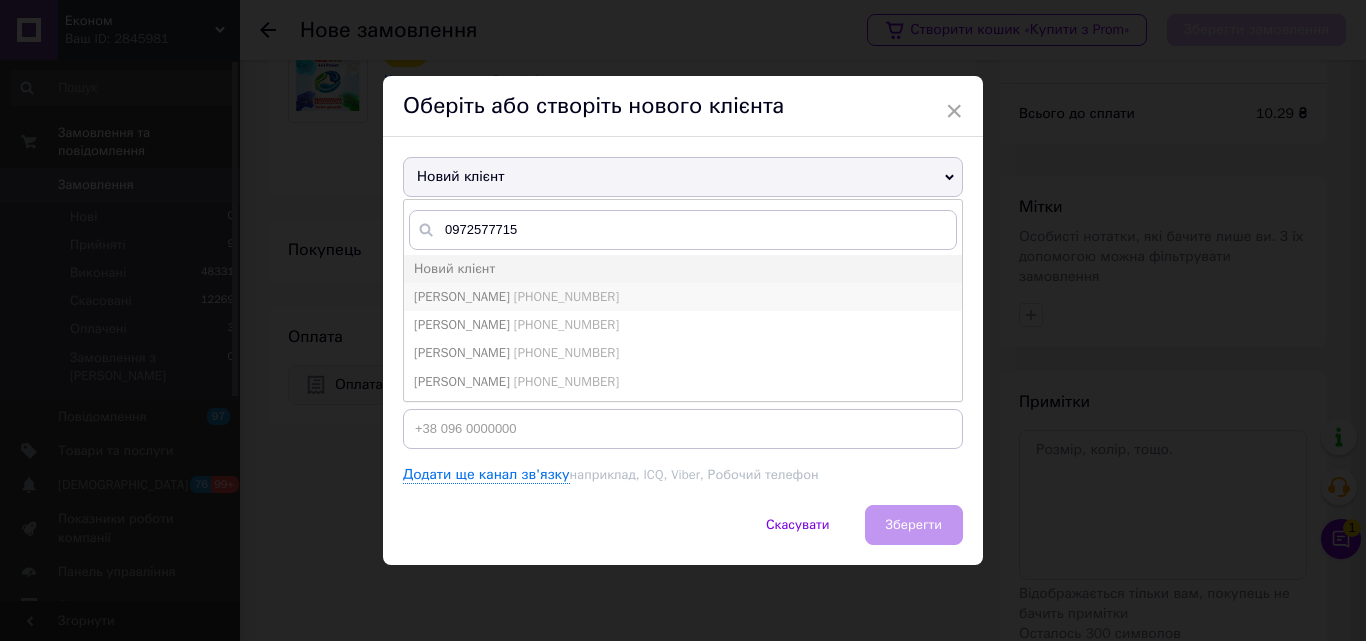 click on "[PHONE_NUMBER]" at bounding box center [566, 296] 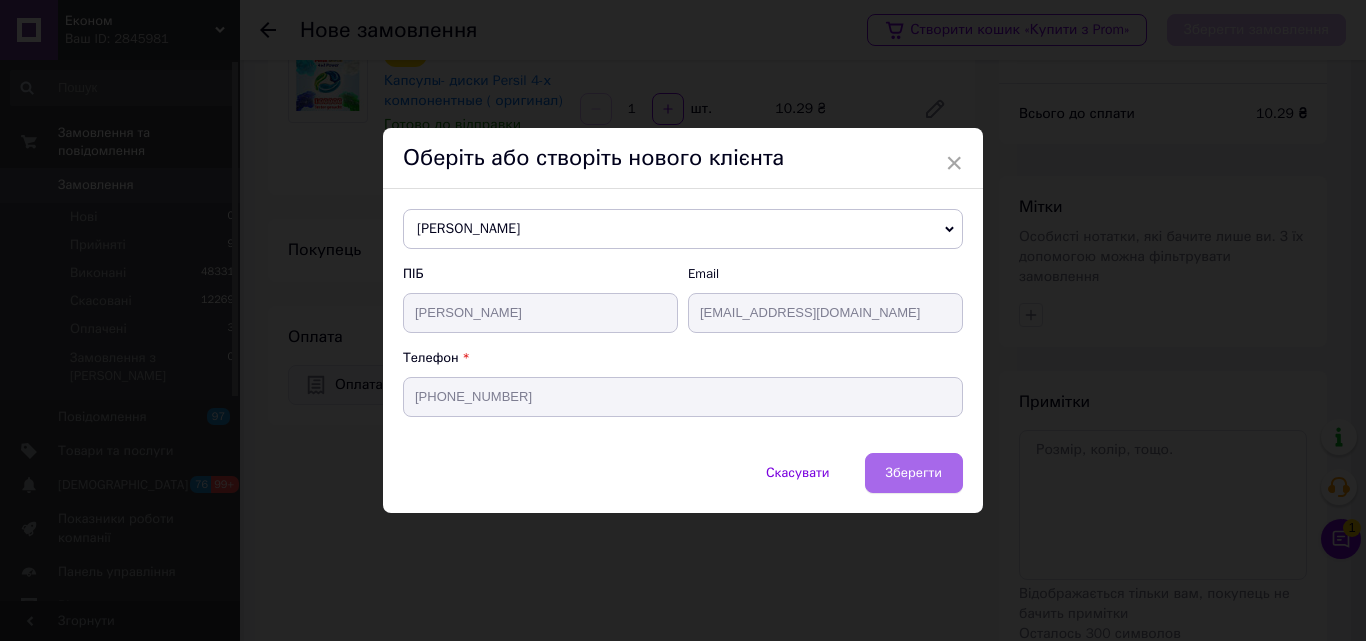 click on "Зберегти" at bounding box center [914, 472] 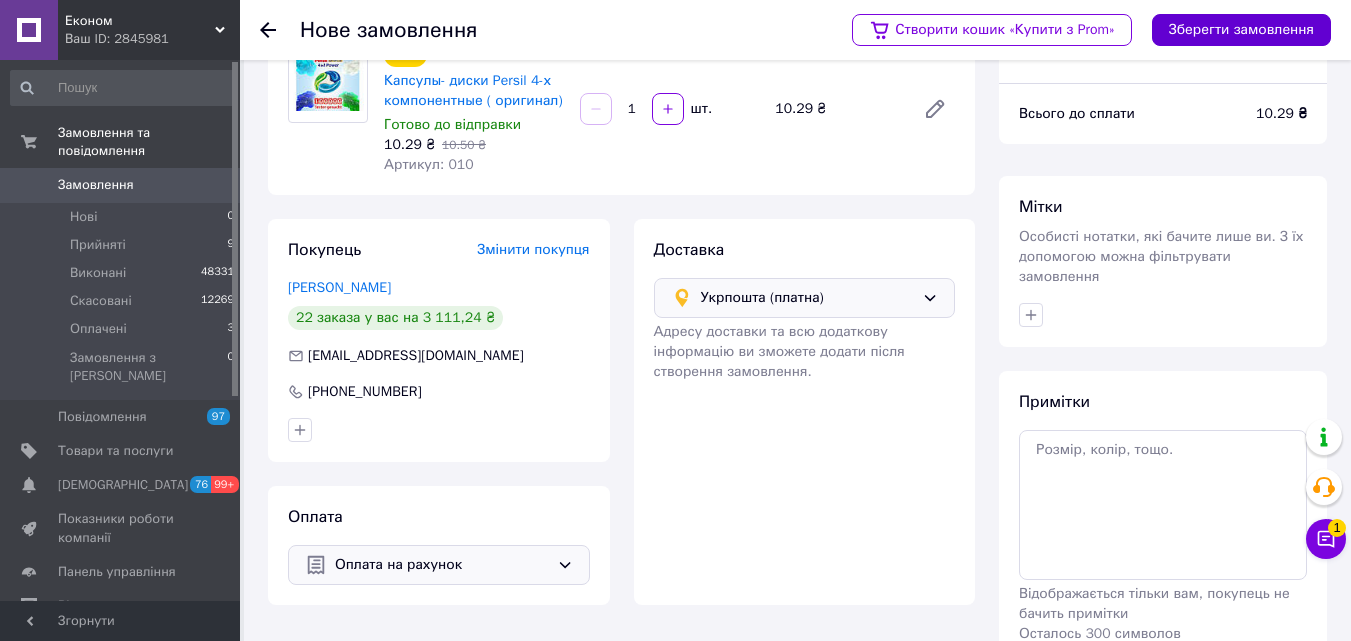 click on "Зберегти замовлення" at bounding box center [1241, 30] 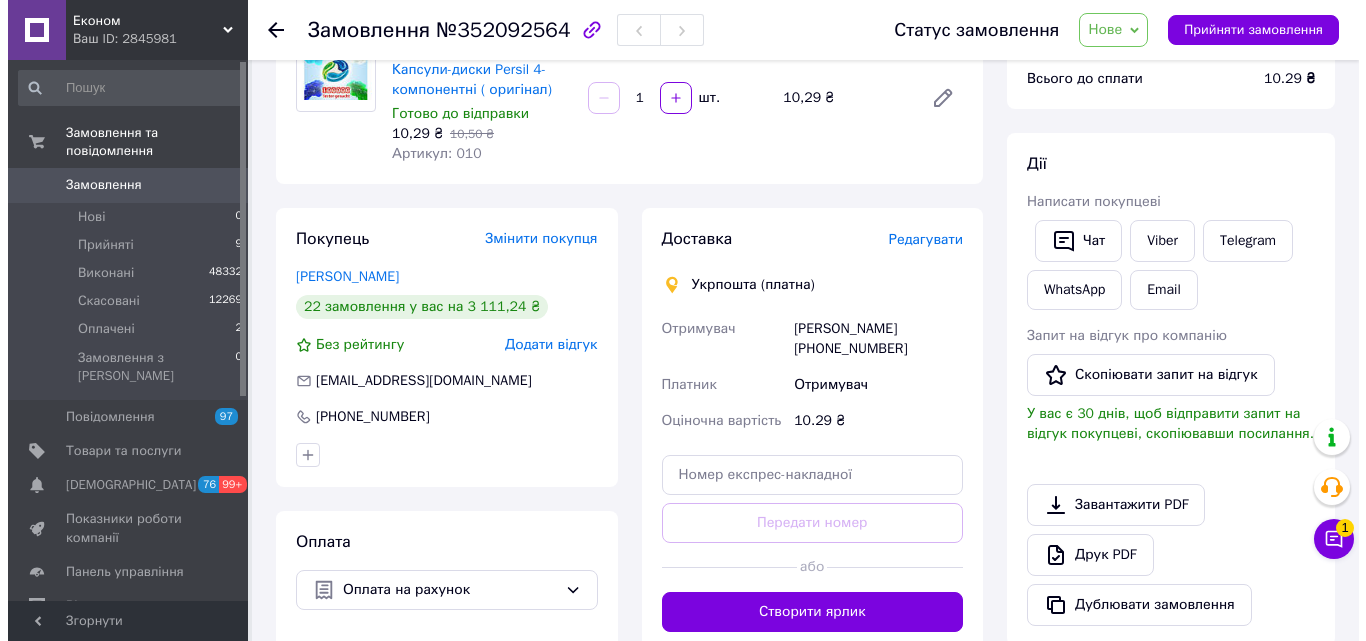 scroll, scrollTop: 200, scrollLeft: 0, axis: vertical 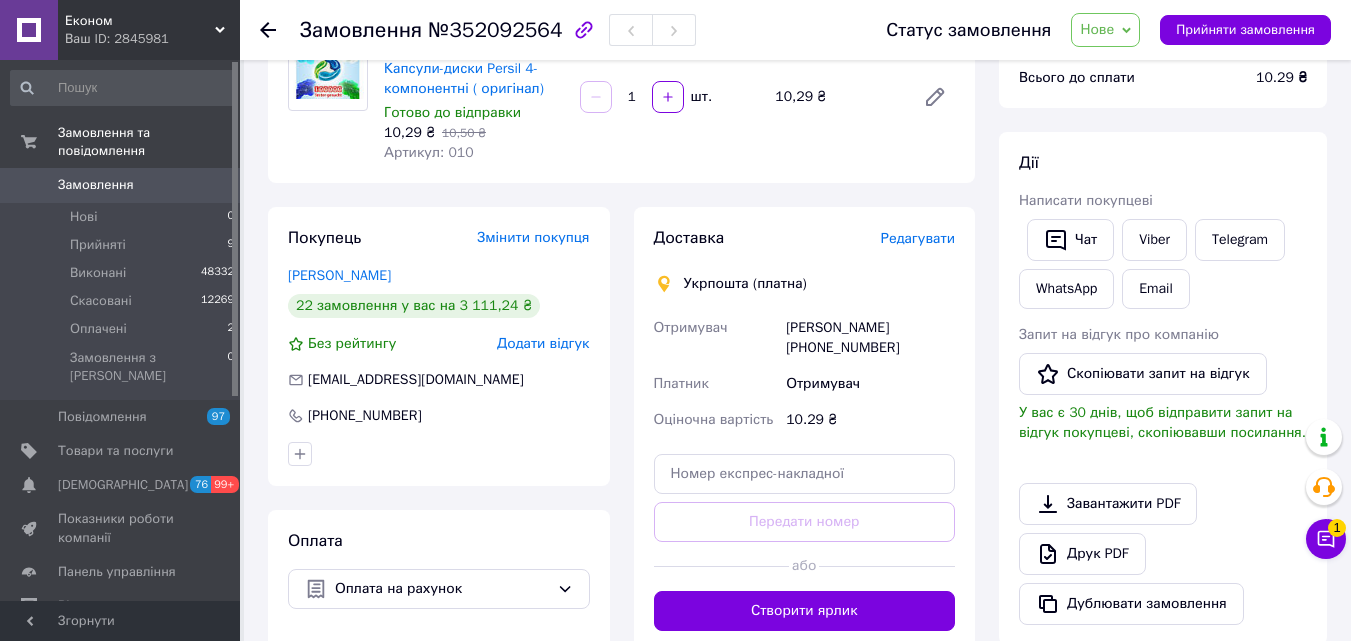 click on "Редагувати" at bounding box center [918, 238] 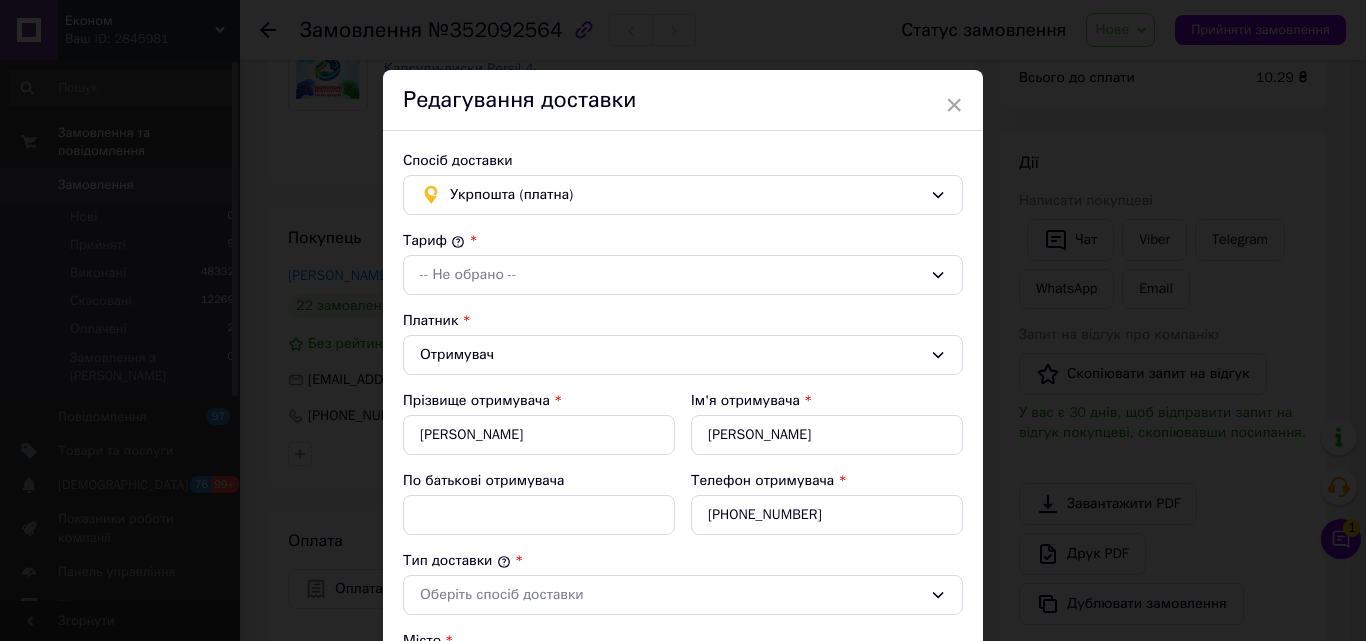 drag, startPoint x: 569, startPoint y: 279, endPoint x: 551, endPoint y: 295, distance: 24.083189 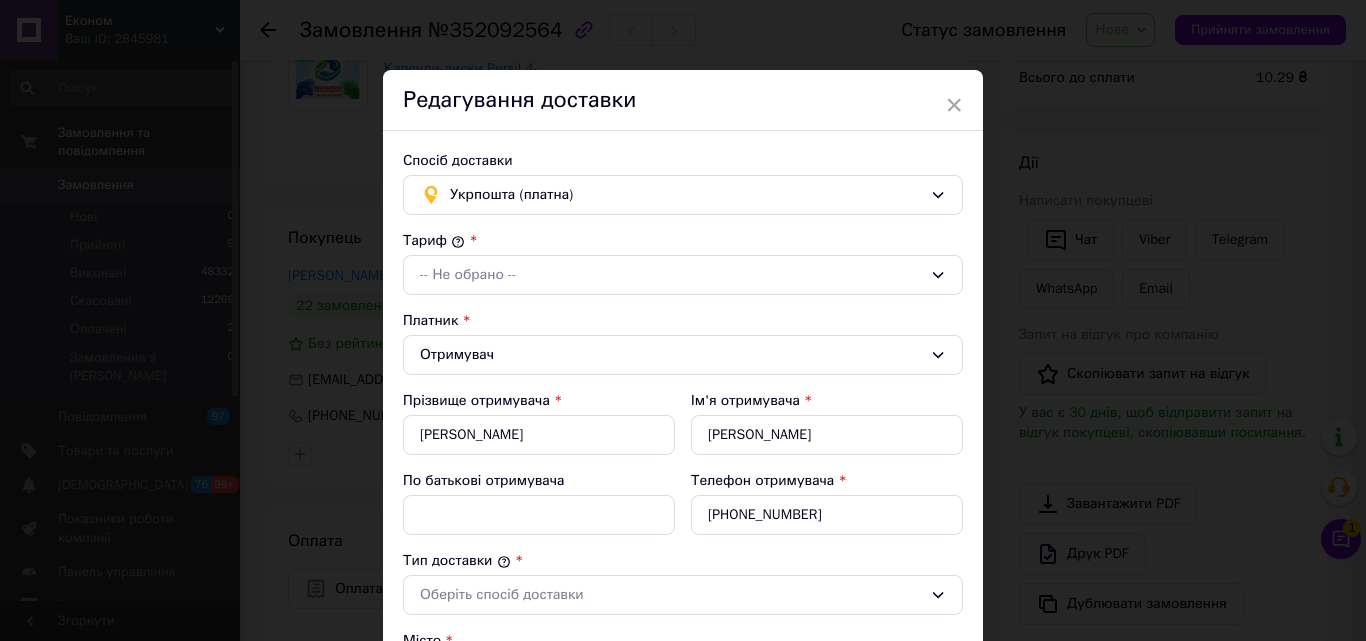 click on "-- Не обрано --" at bounding box center (671, 275) 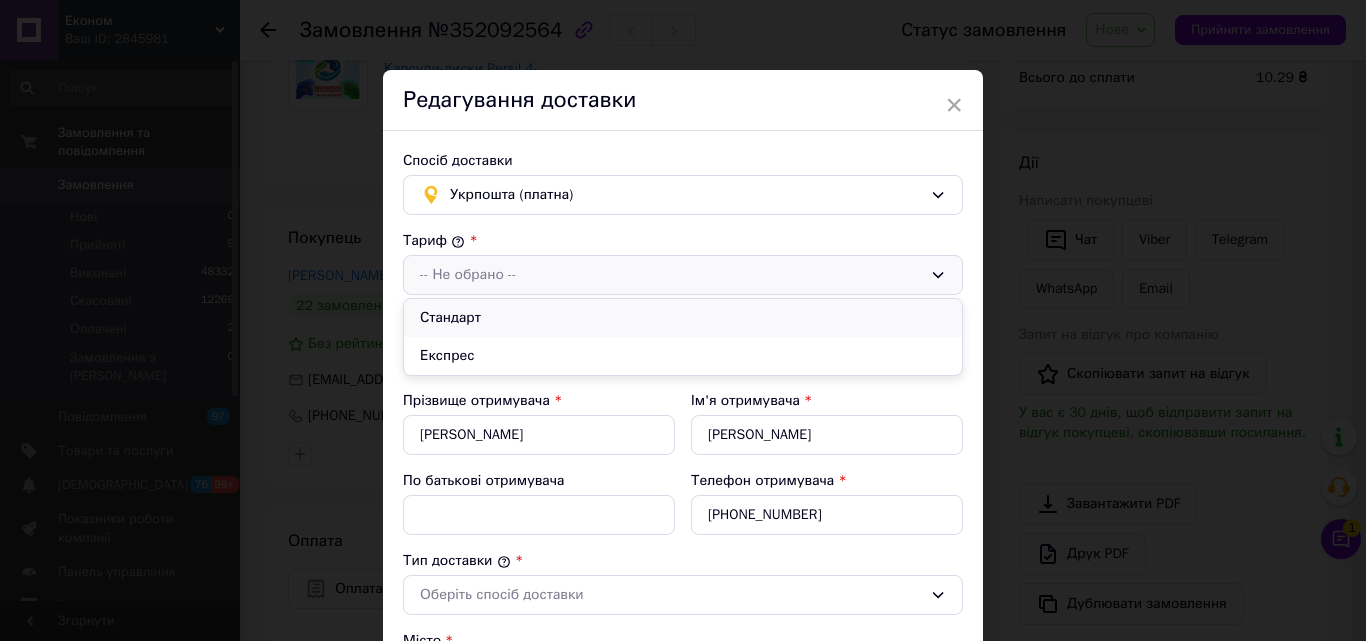 click on "Стандарт" at bounding box center (683, 318) 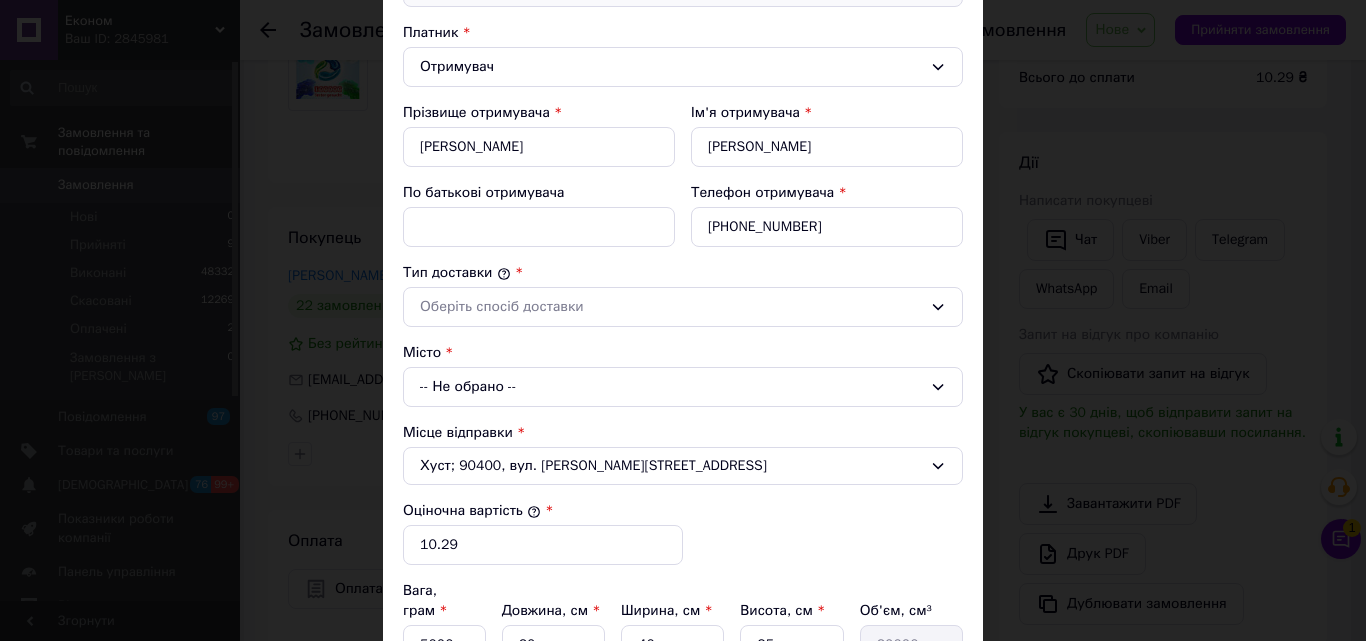 scroll, scrollTop: 400, scrollLeft: 0, axis: vertical 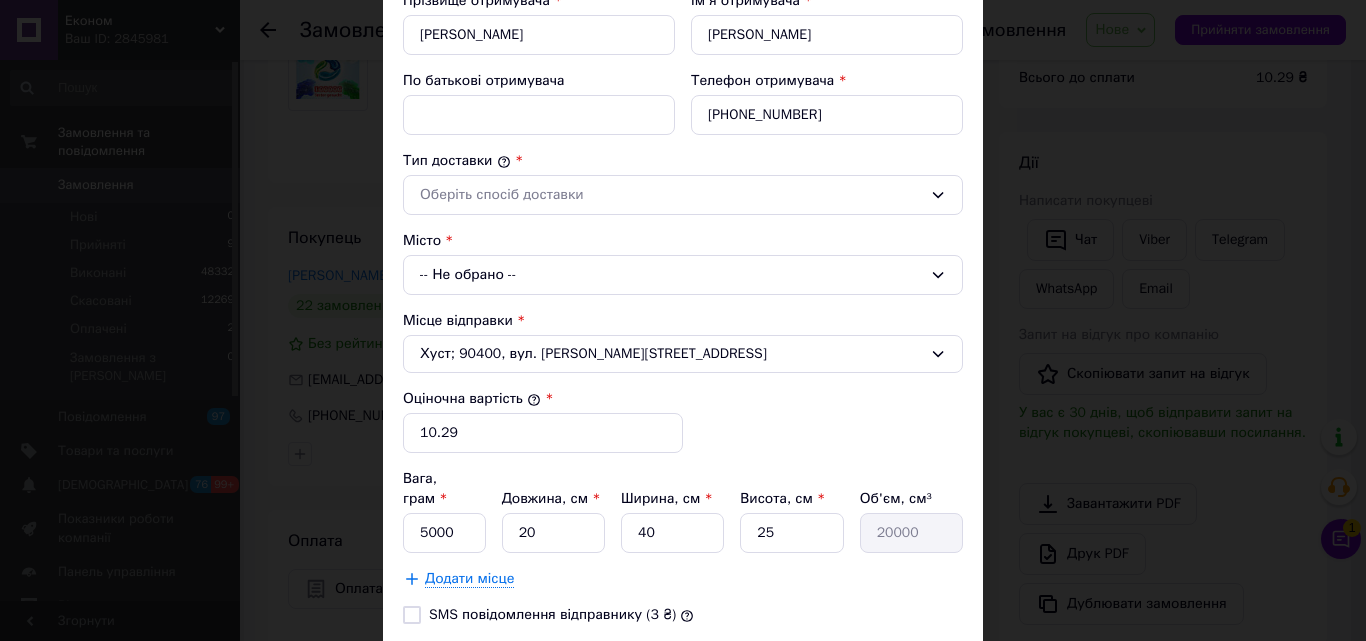 click on "[PERSON_NAME]     * [PERSON_NAME]   * Отримувач Прізвище отримувача   * [PERSON_NAME] Ім'я отримувача   * [PERSON_NAME] батькові отримувача Телефон отримувача   * [PHONE_NUMBER] Тип доставки     * Оберіть спосіб доставки Місто -- Не обрано -- Місце відправки   * Хуст; 90400, вул. Корятовича, 10 Оціночна вартість     * 10.29 Вага, грам   * 5000 Довжина, см   * 20 Ширина, см   * 40 Висота, см   * 25 Об'єм, см³ 20000 Додати місце SMS повідомлення відправнику (3 ₴)   Огляд покупцем при отриманні   Замовити зворотну доставку" at bounding box center (683, 272) 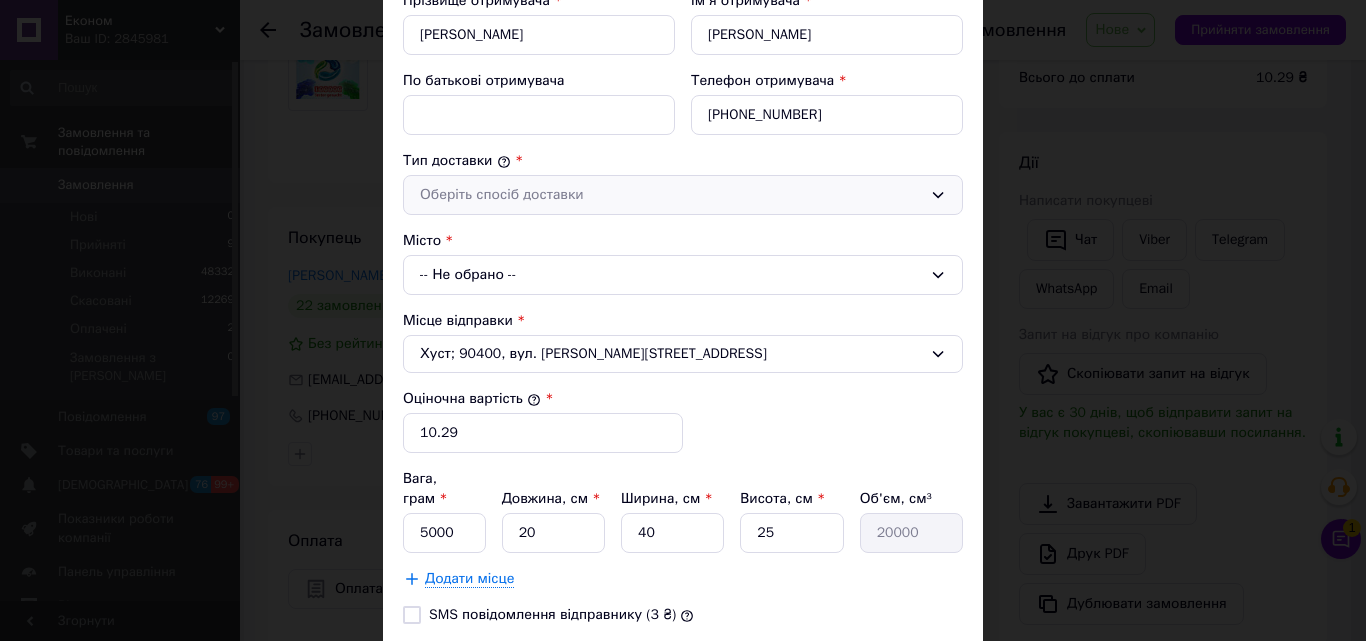 click on "Оберіть спосіб доставки" at bounding box center (683, 195) 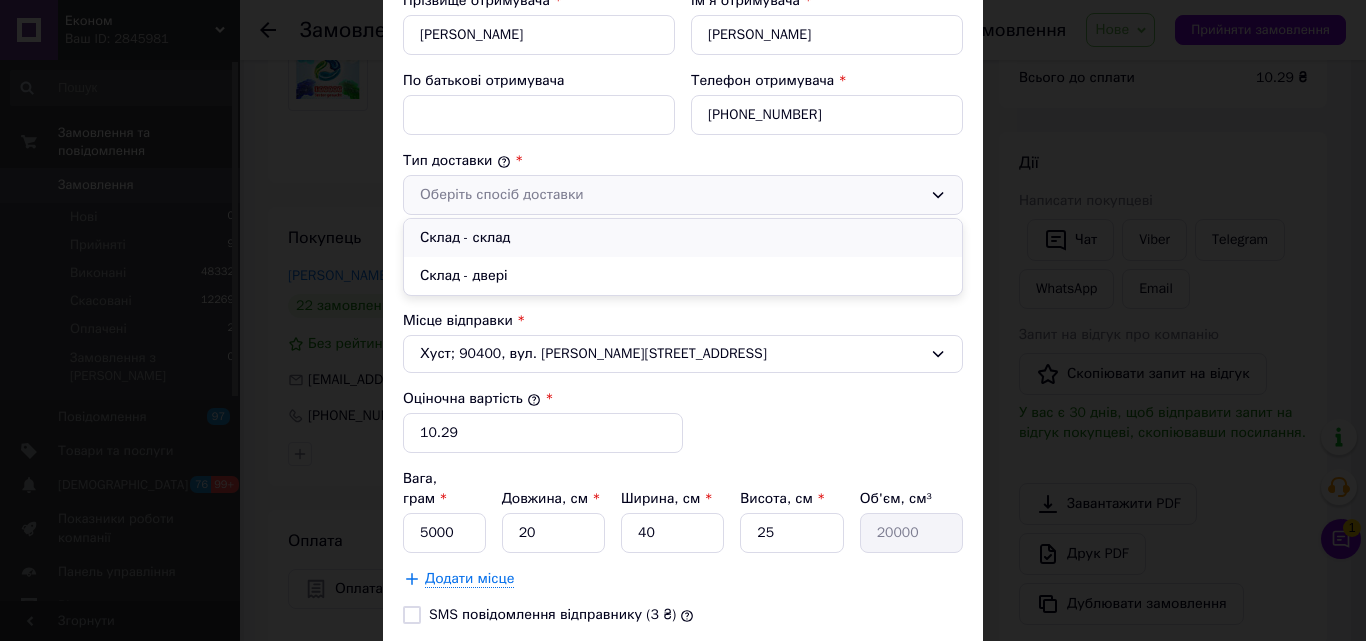 click on "Склад - склад" at bounding box center [683, 238] 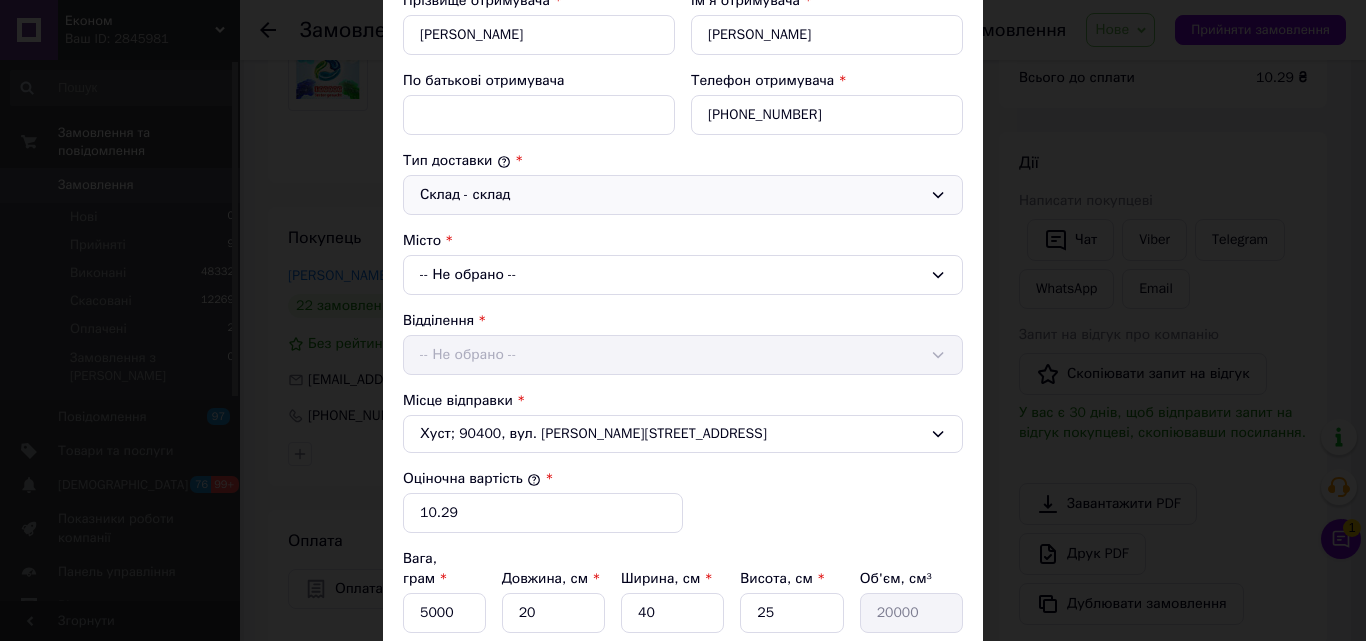 scroll, scrollTop: 500, scrollLeft: 0, axis: vertical 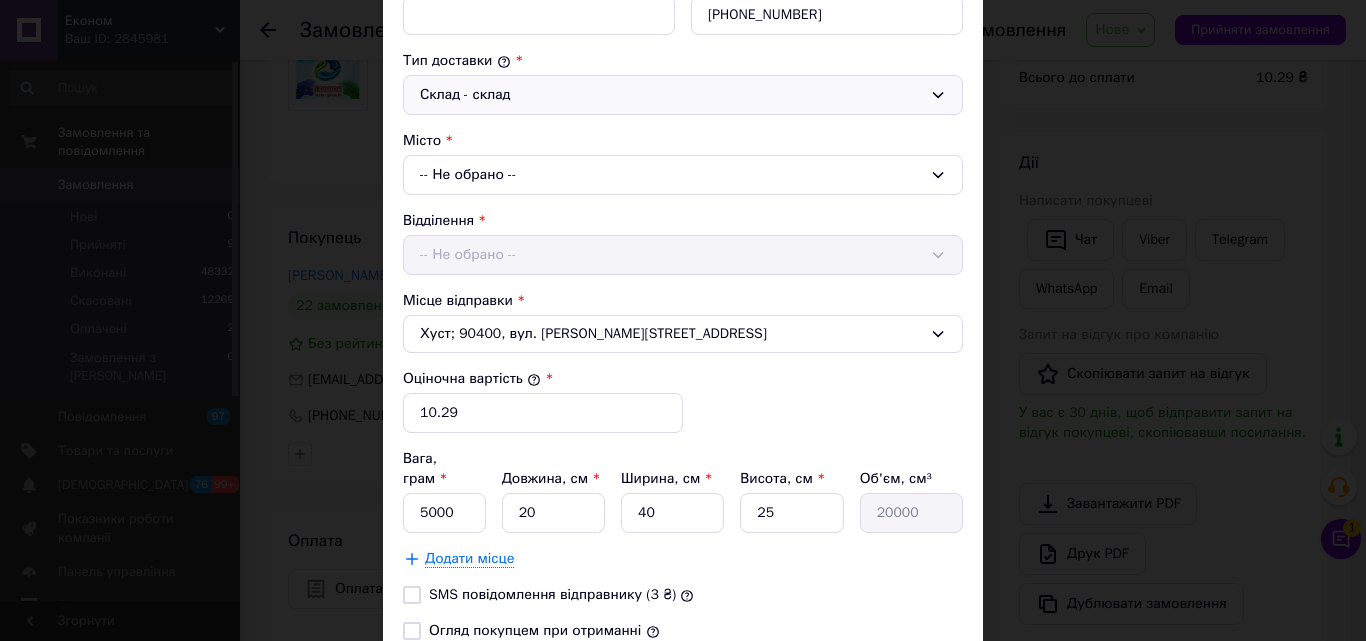 click on "-- Не обрано --" at bounding box center [683, 175] 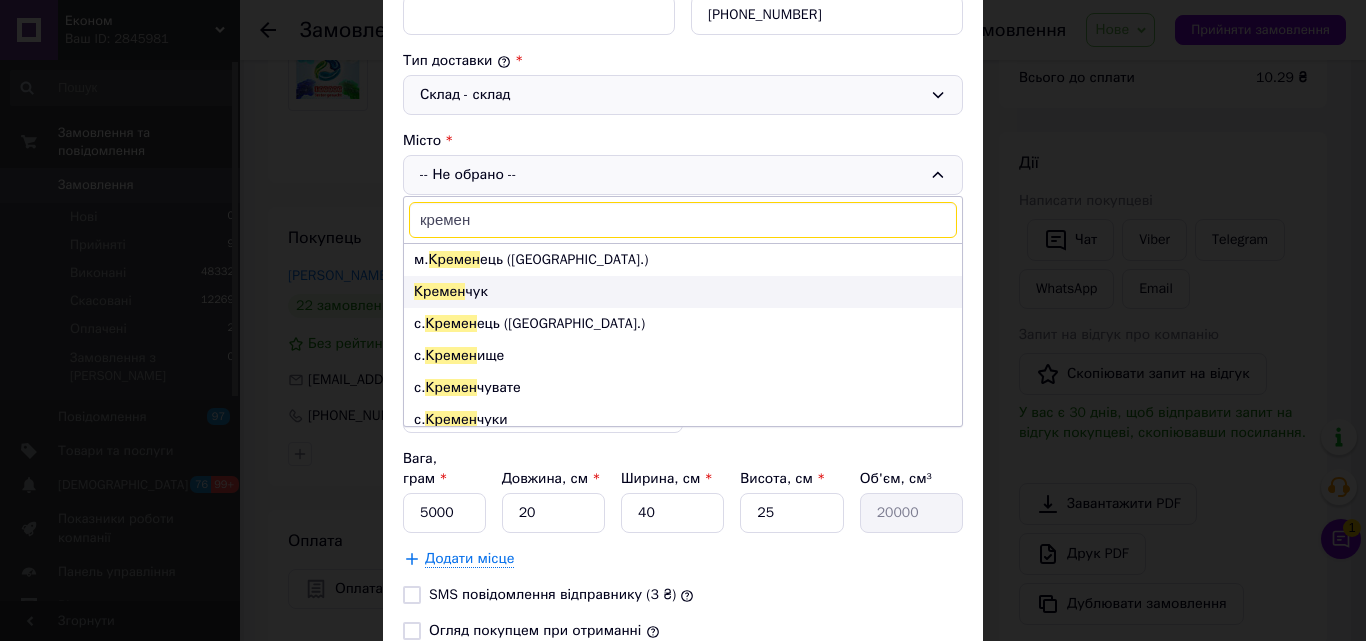 type on "кремен" 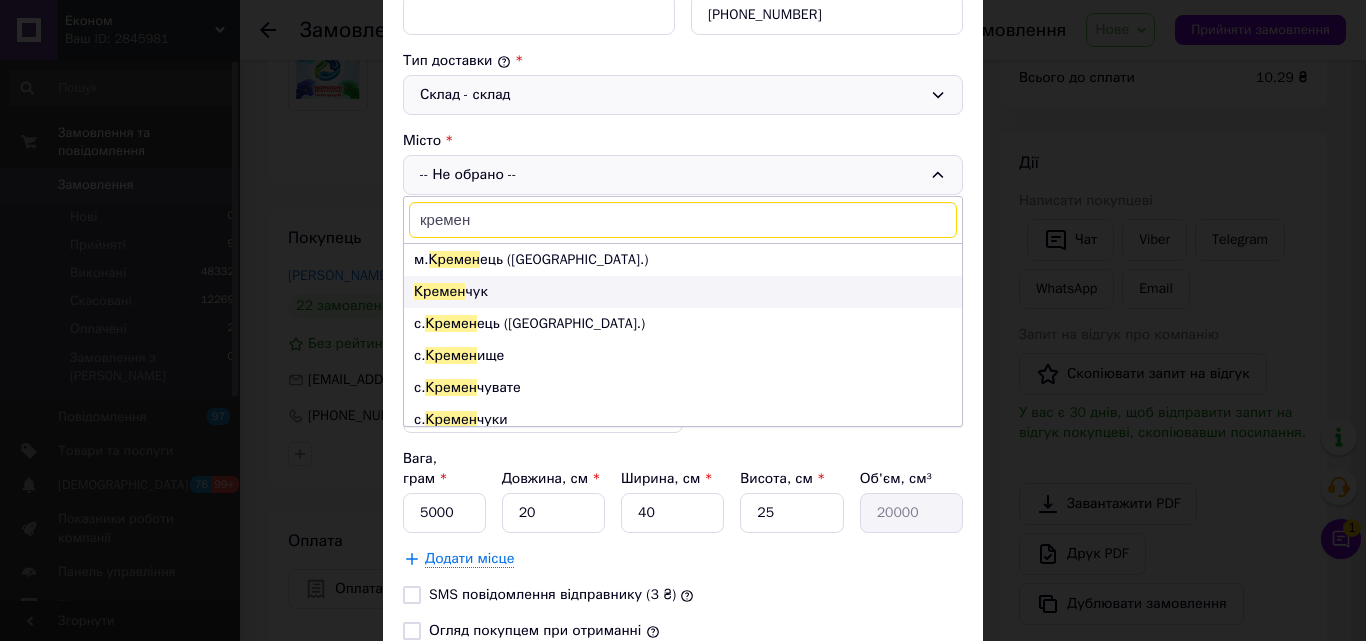 click on "Кремен" at bounding box center (439, 291) 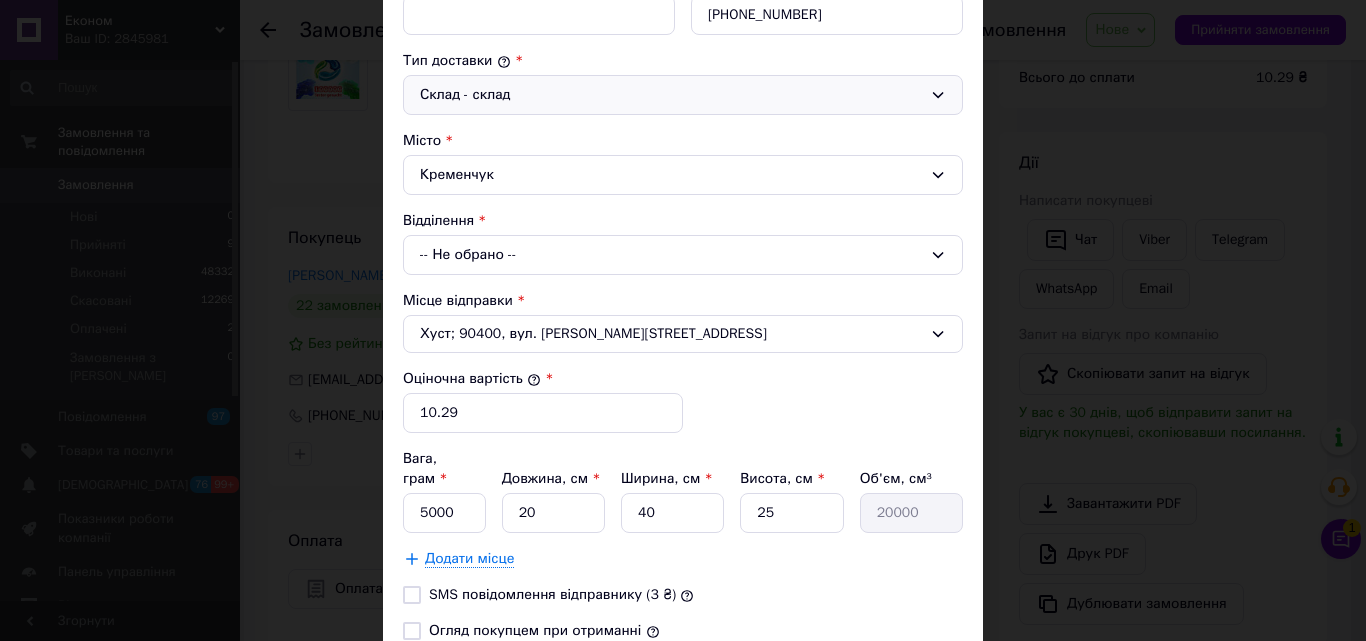click on "-- Не обрано --" at bounding box center (683, 255) 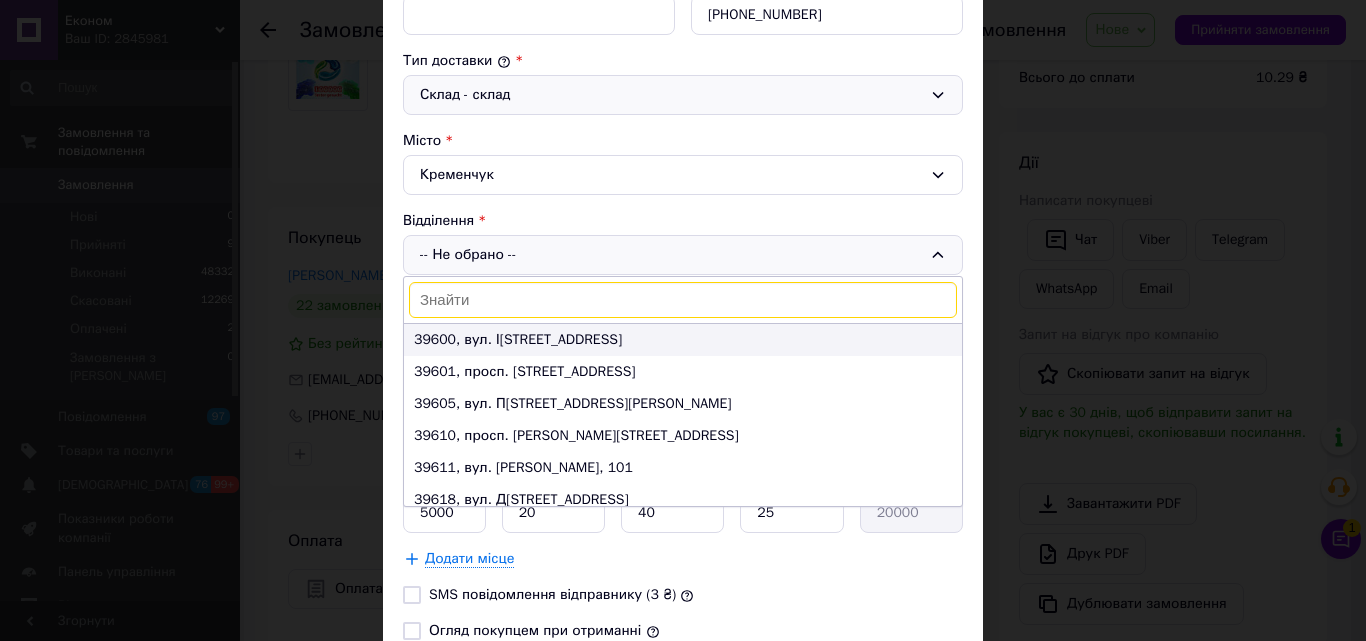 click on "39600, вул. І[STREET_ADDRESS]" at bounding box center [683, 340] 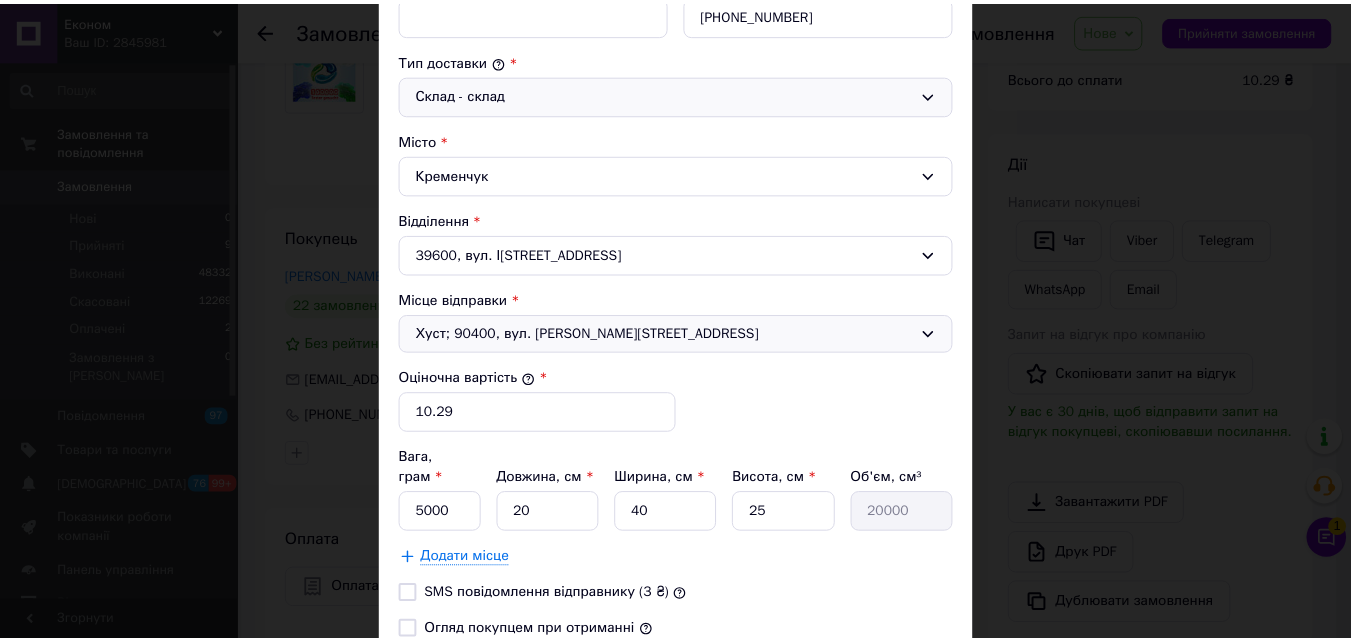 scroll, scrollTop: 682, scrollLeft: 0, axis: vertical 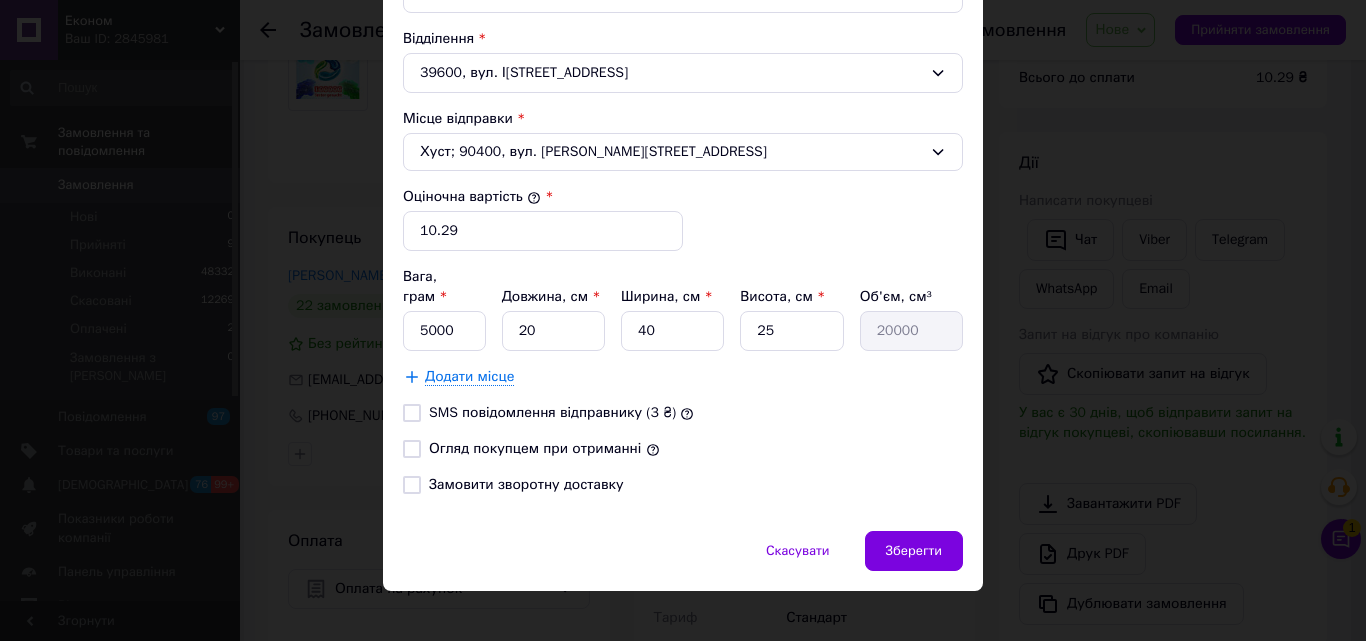click on "Огляд покупцем при отриманні" at bounding box center (412, 449) 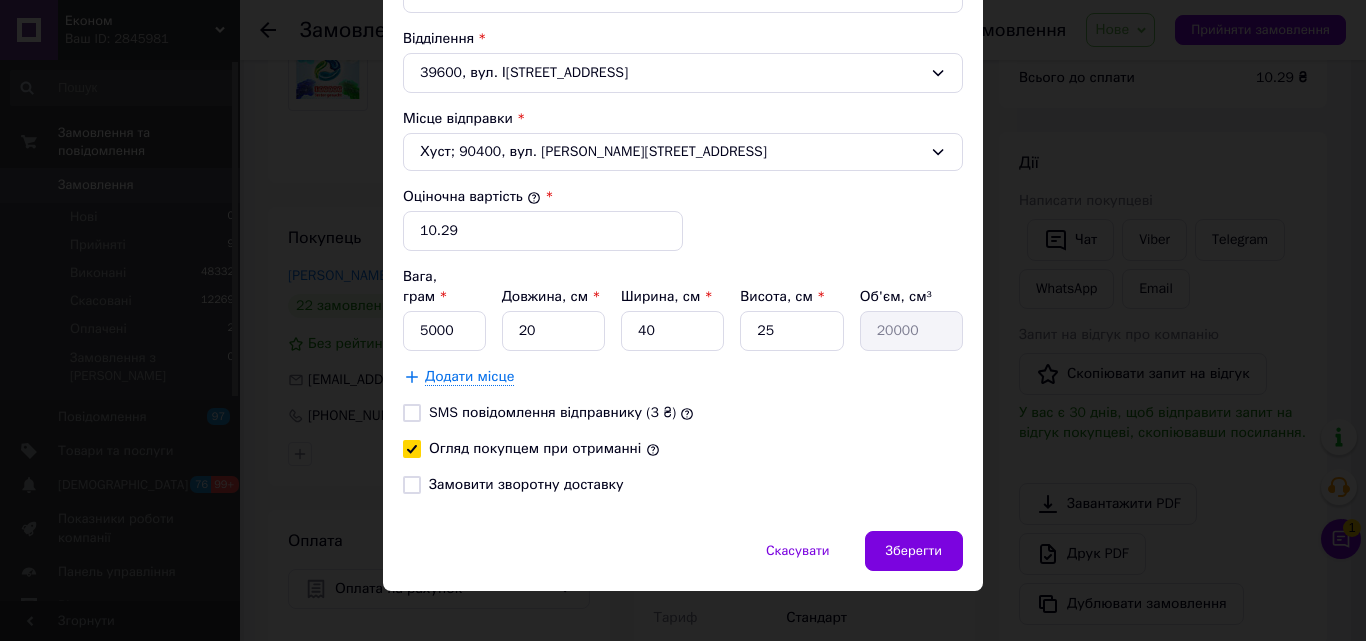 checkbox on "true" 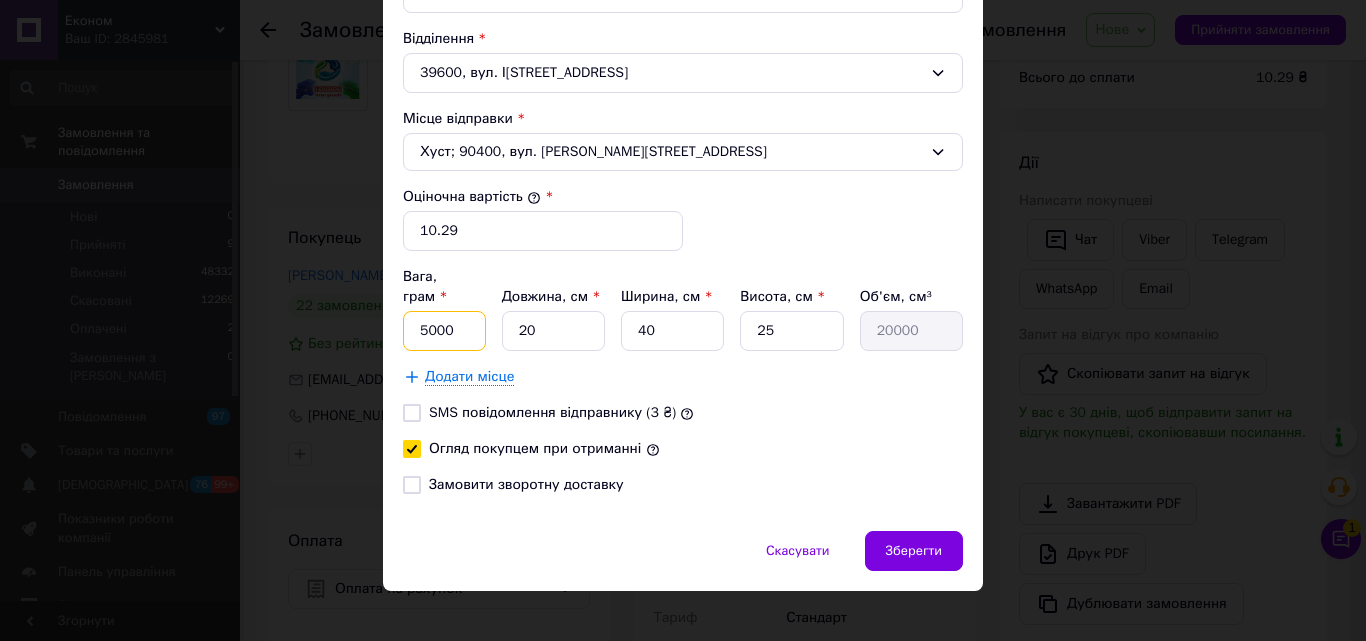click on "5000" at bounding box center (444, 331) 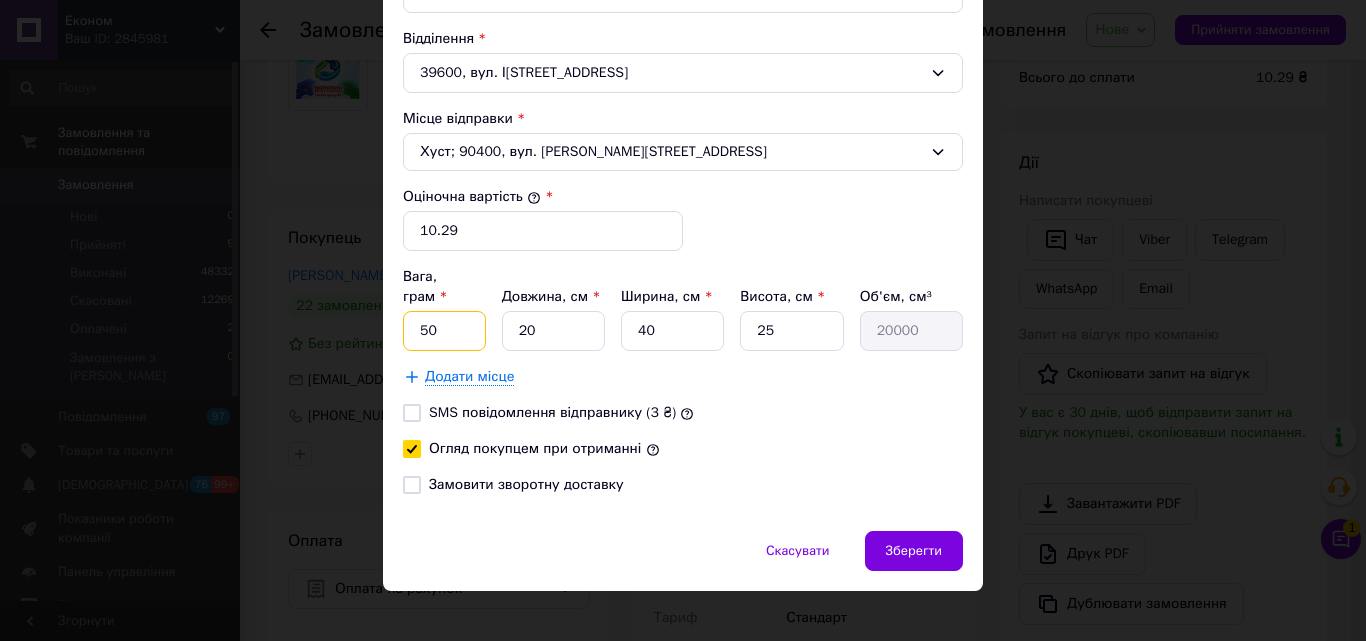 type on "5" 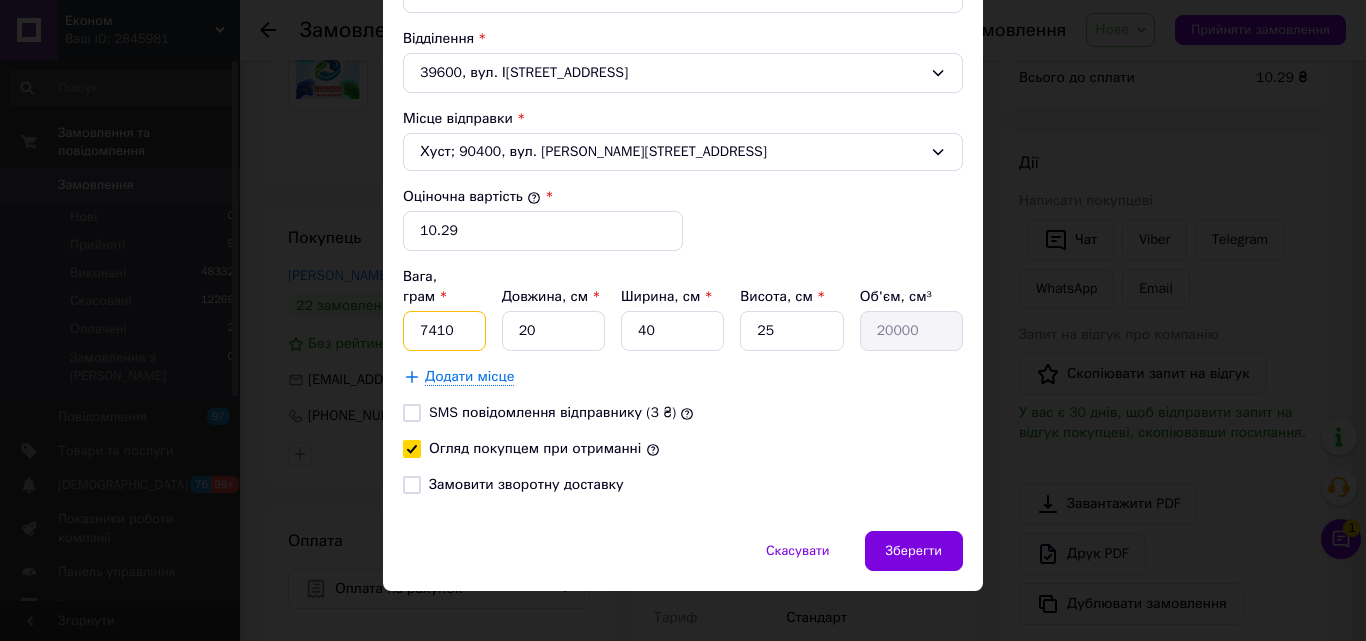 type on "7410" 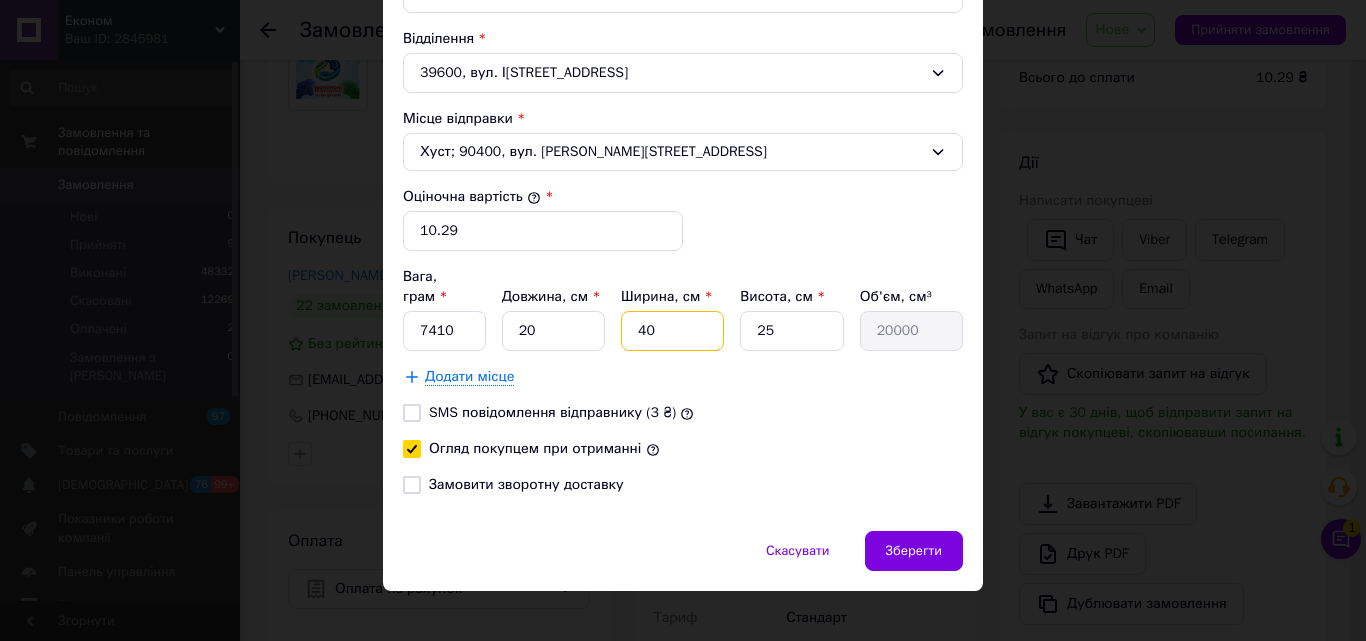 click on "40" at bounding box center [672, 331] 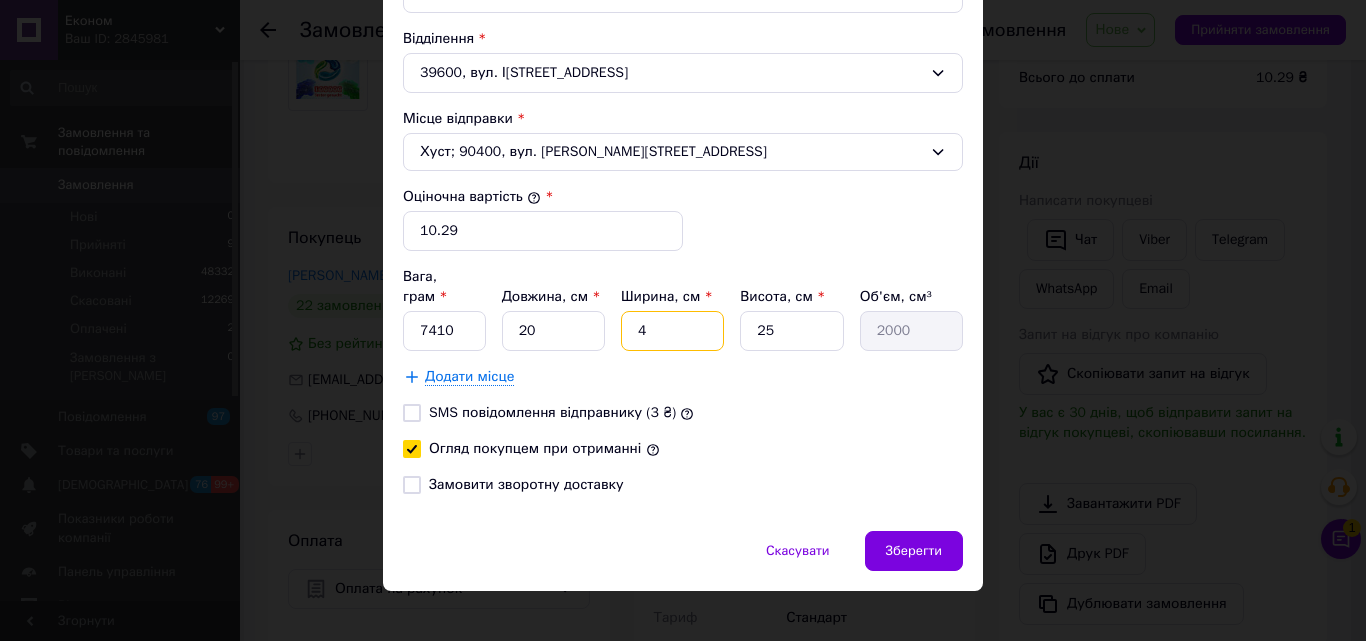 type 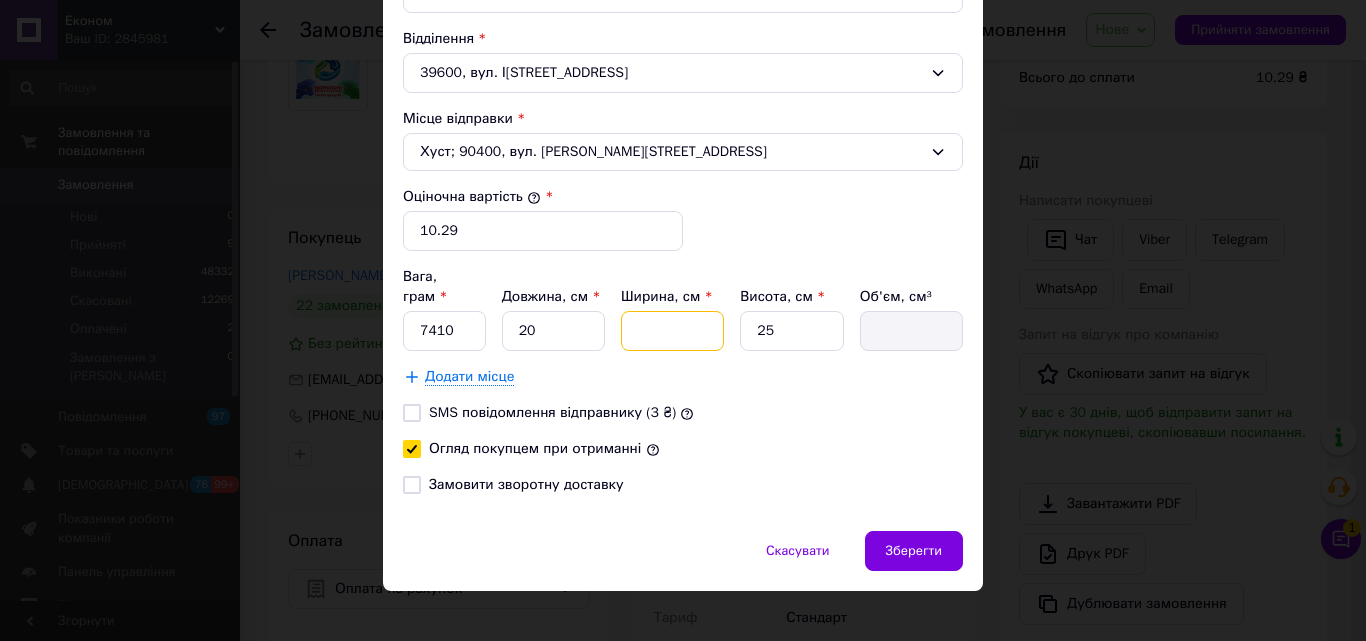 type on "2" 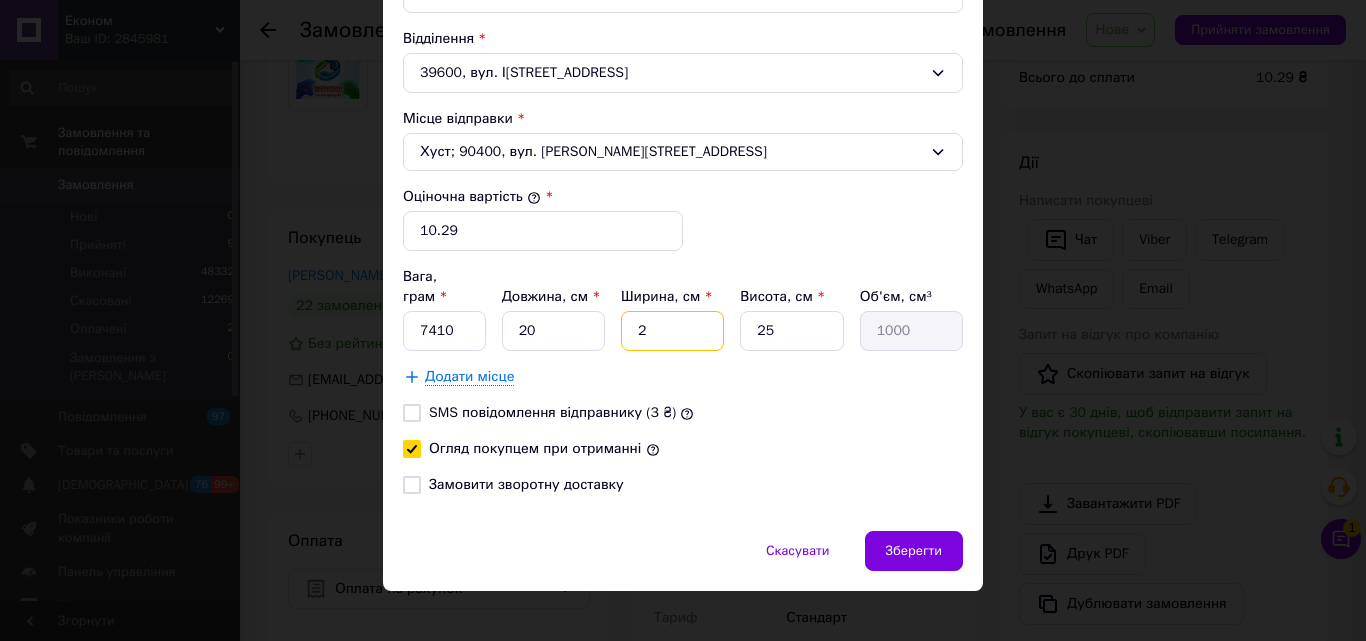 type on "20" 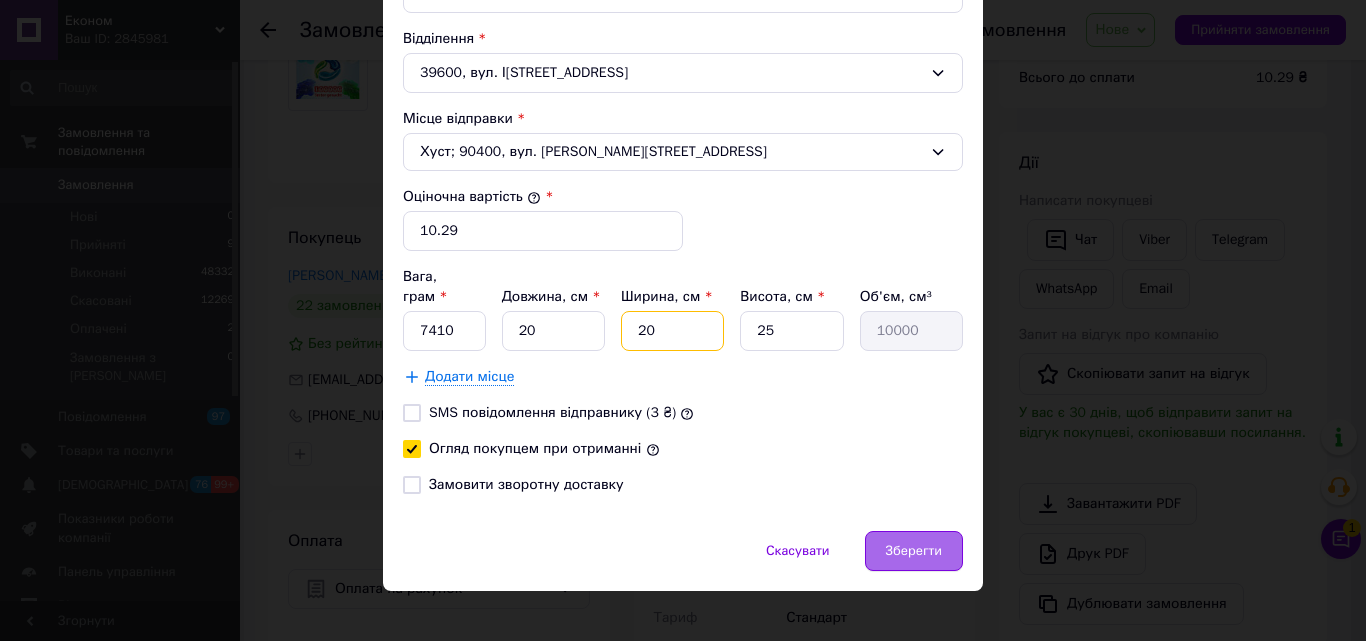 type on "20" 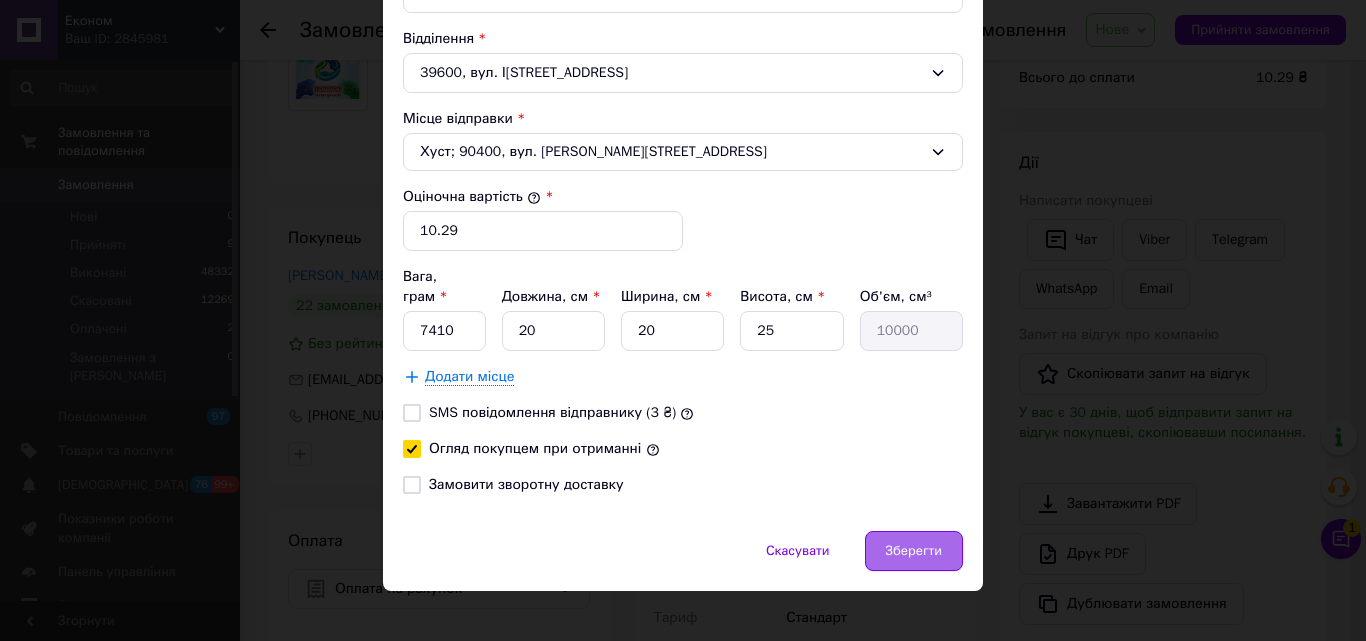 click on "Зберегти" at bounding box center (914, 551) 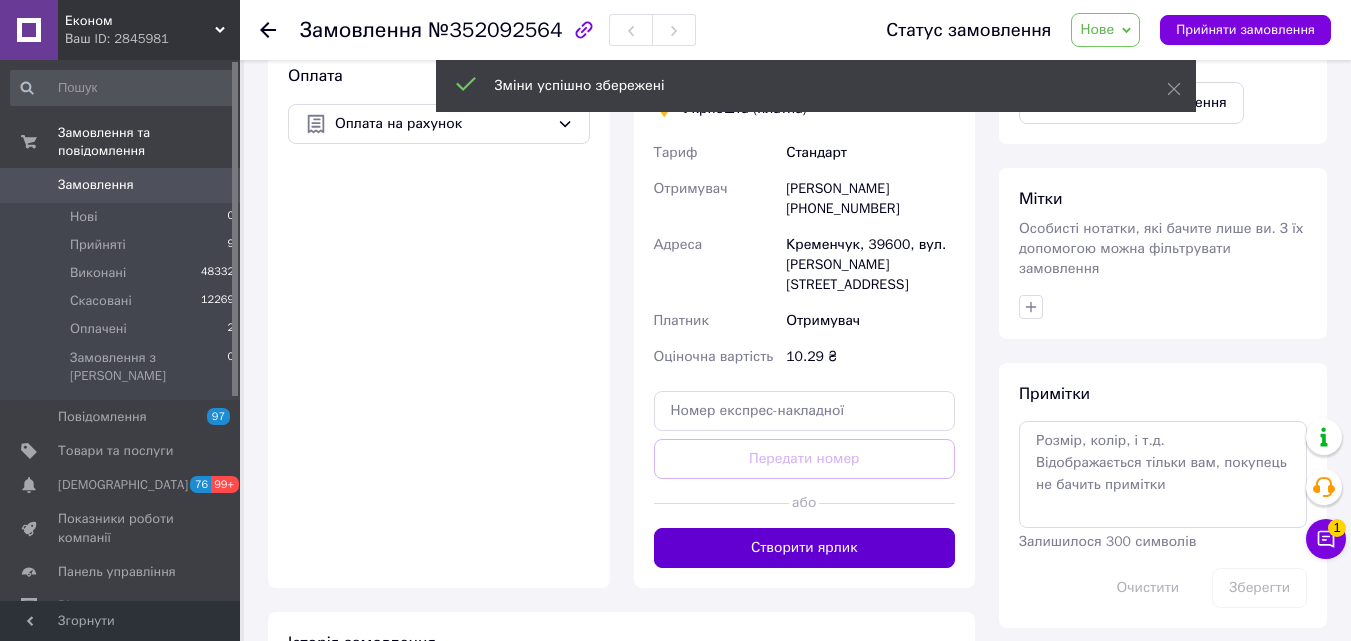 scroll, scrollTop: 700, scrollLeft: 0, axis: vertical 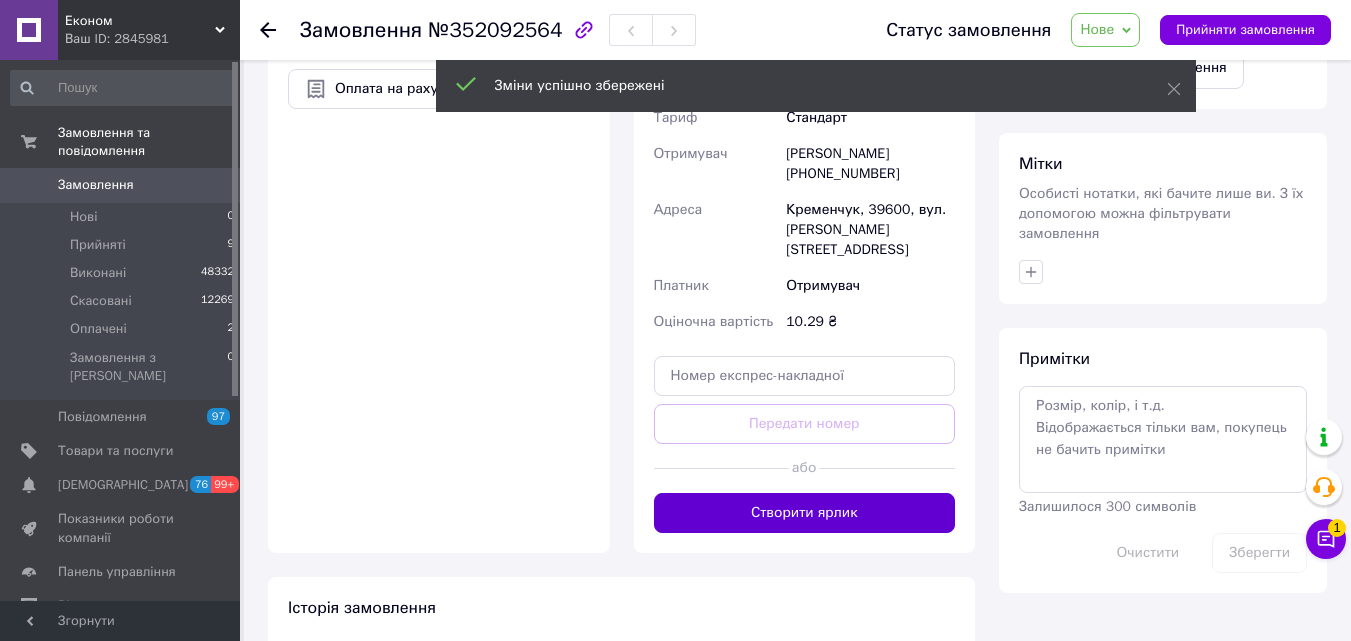 click on "Створити ярлик" at bounding box center [805, 513] 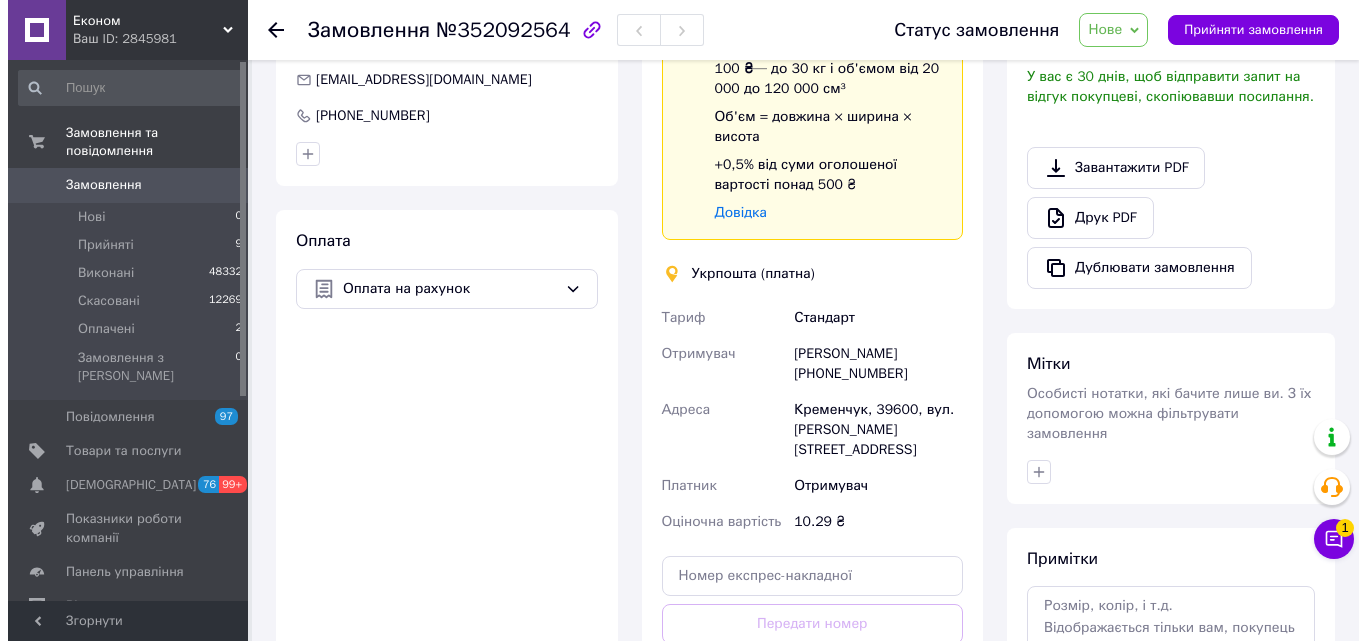 scroll, scrollTop: 600, scrollLeft: 0, axis: vertical 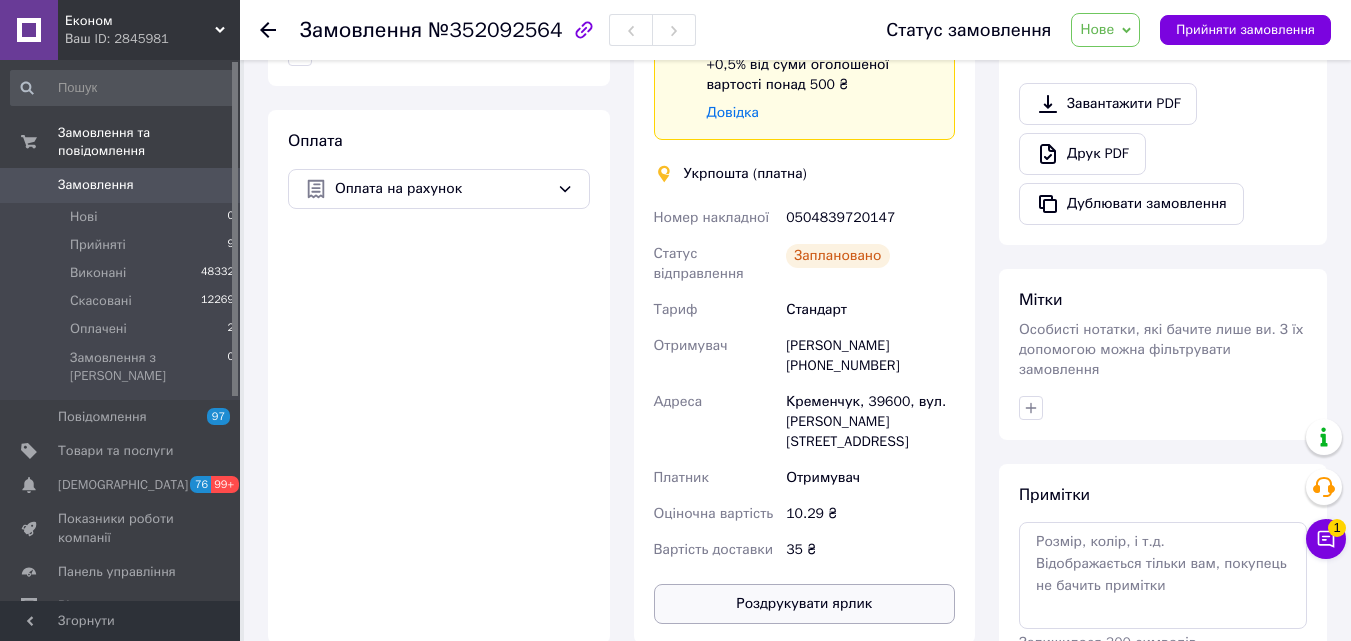 click on "Роздрукувати ярлик" at bounding box center (805, 604) 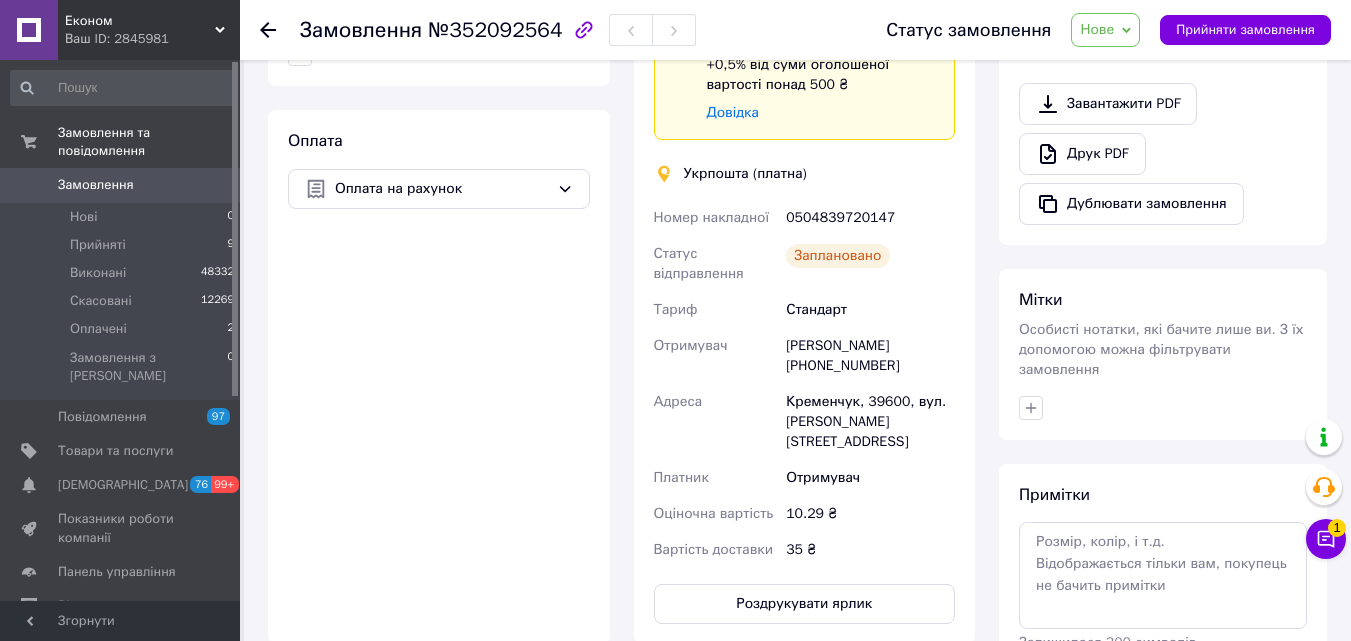 drag, startPoint x: 1095, startPoint y: 19, endPoint x: 1083, endPoint y: 35, distance: 20 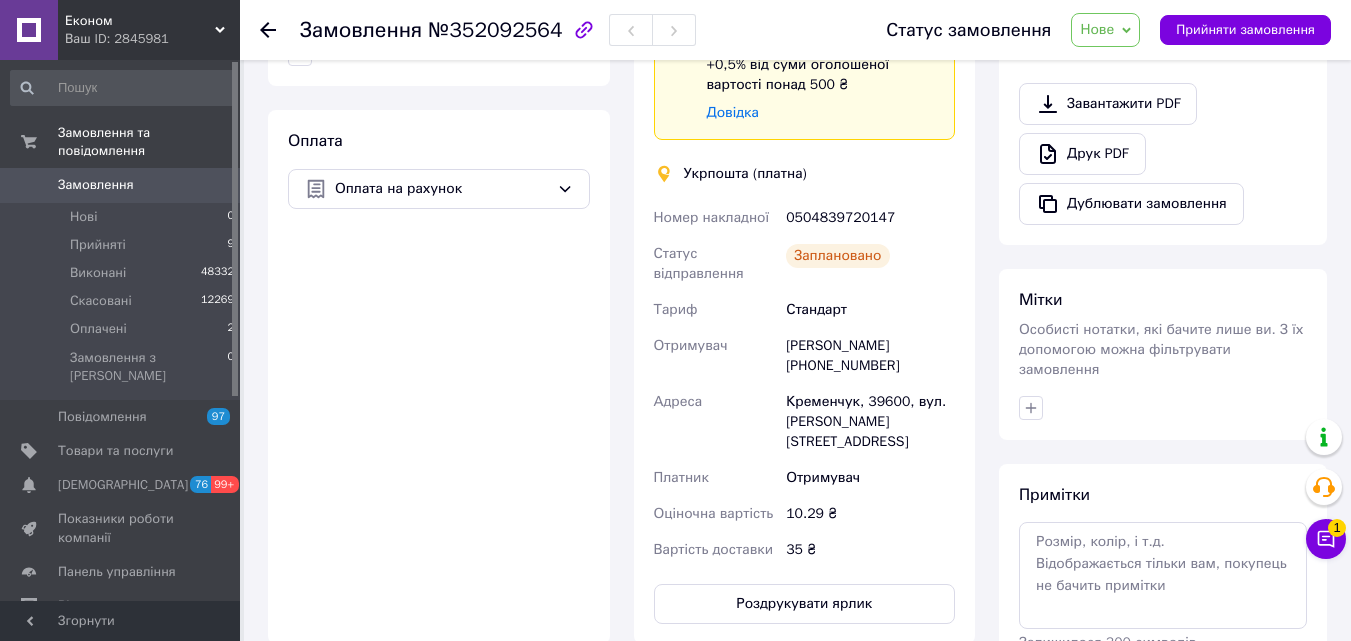click on "Нове" at bounding box center [1105, 30] 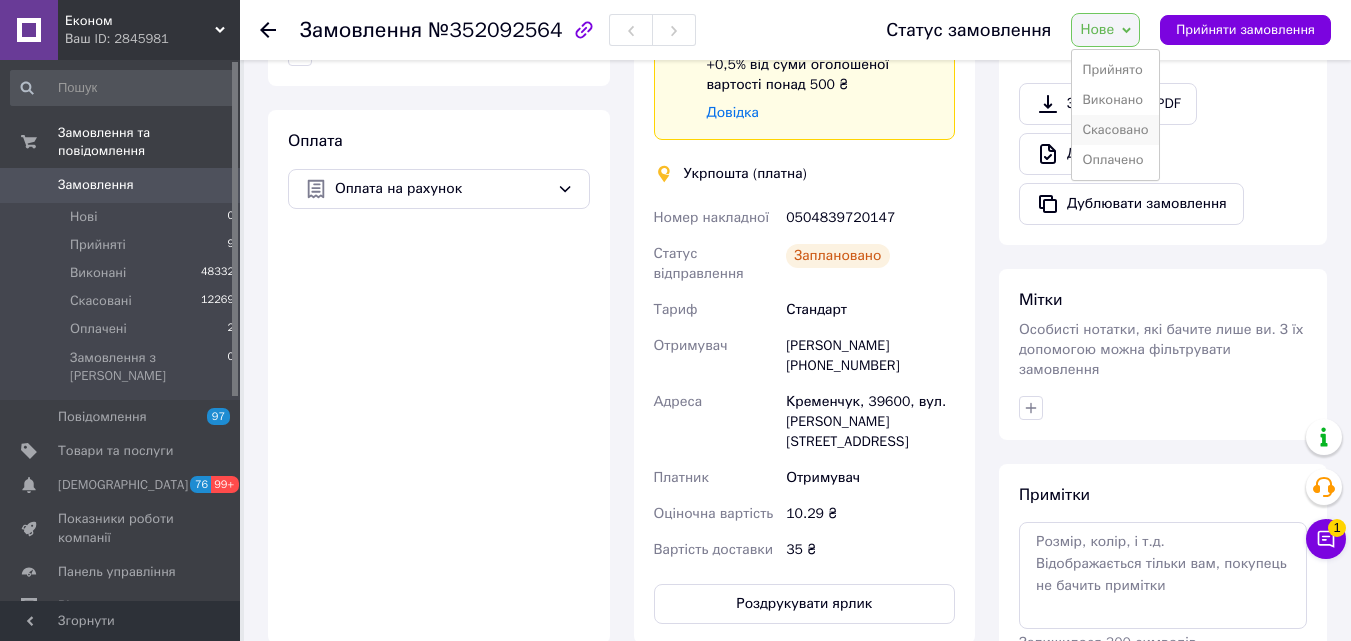 click on "Скасовано" at bounding box center (1115, 130) 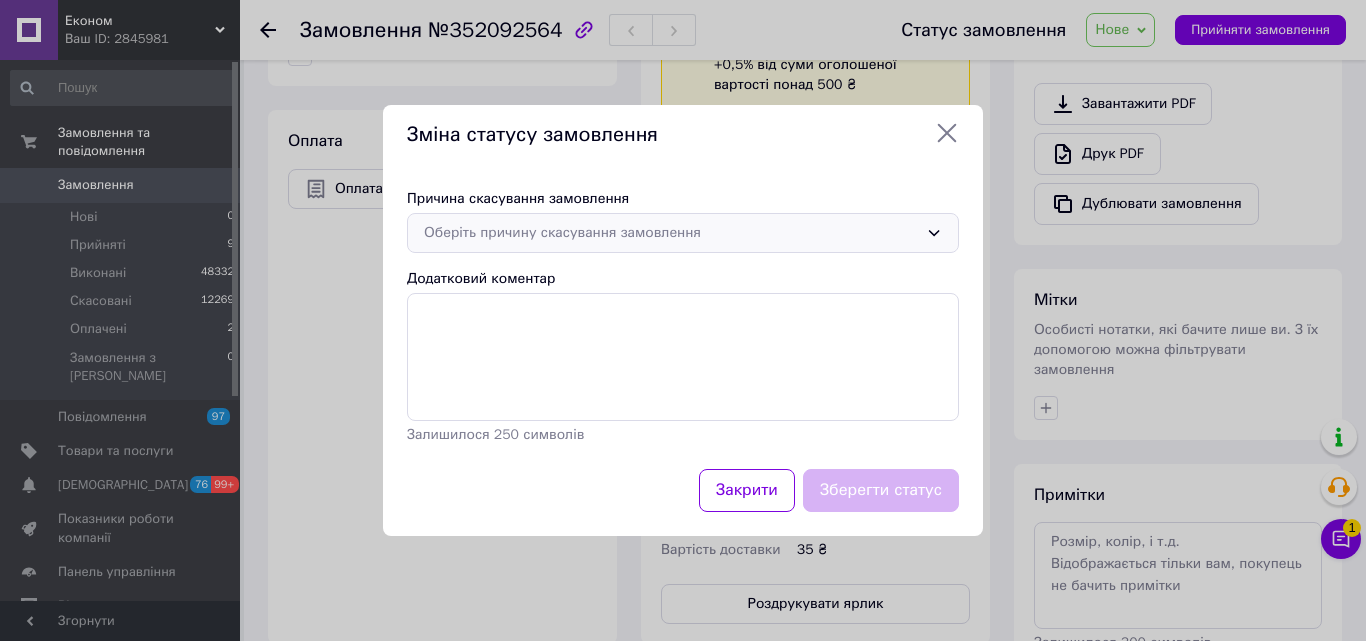 click on "Оберіть причину скасування замовлення" at bounding box center [671, 233] 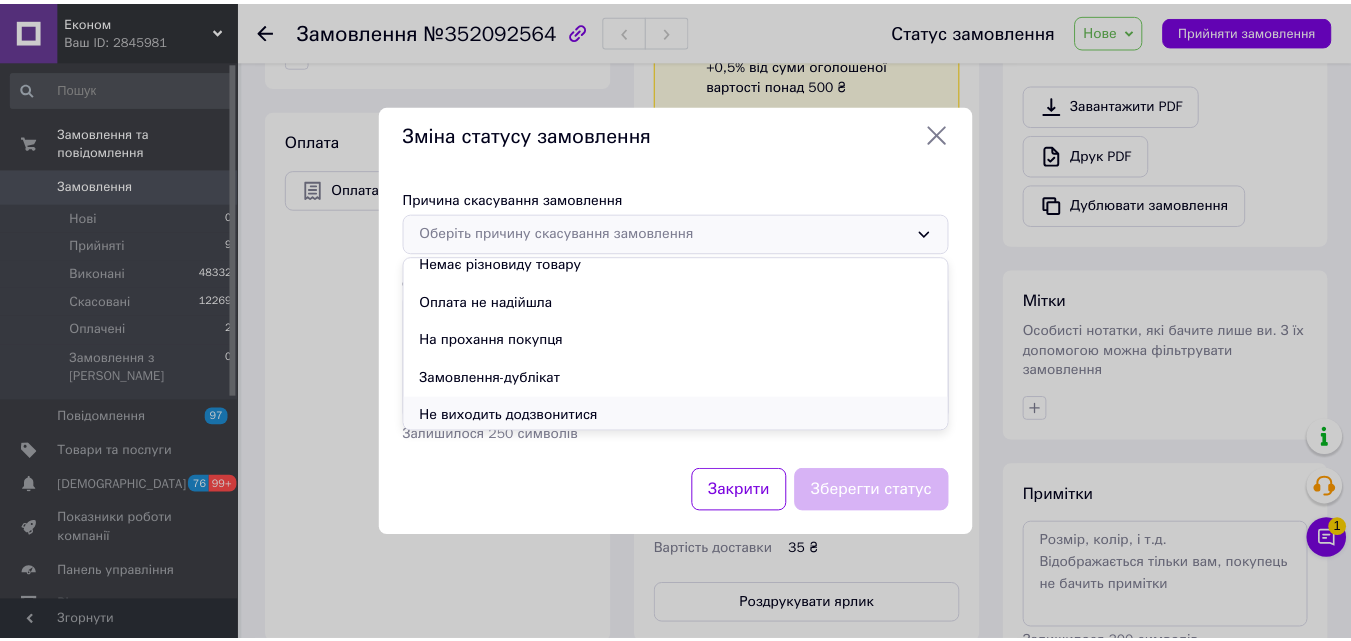 scroll, scrollTop: 93, scrollLeft: 0, axis: vertical 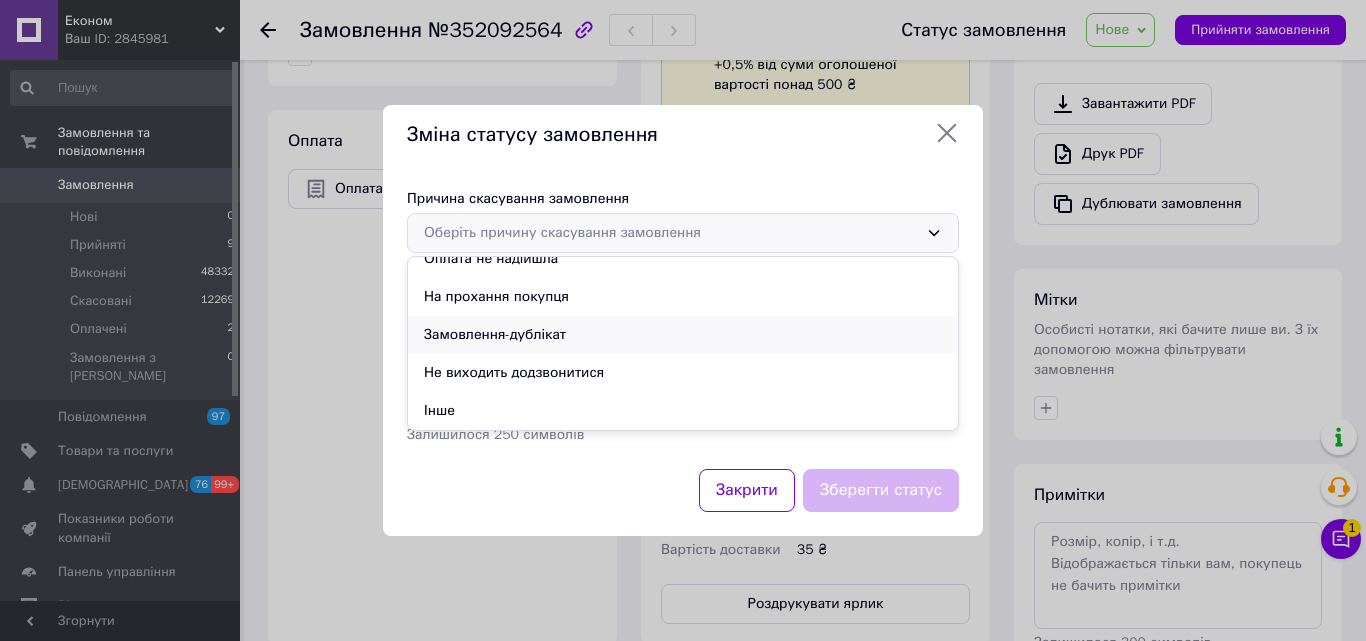 click on "Замовлення-дублікат" at bounding box center (683, 335) 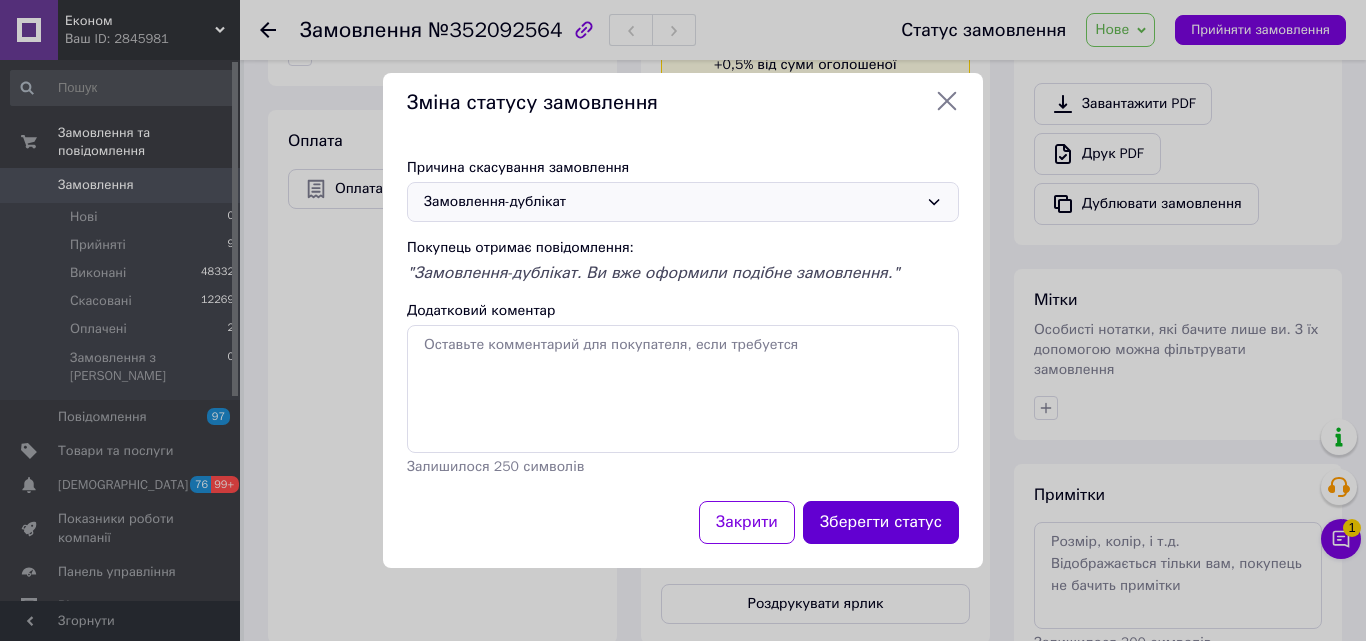 click on "Зберегти статус" at bounding box center [881, 522] 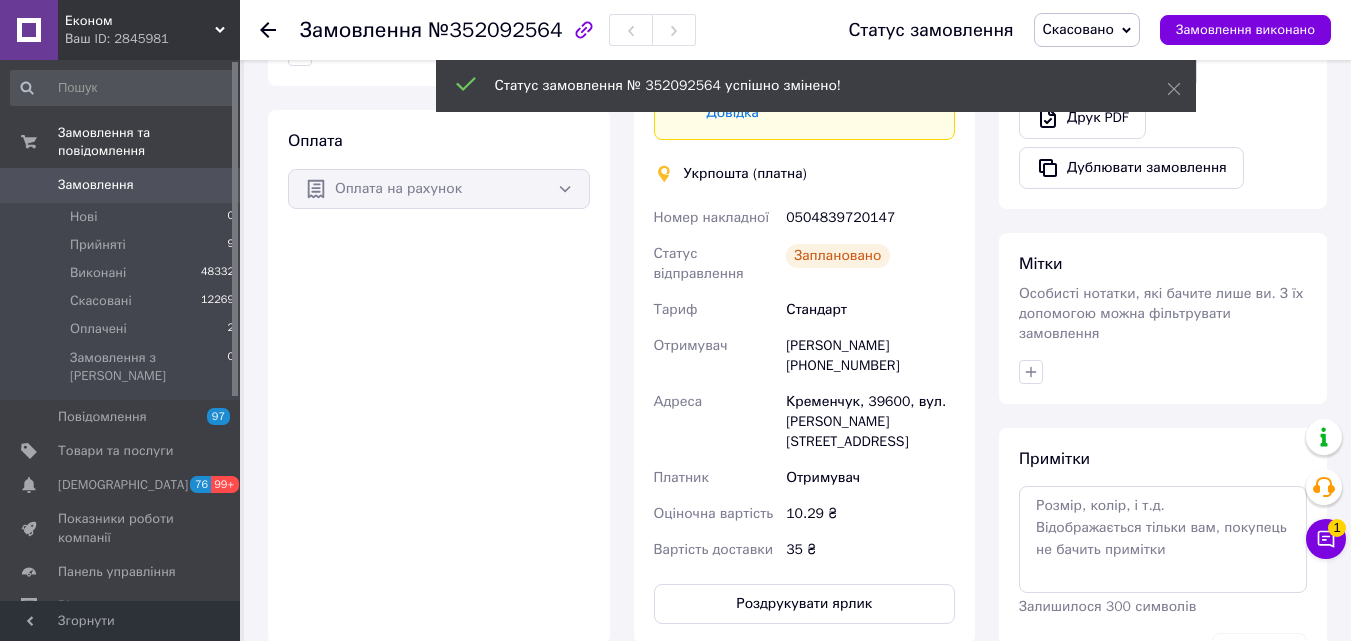 click 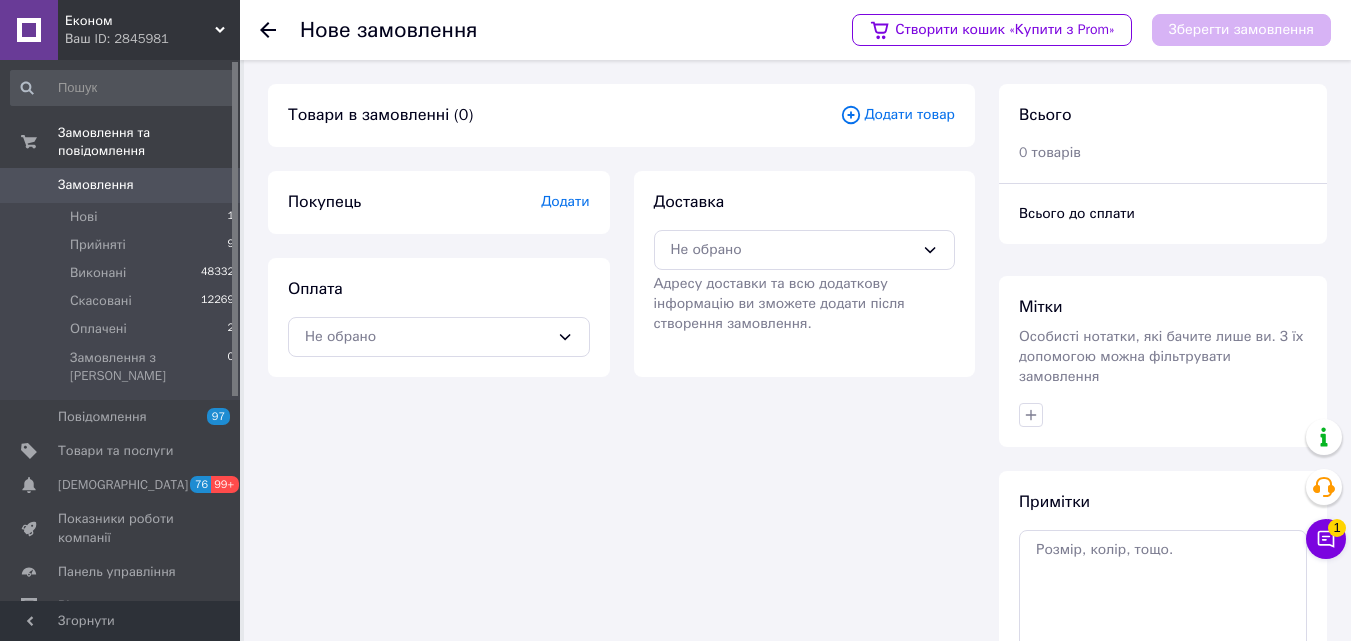 click 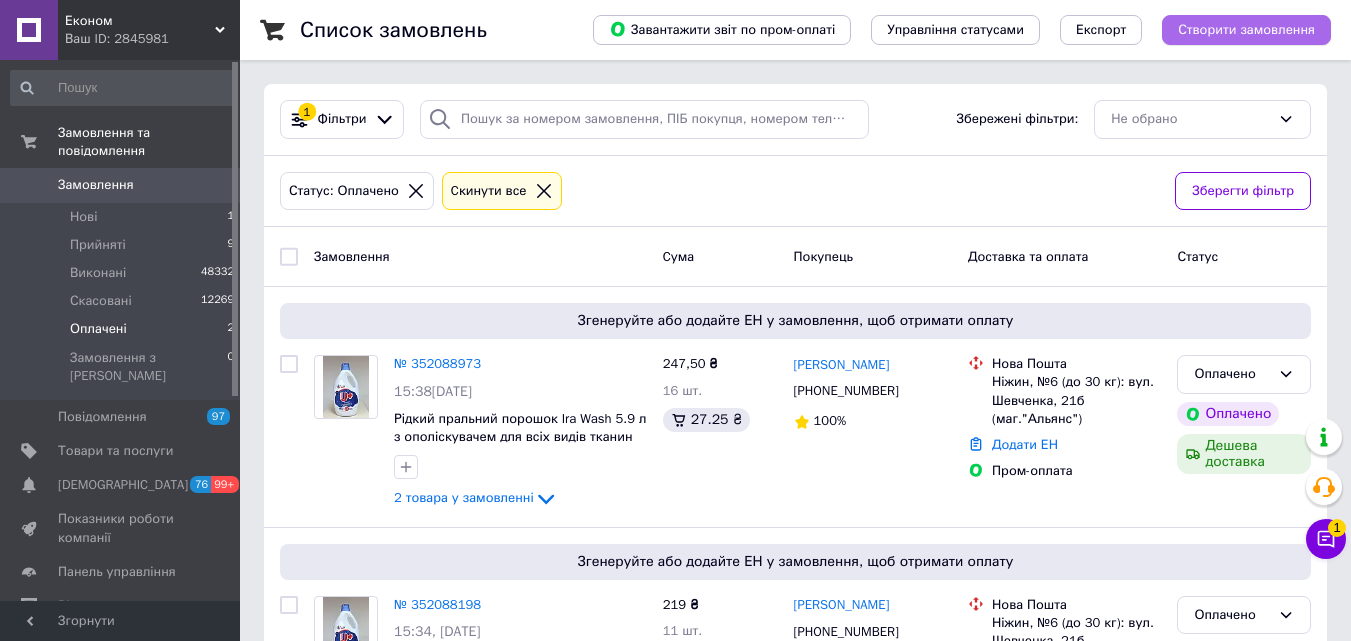 click on "Створити замовлення" at bounding box center (1246, 30) 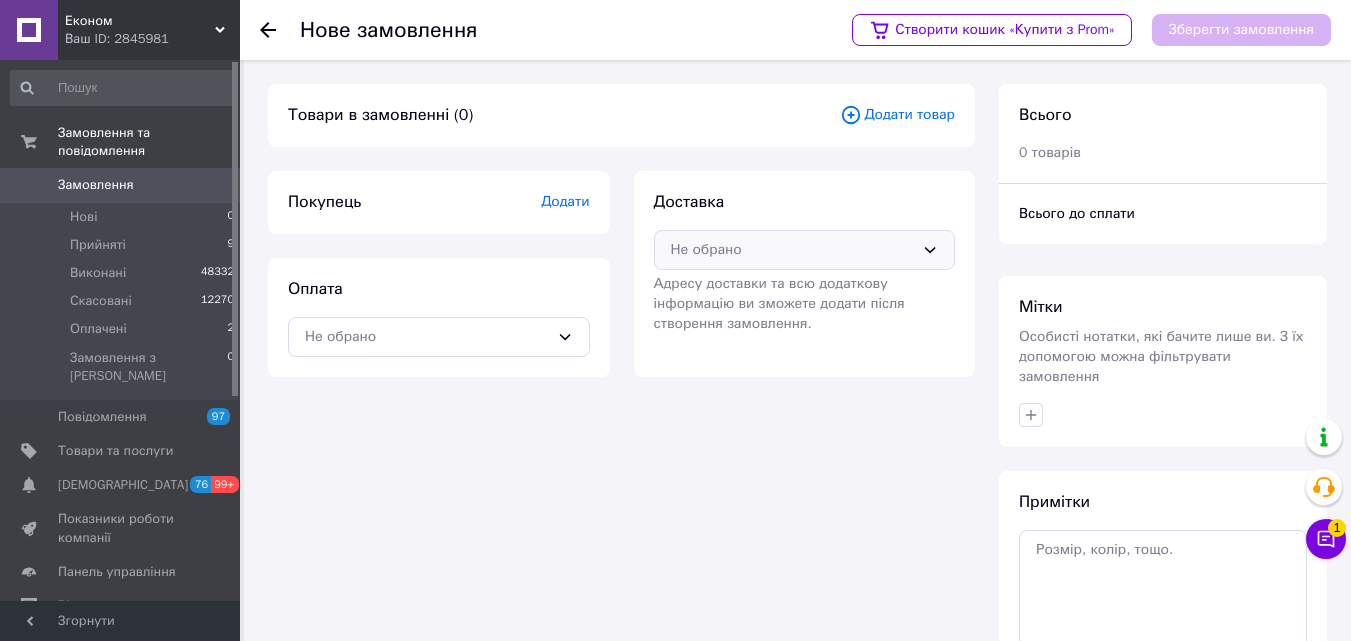 click on "Не обрано" at bounding box center [793, 250] 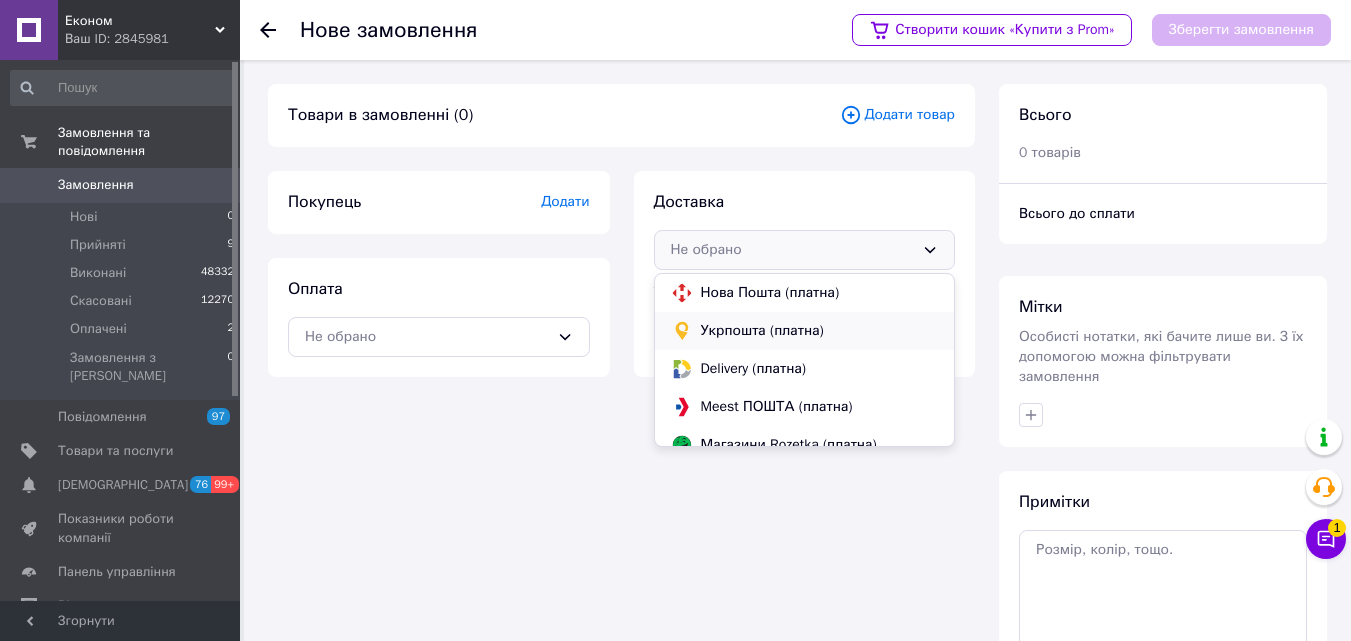 click on "Укрпошта (платна)" at bounding box center (805, 331) 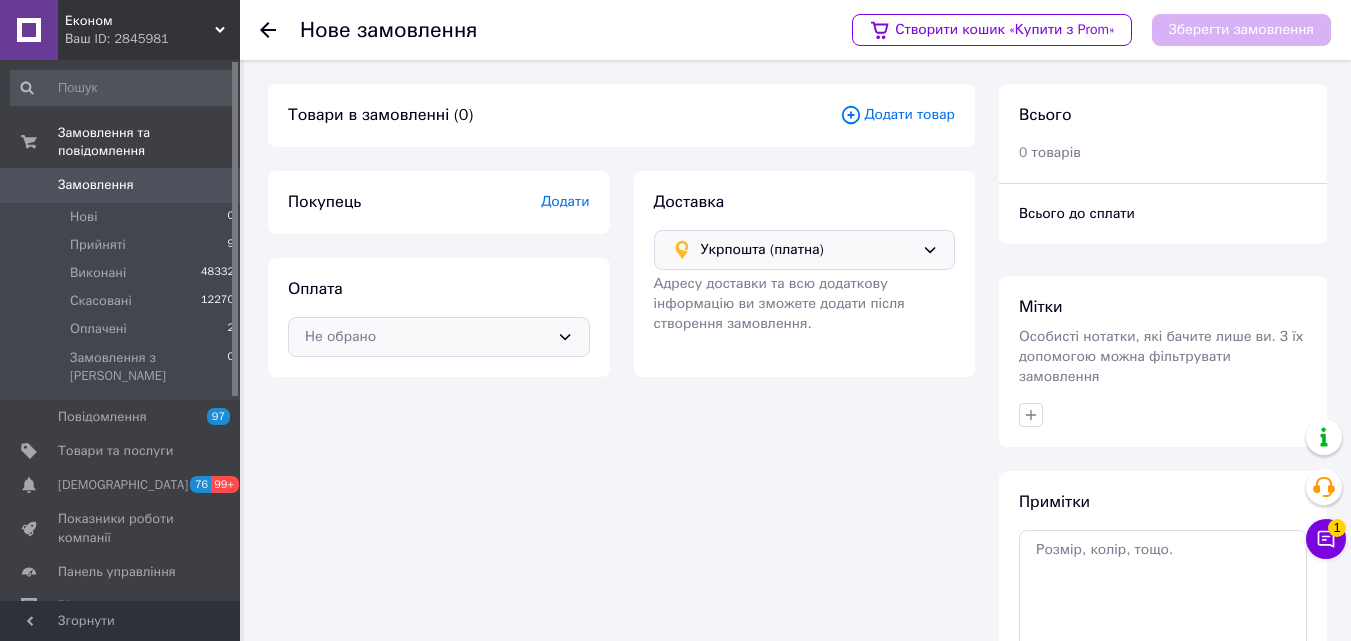 click on "Не обрано" at bounding box center (439, 337) 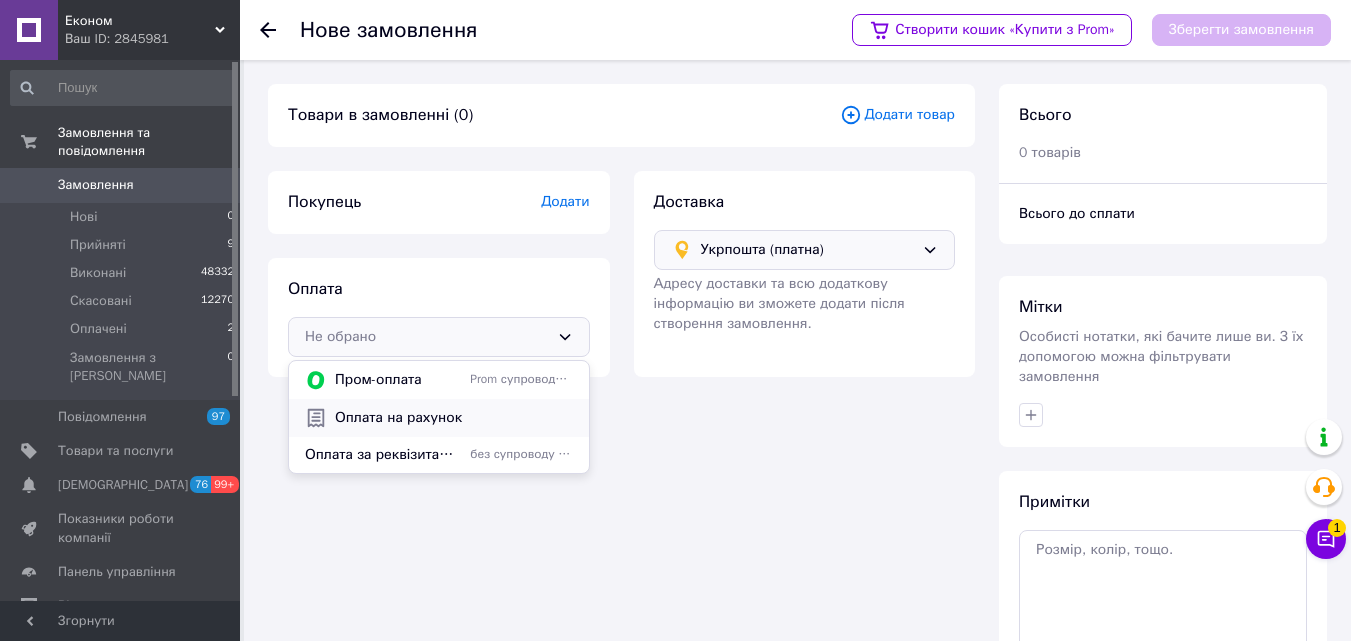 click on "Оплата на рахунок" at bounding box center (454, 418) 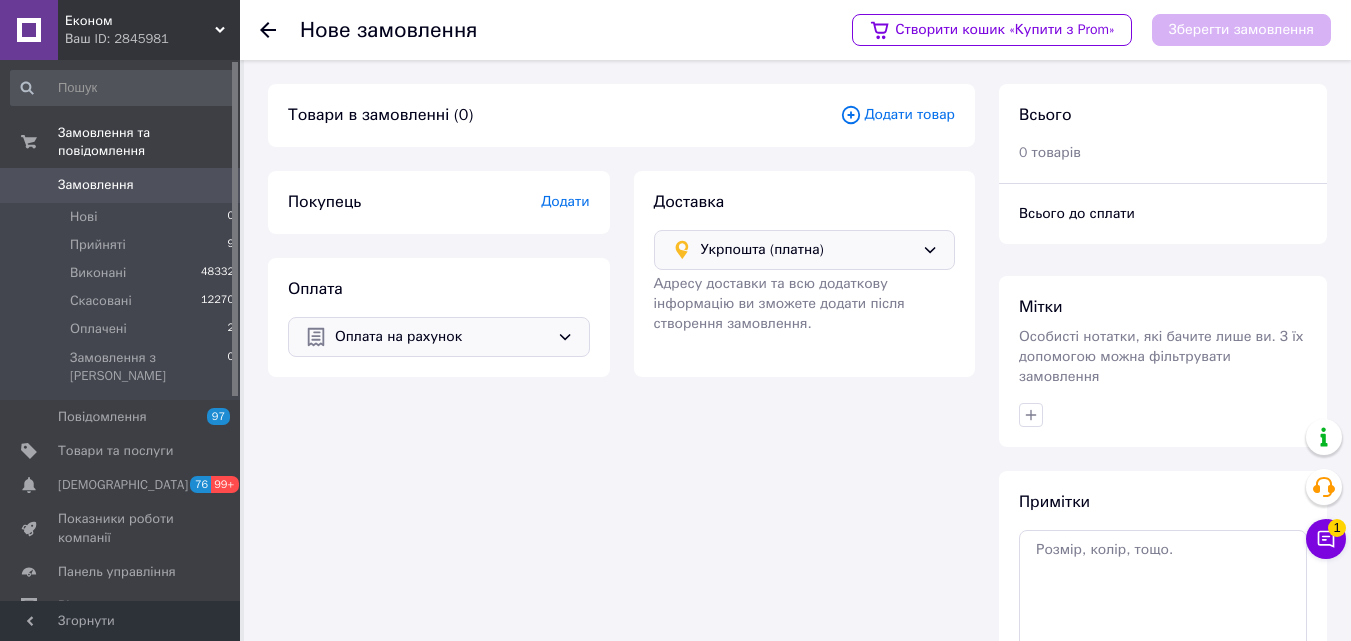 click on "Додати товар" at bounding box center [897, 115] 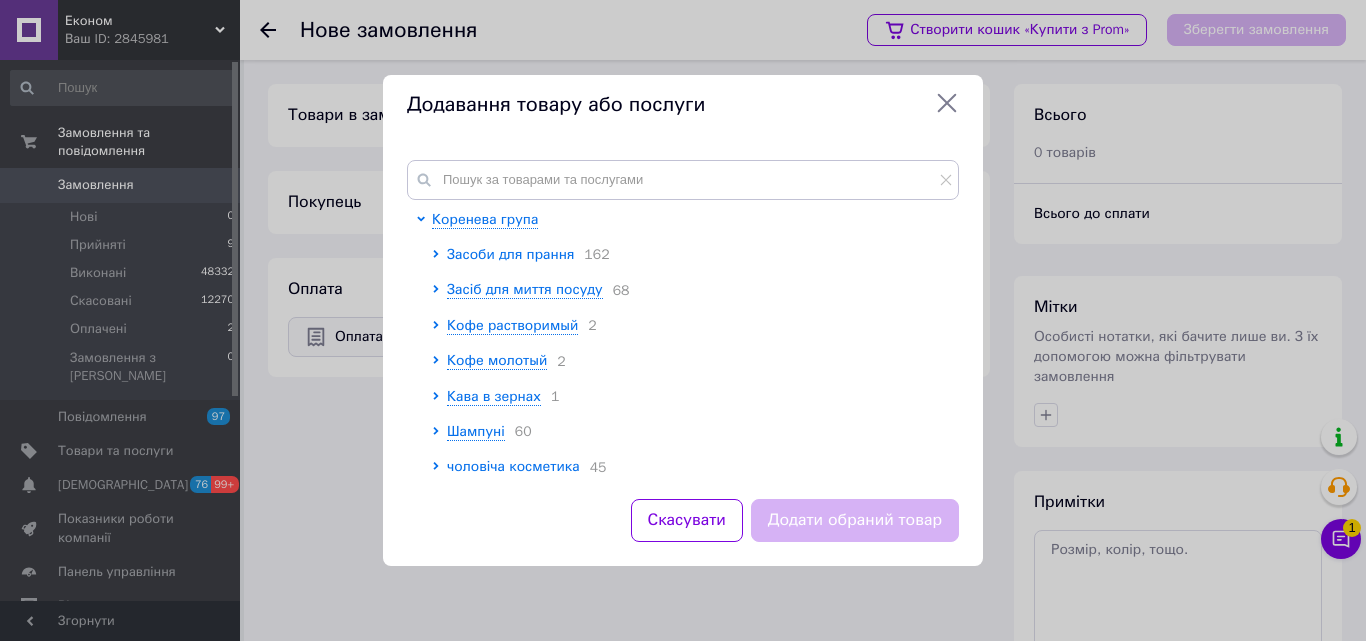 click on "Засоби для прання" at bounding box center [510, 254] 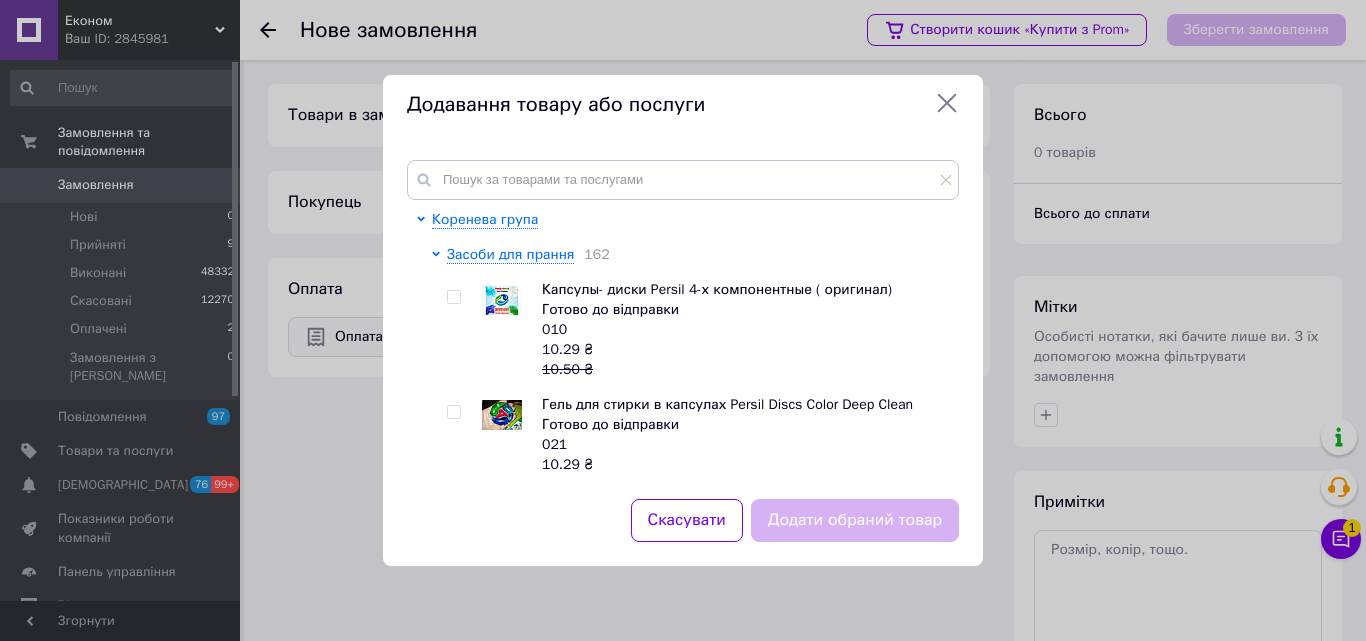 click at bounding box center (453, 297) 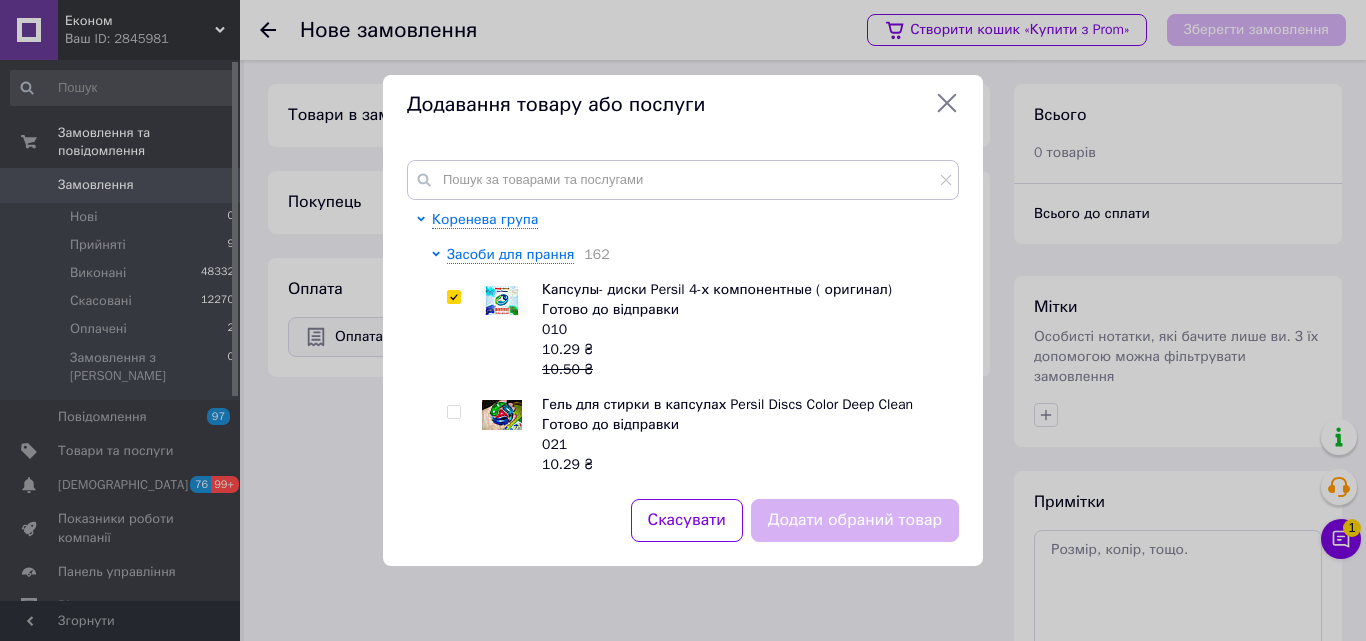 checkbox on "true" 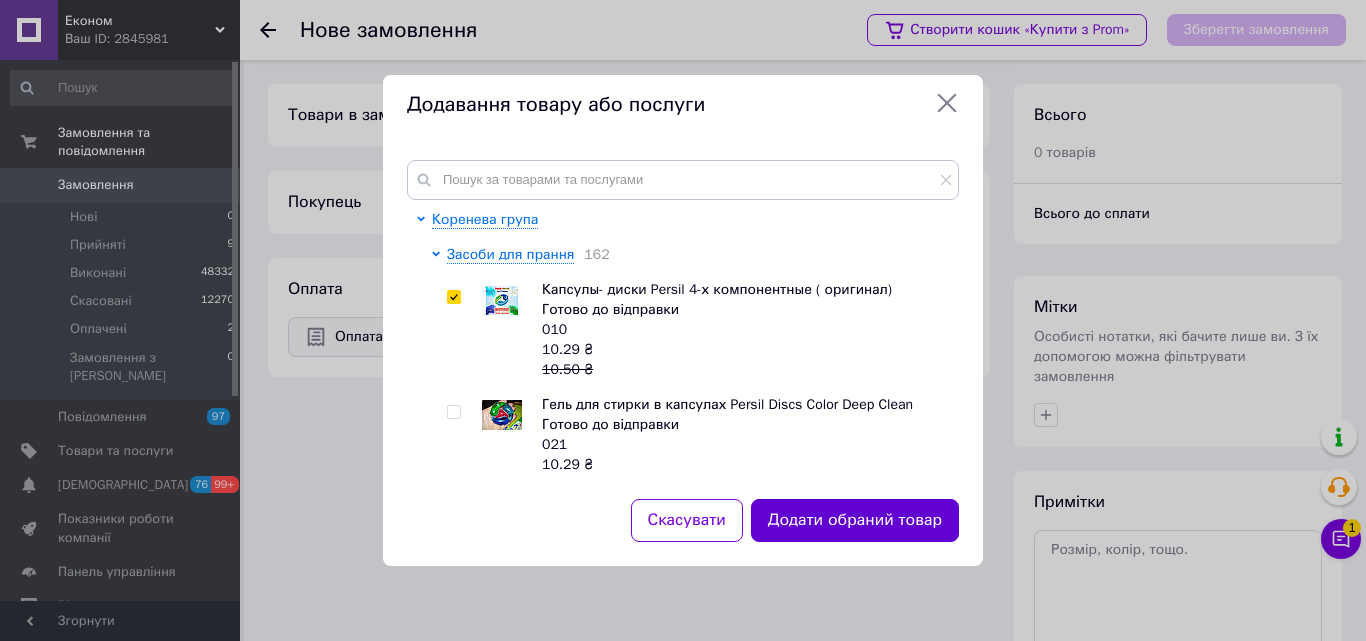 click on "Додати обраний товар" at bounding box center [855, 520] 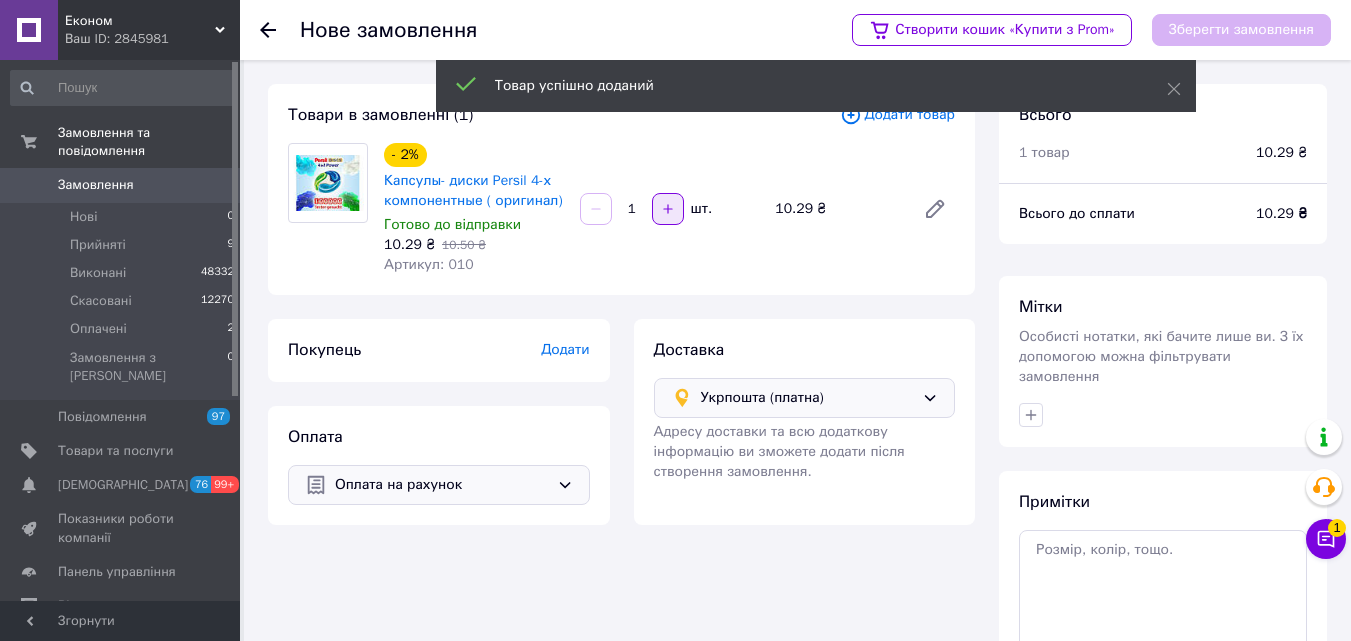 click 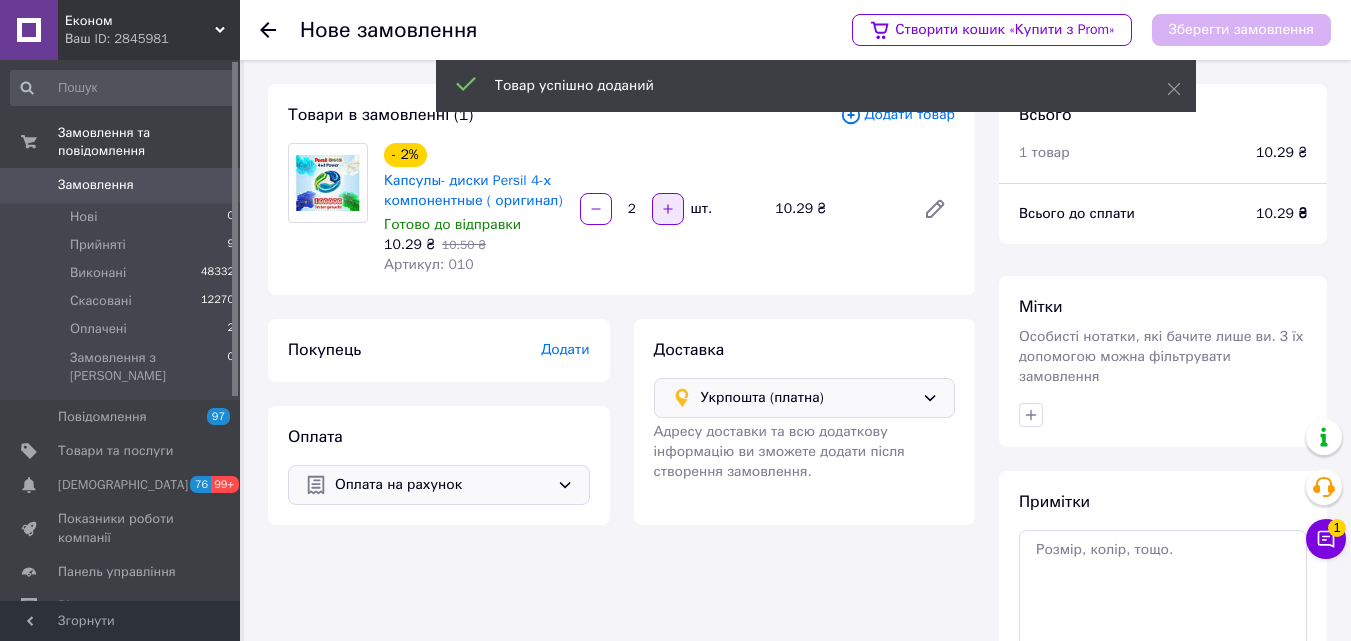 click 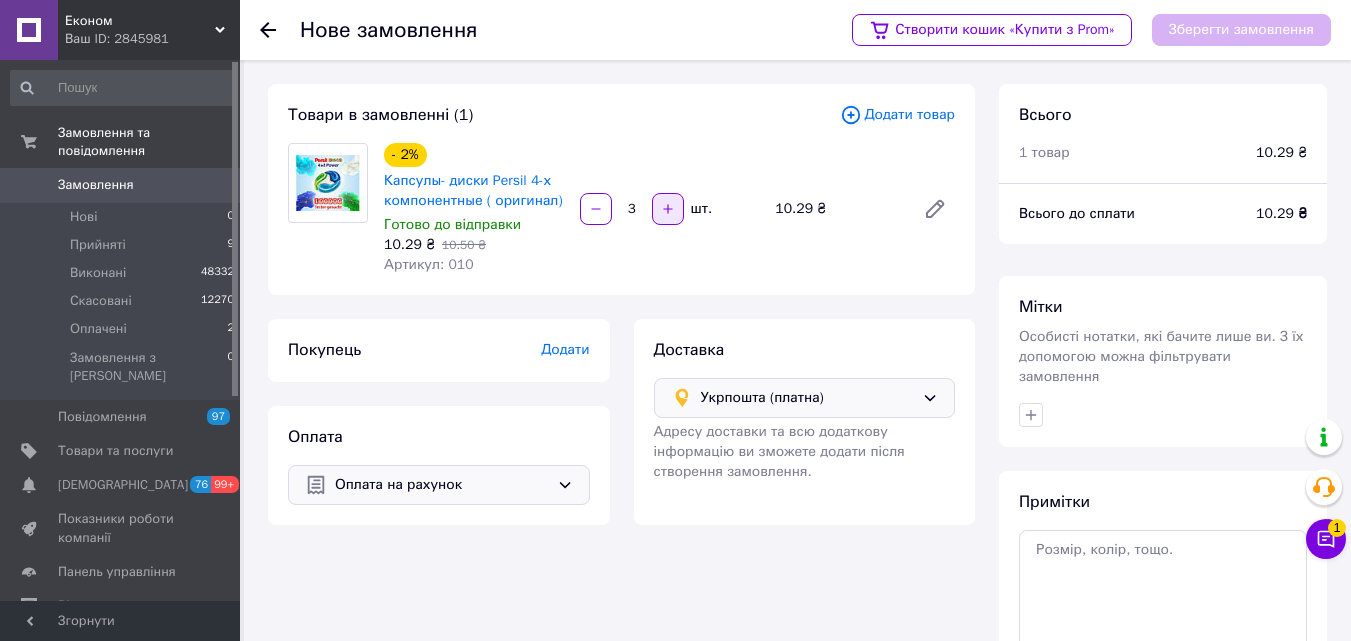 click 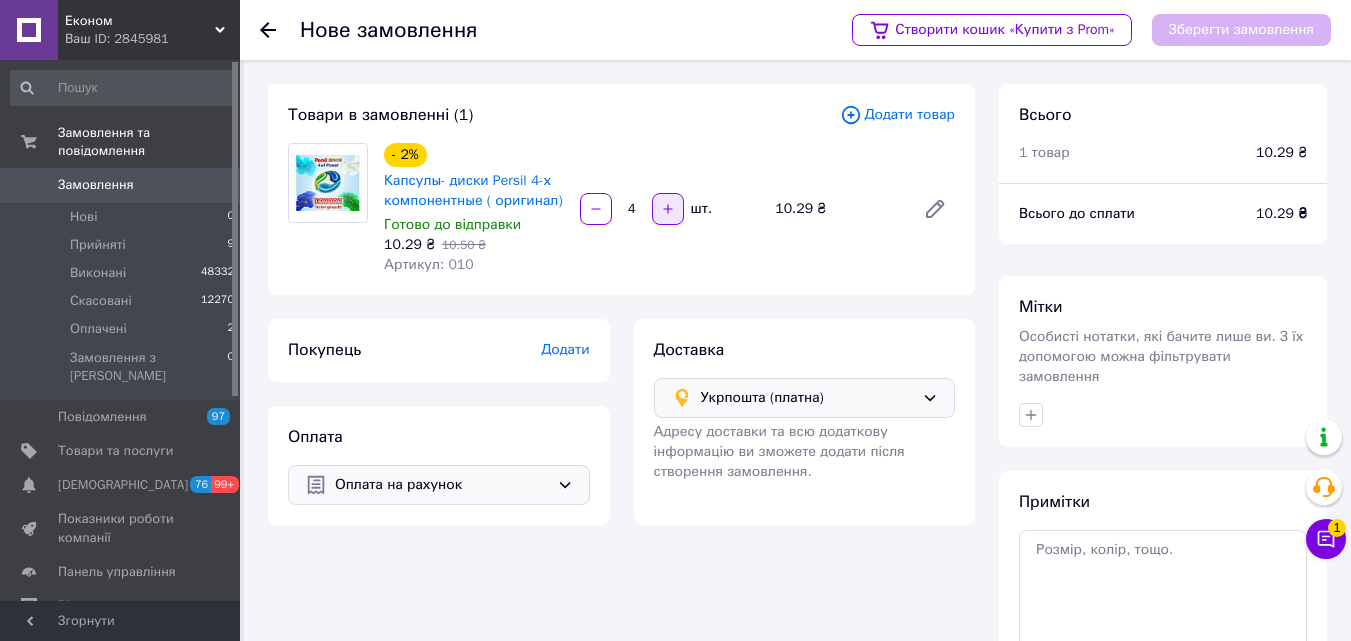click 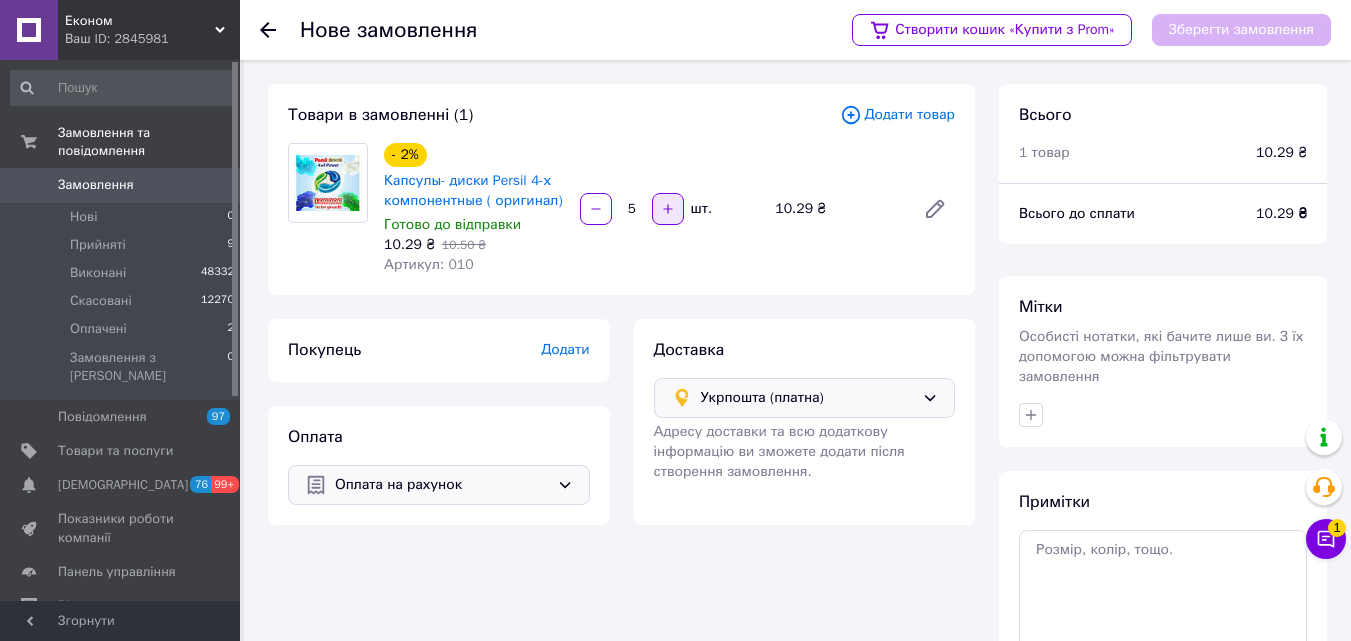 click 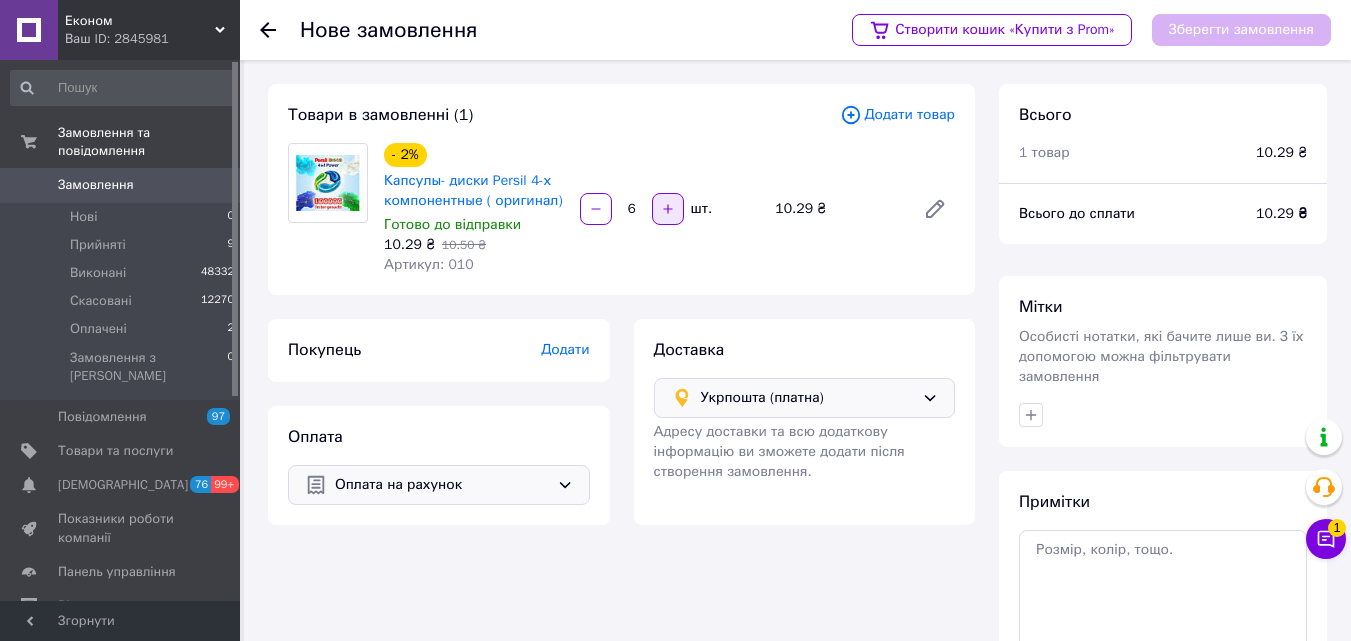 click 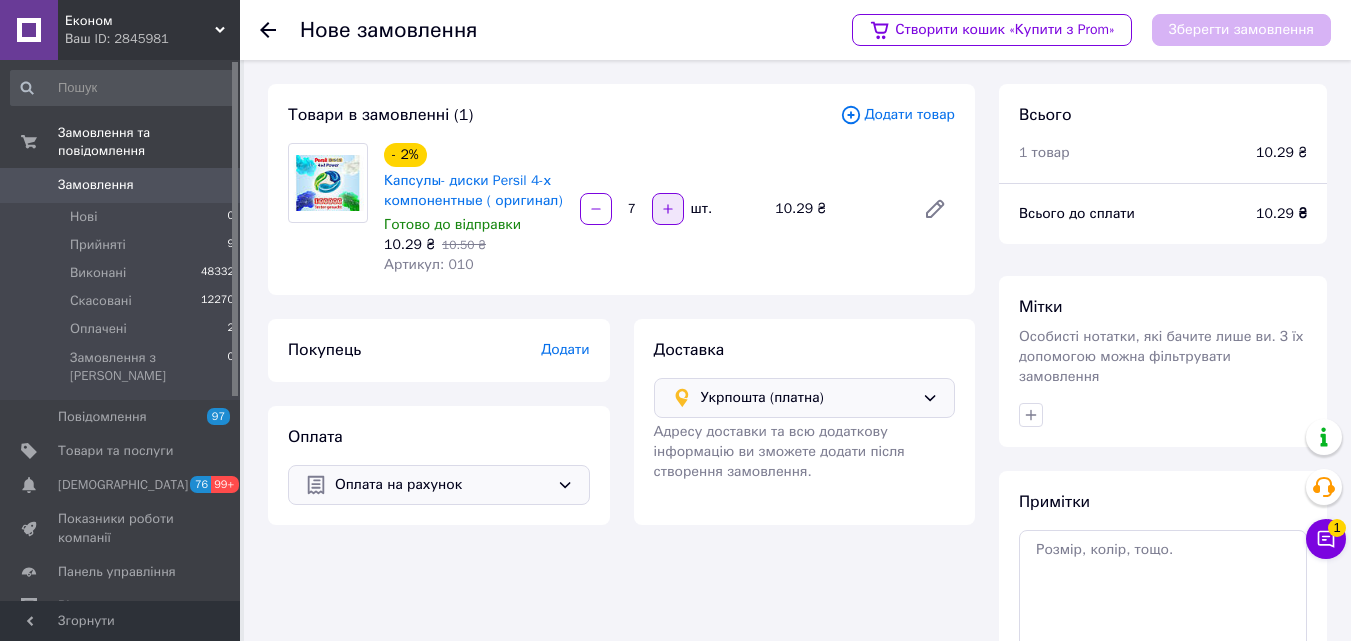 click 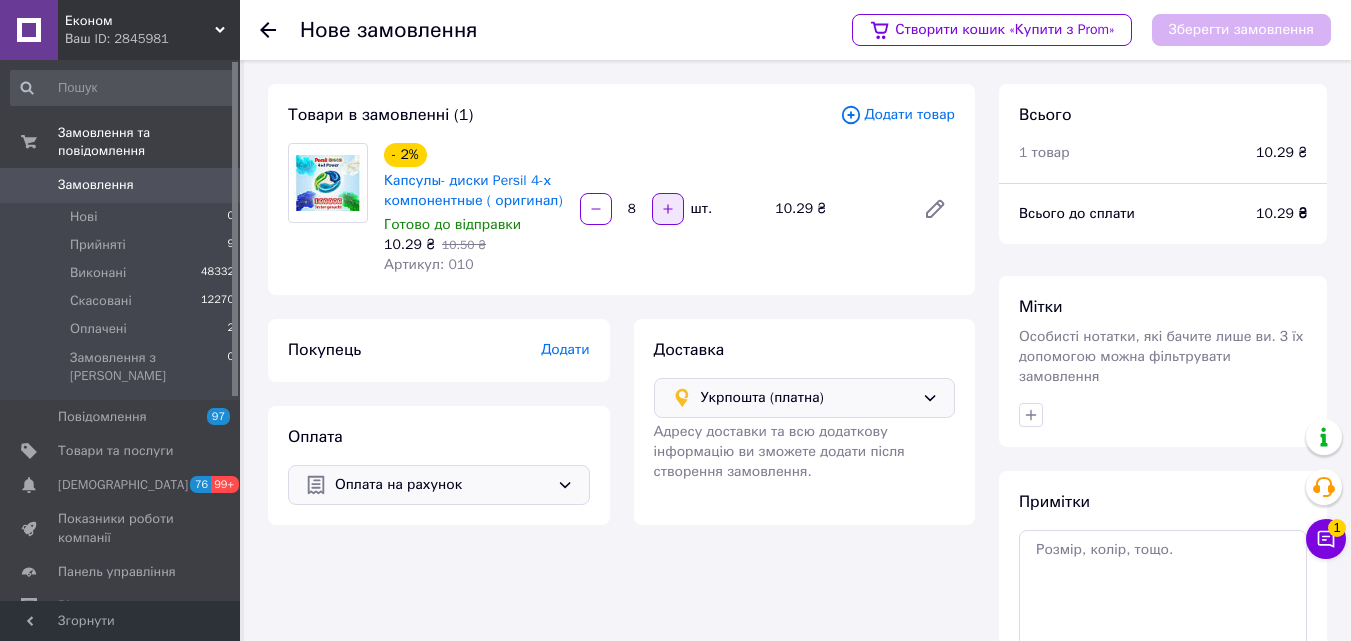 click 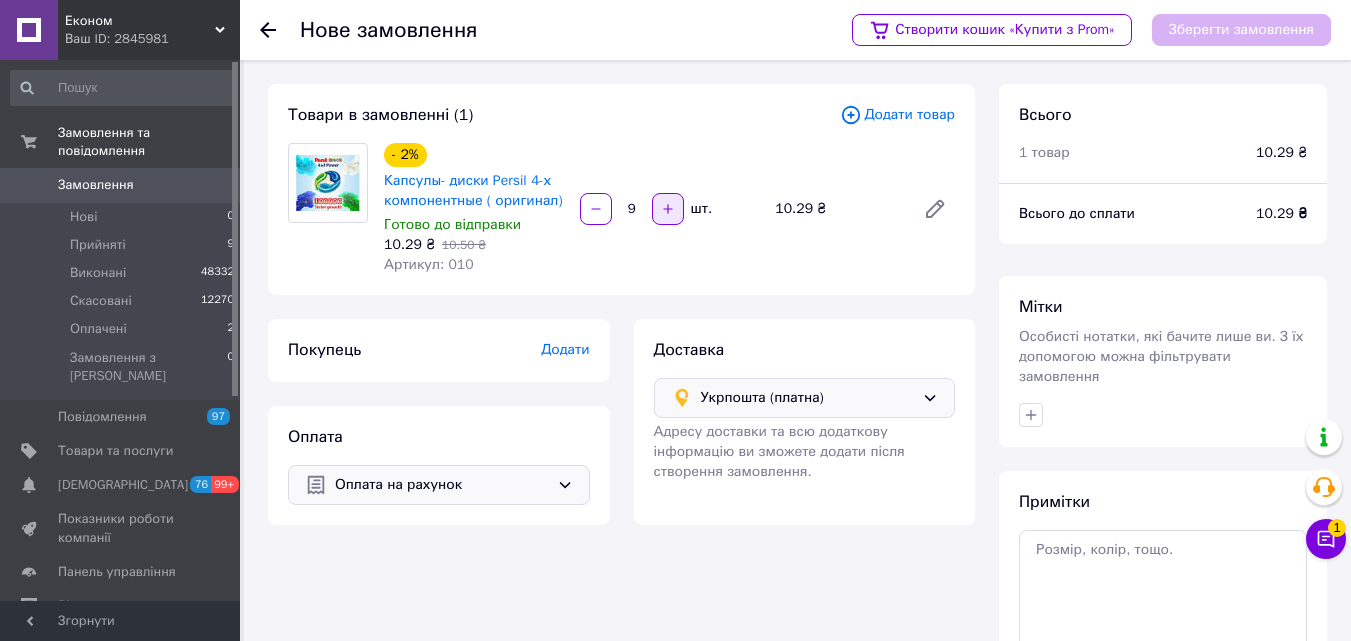 click 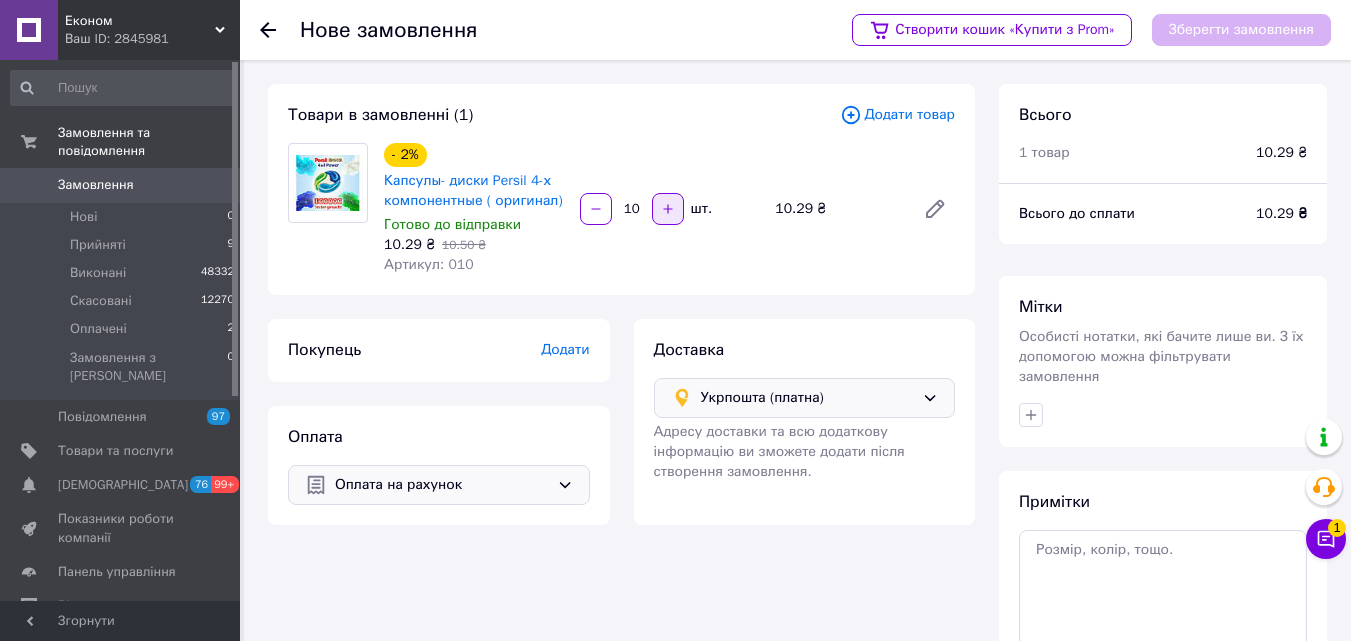 click 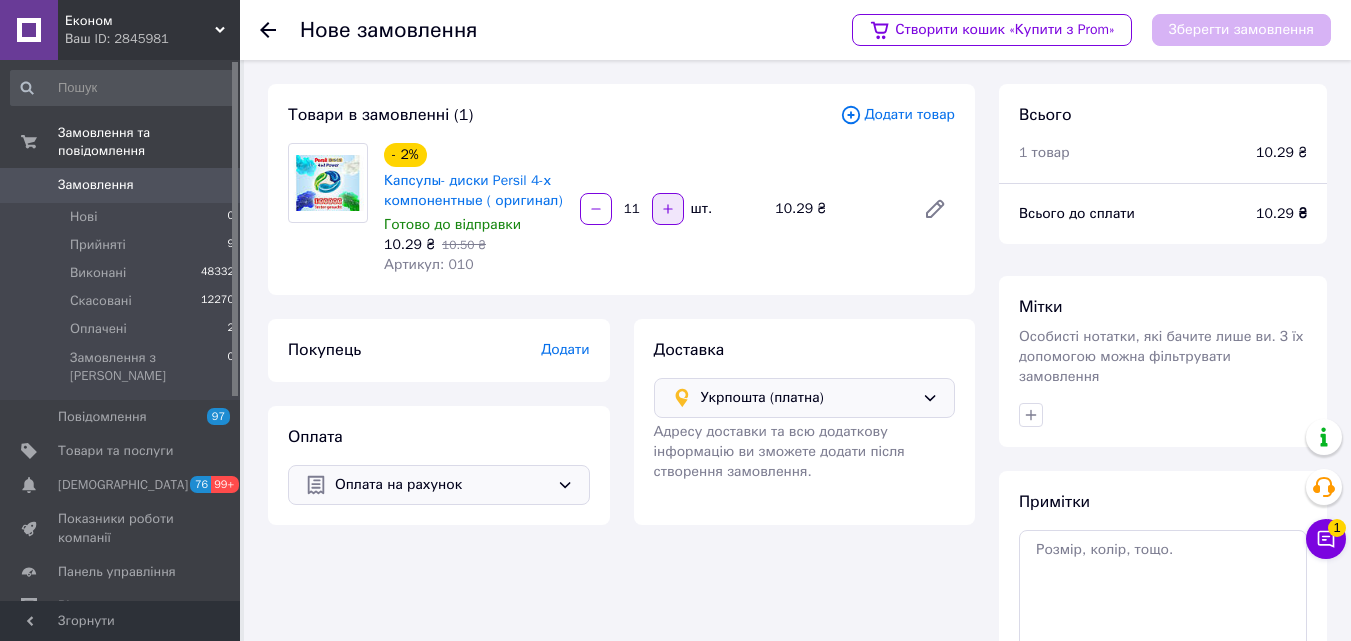 click 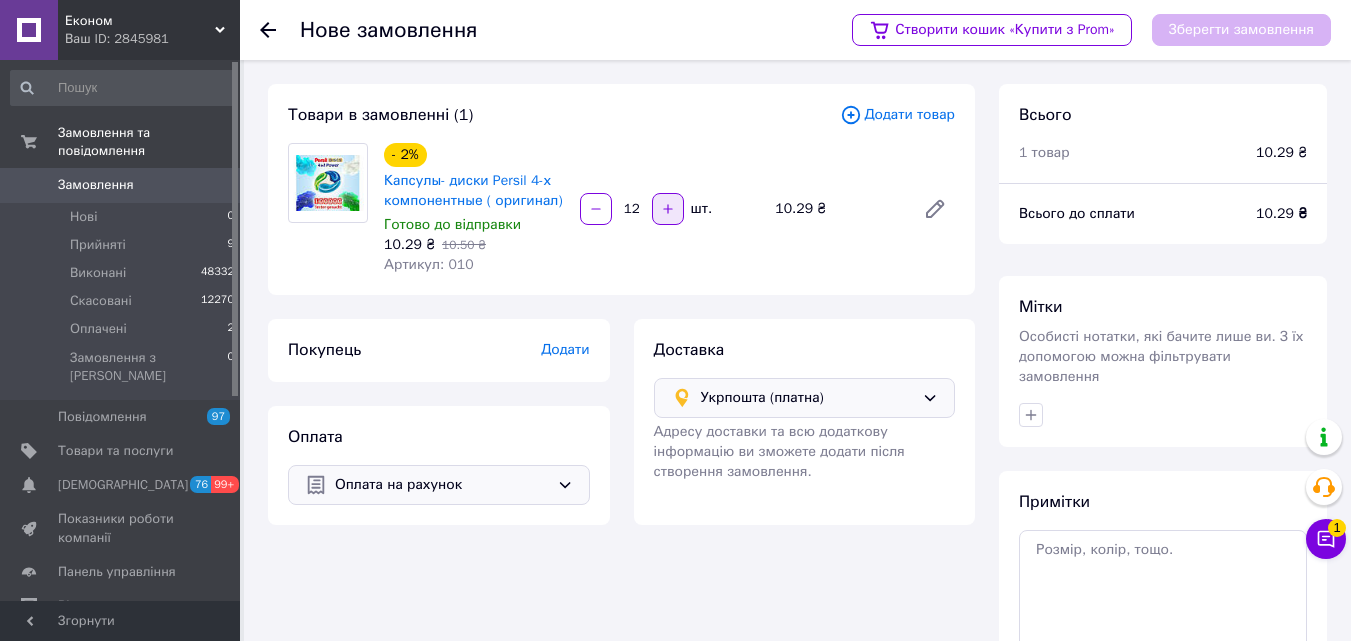 click 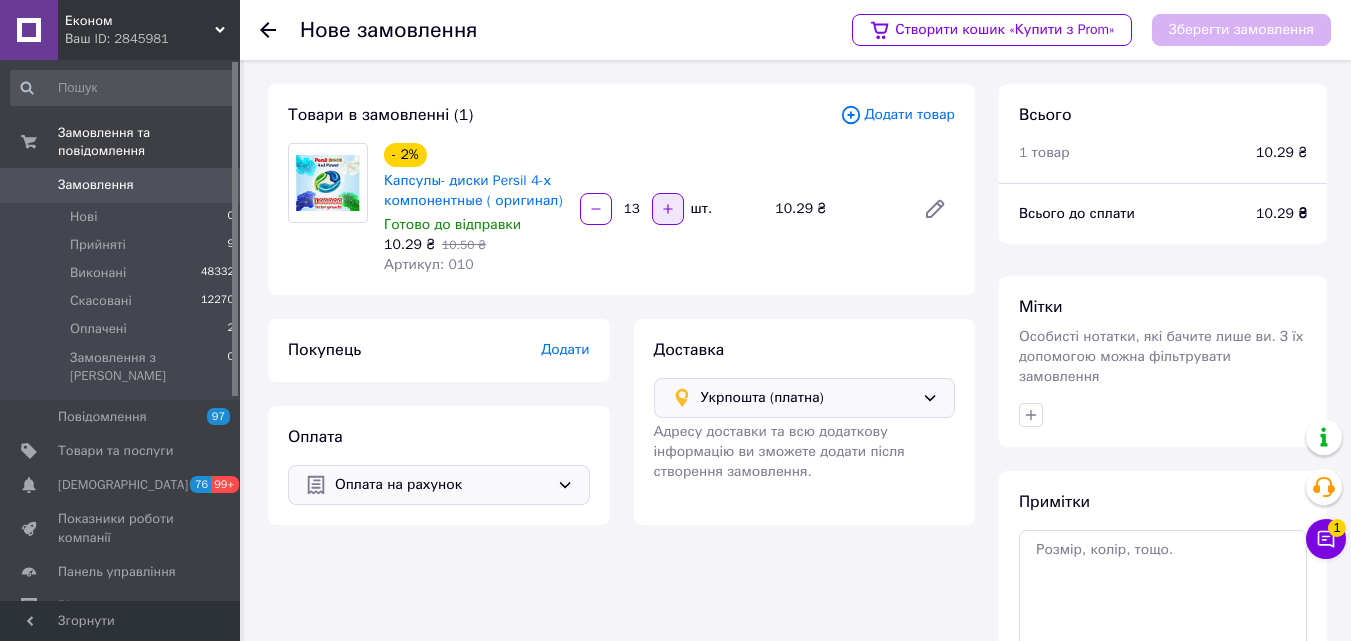 click 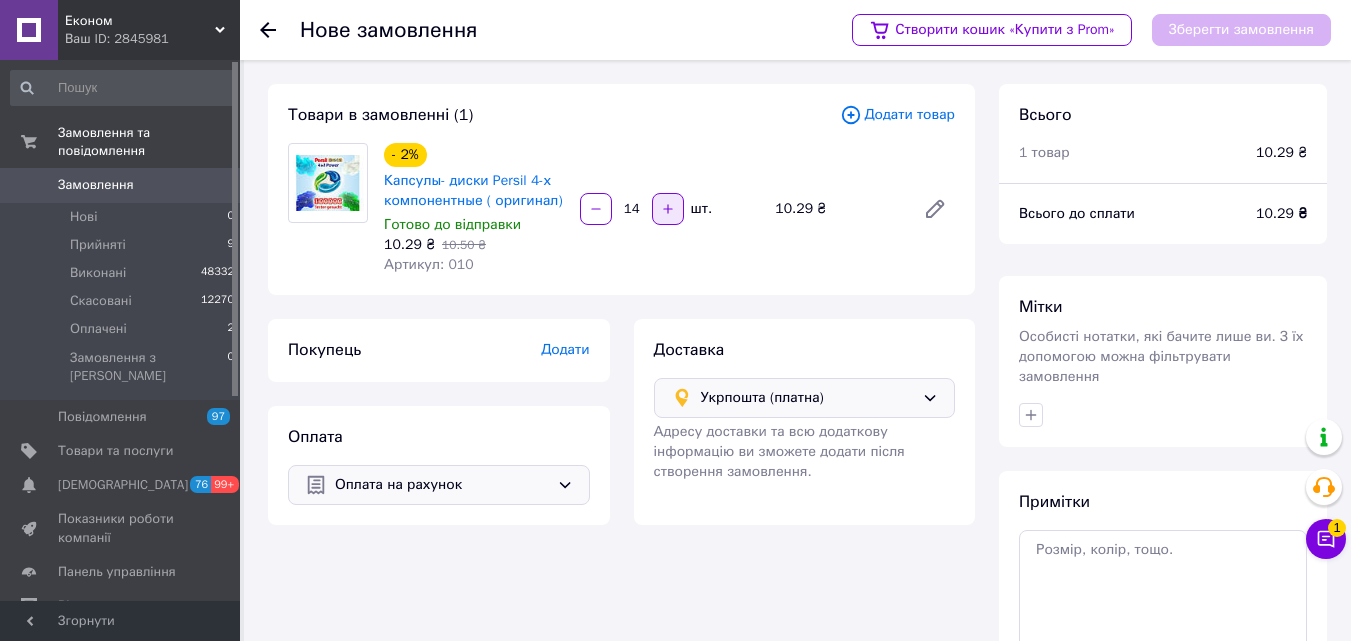 click 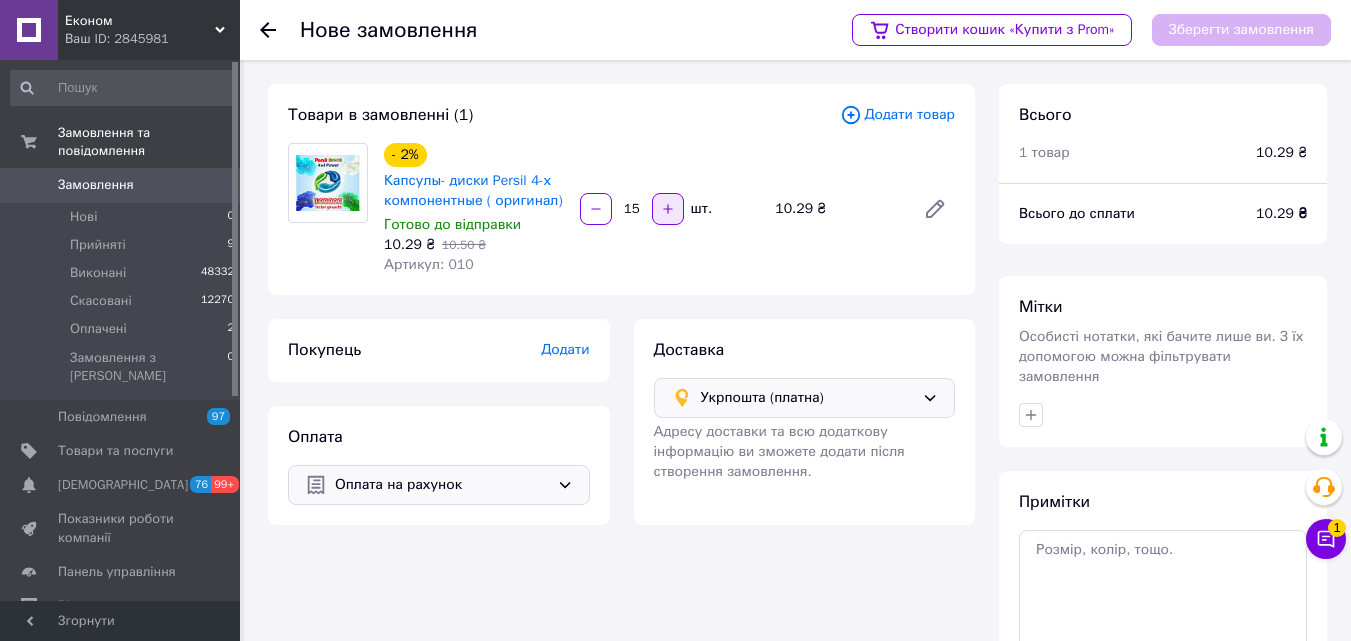 click 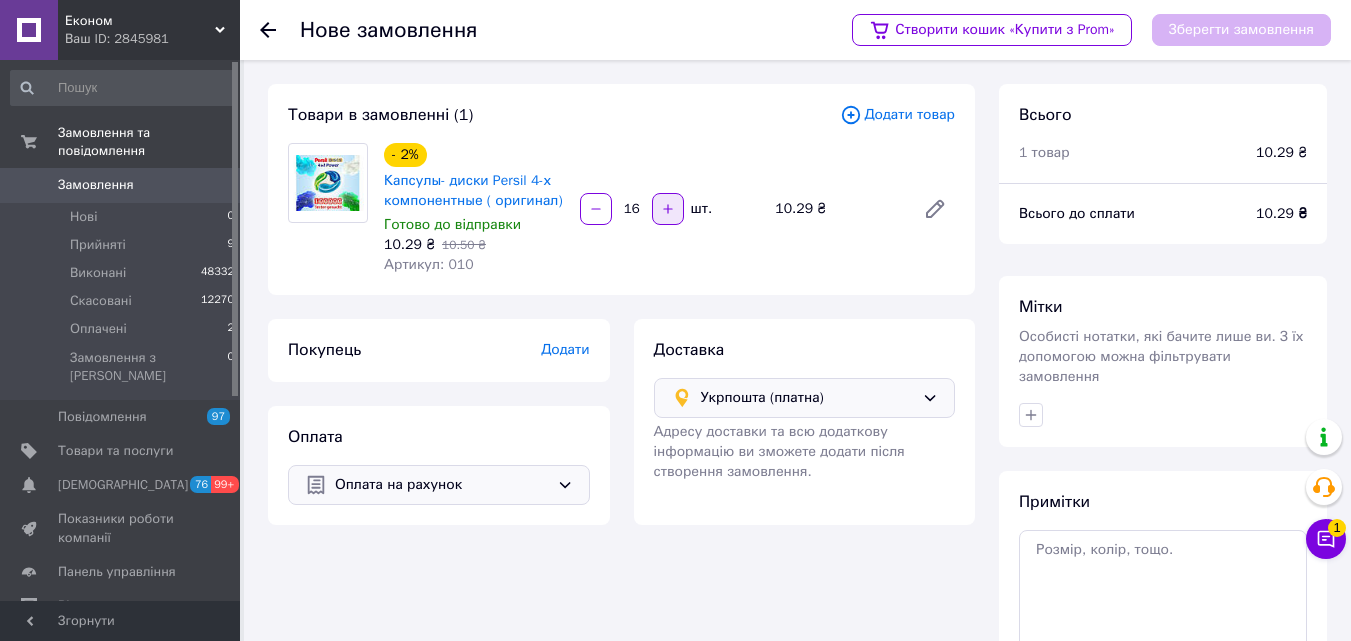 click 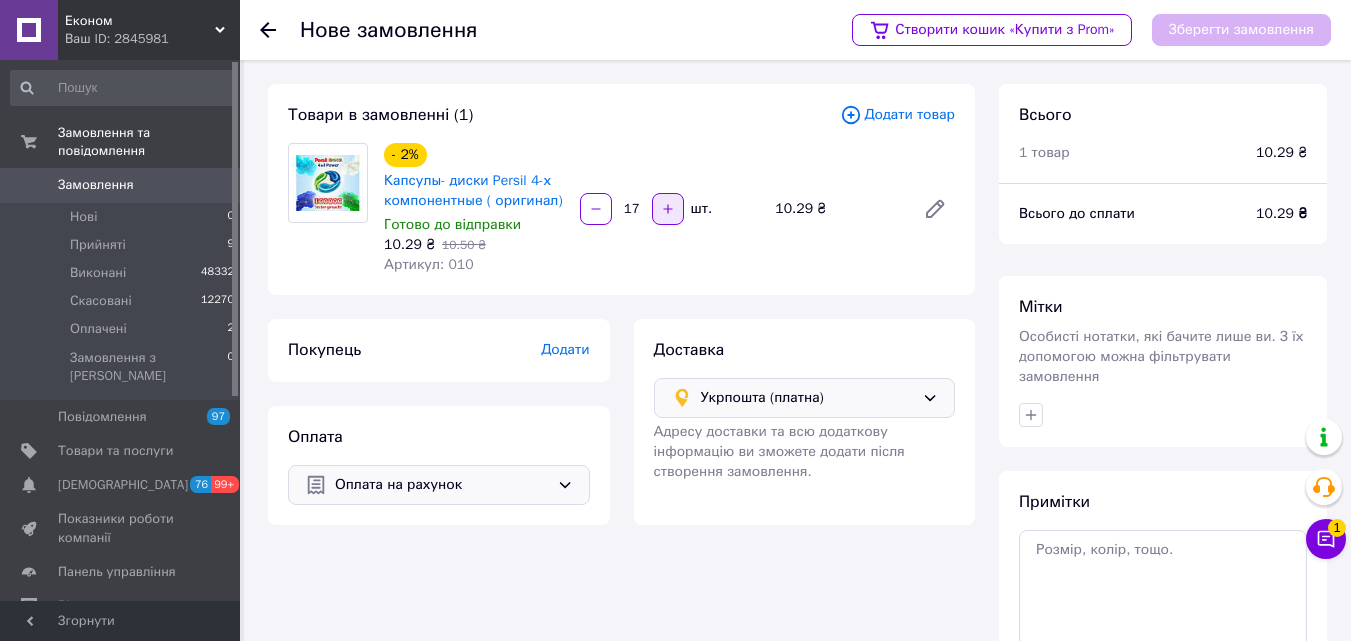 click 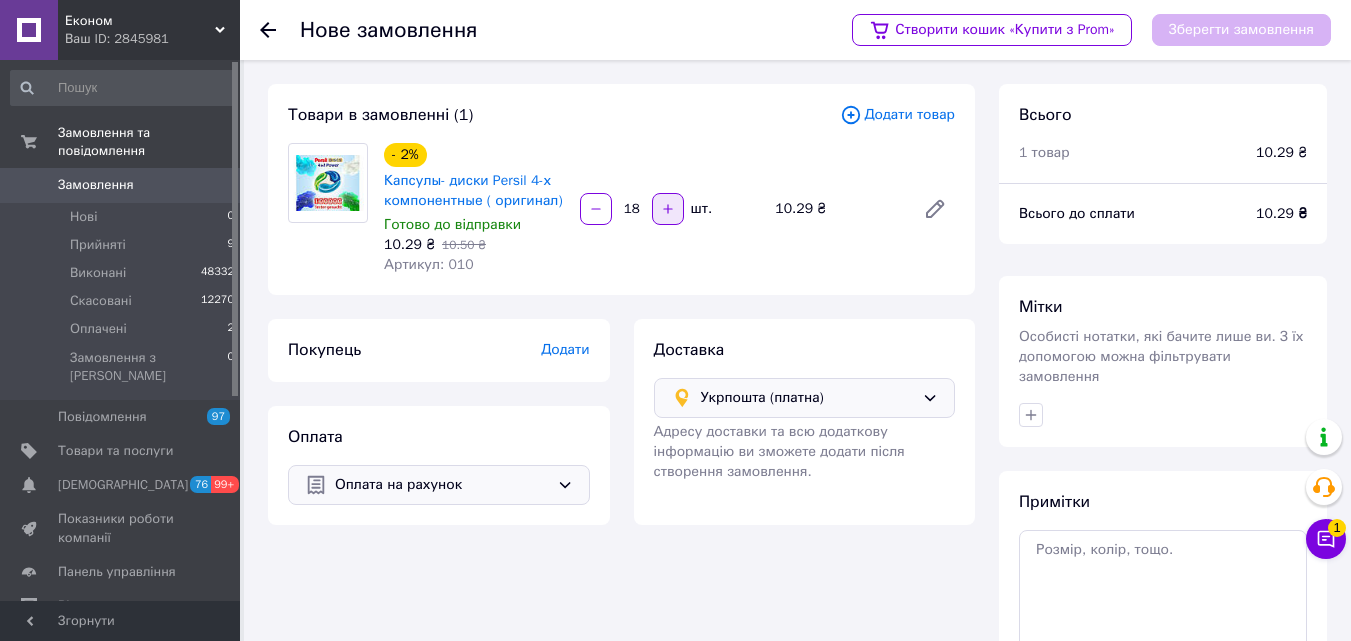 click 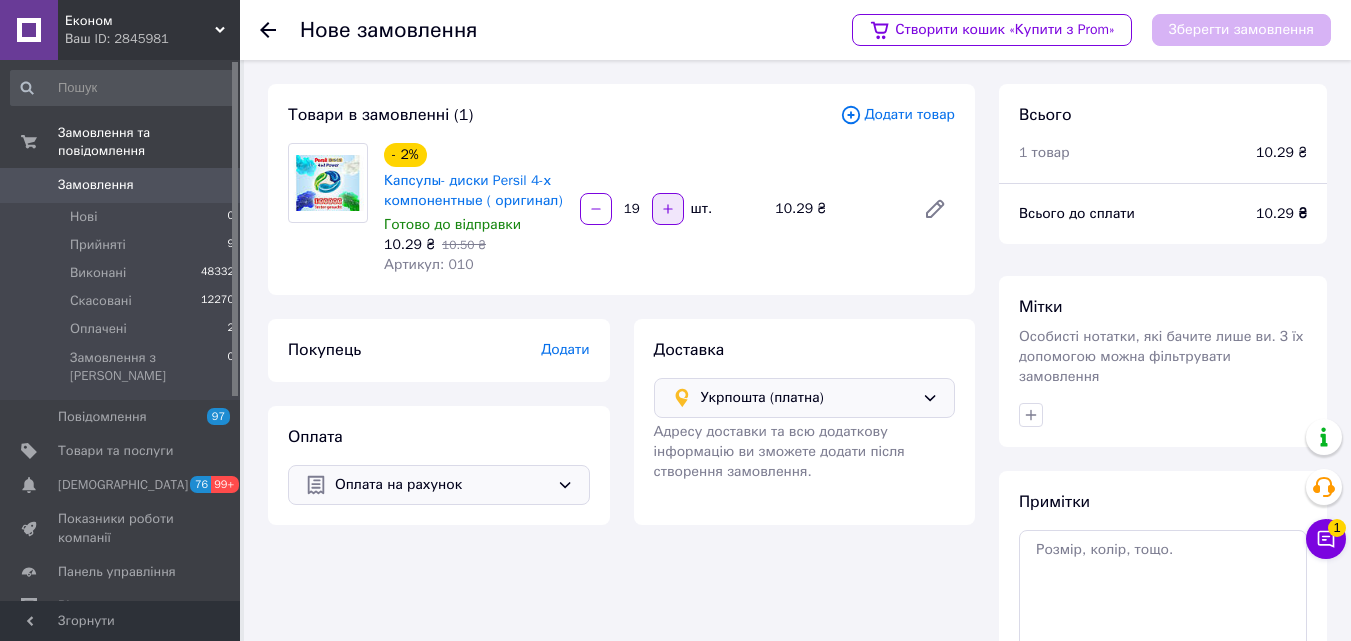 click 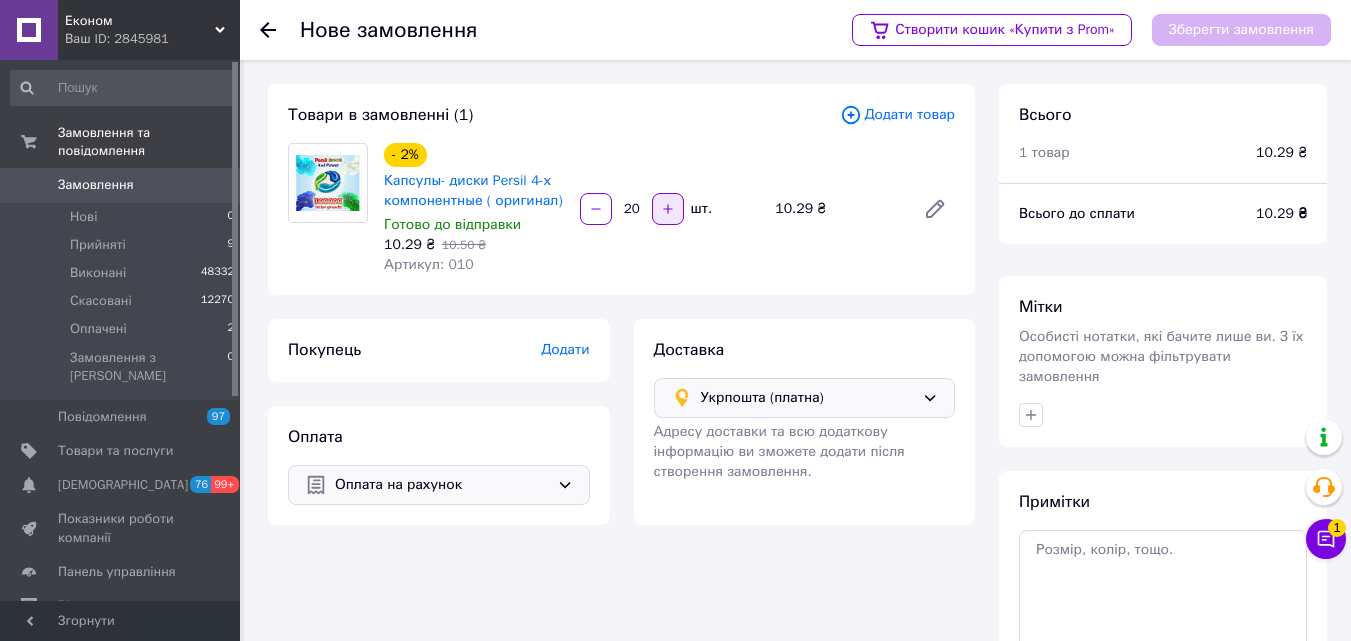 click 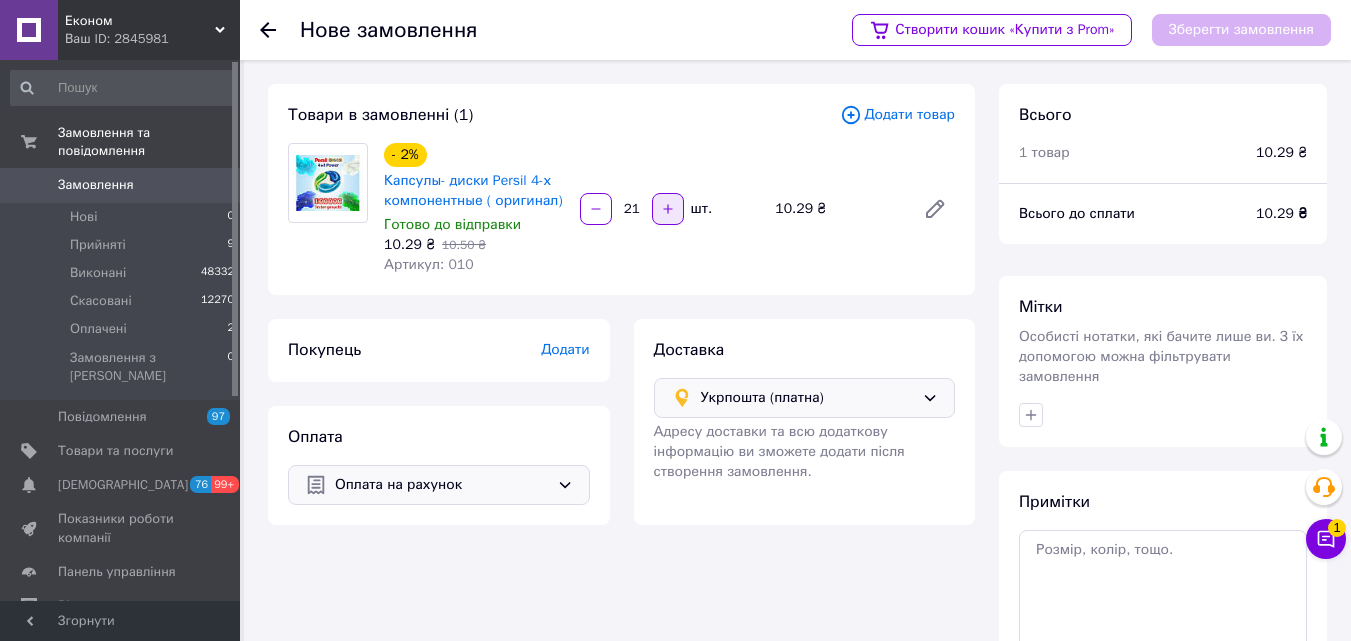 click 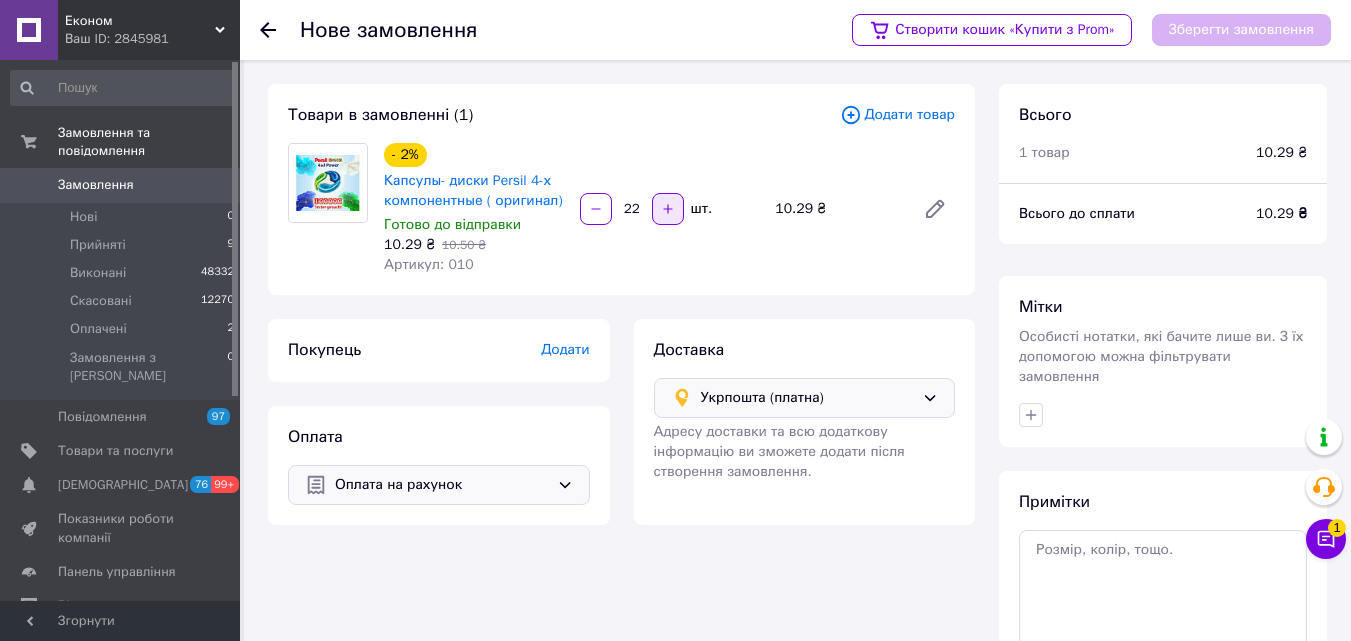 click 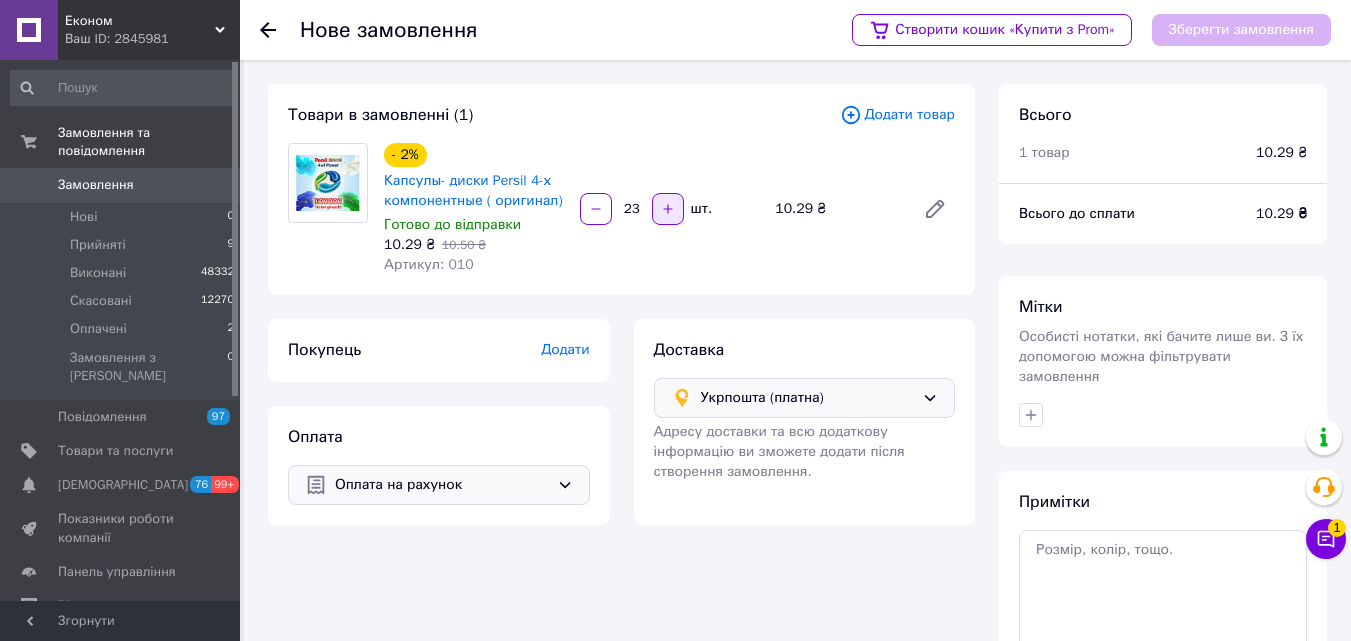 click 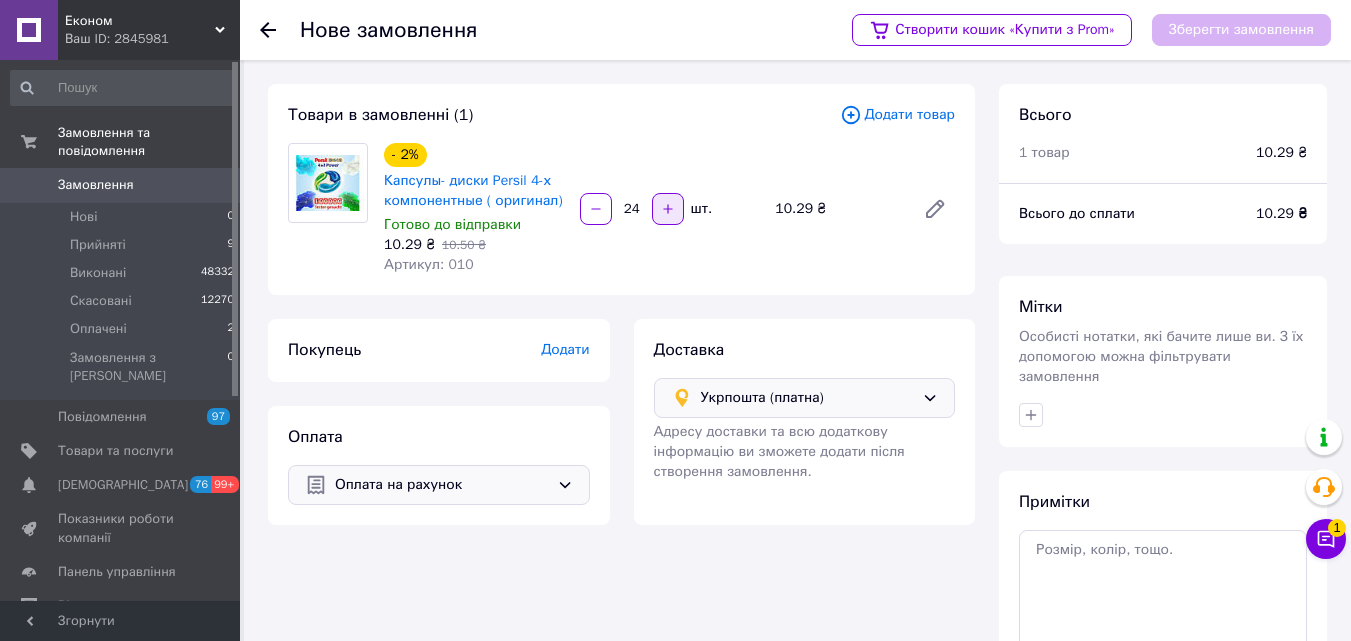 click 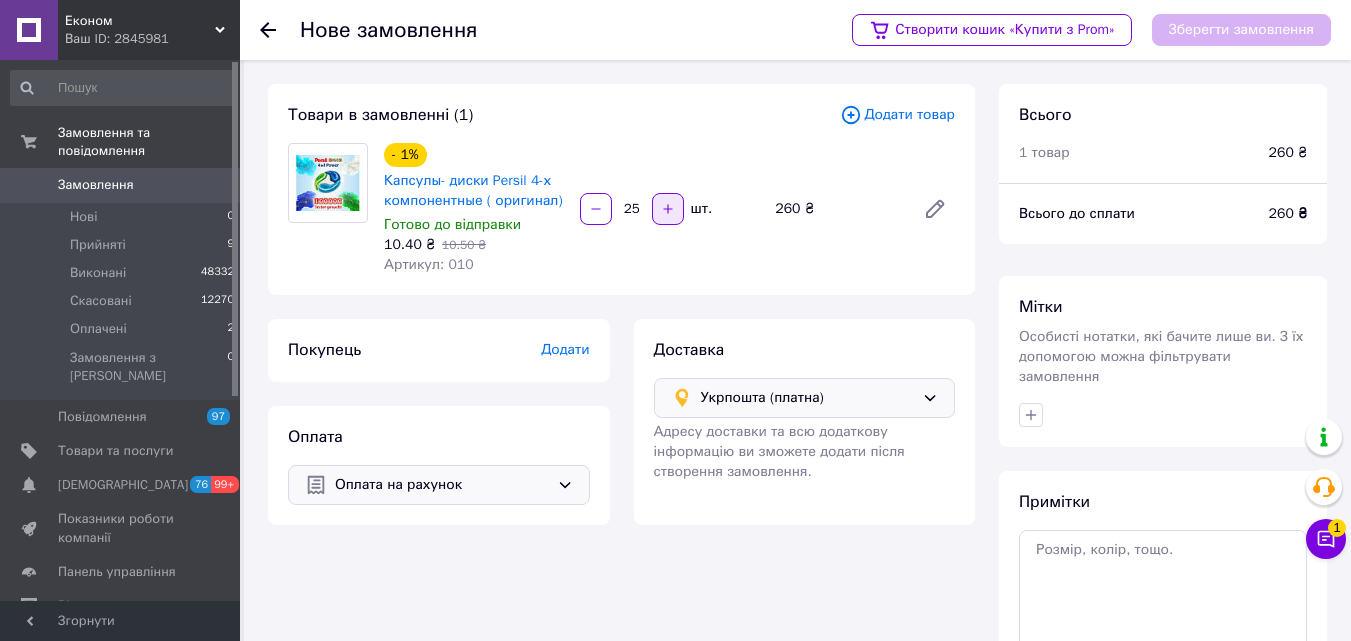 click 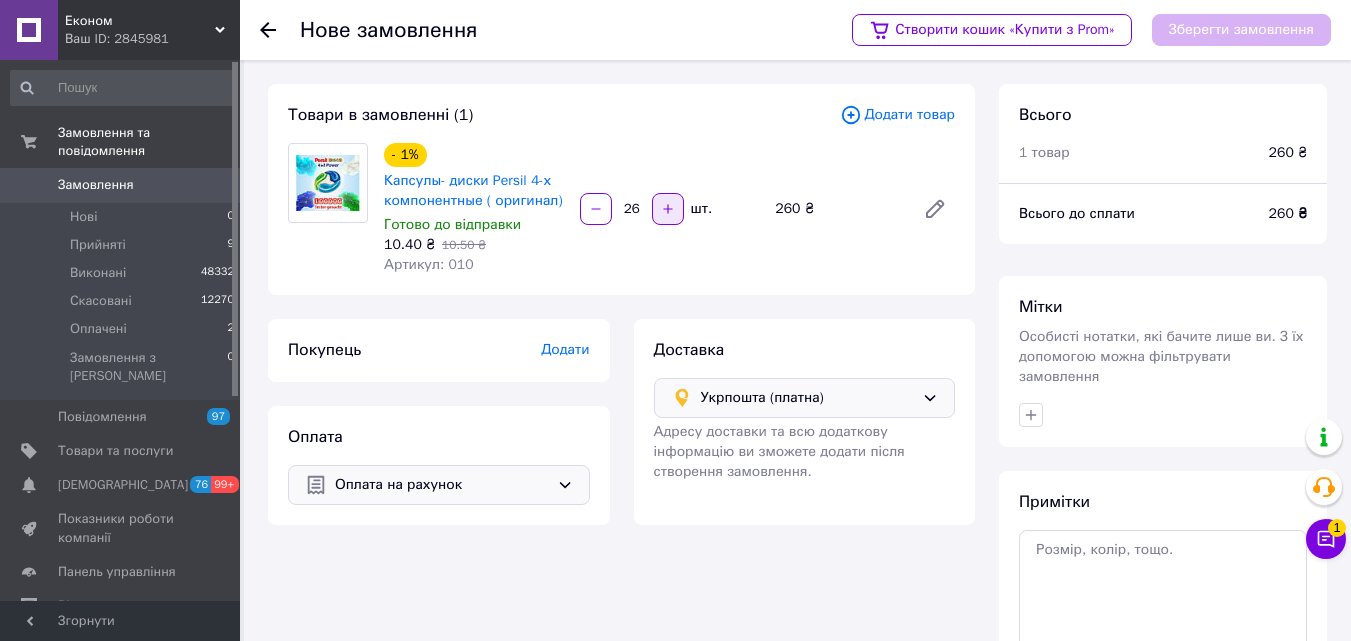 click 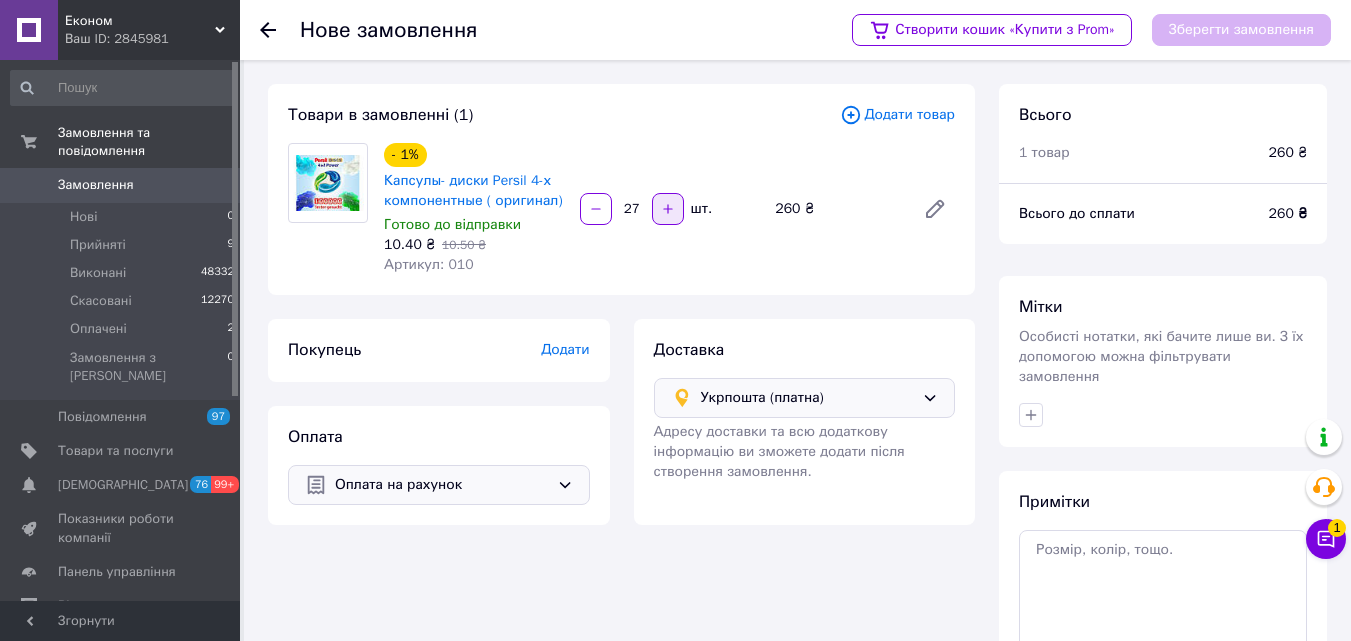 click 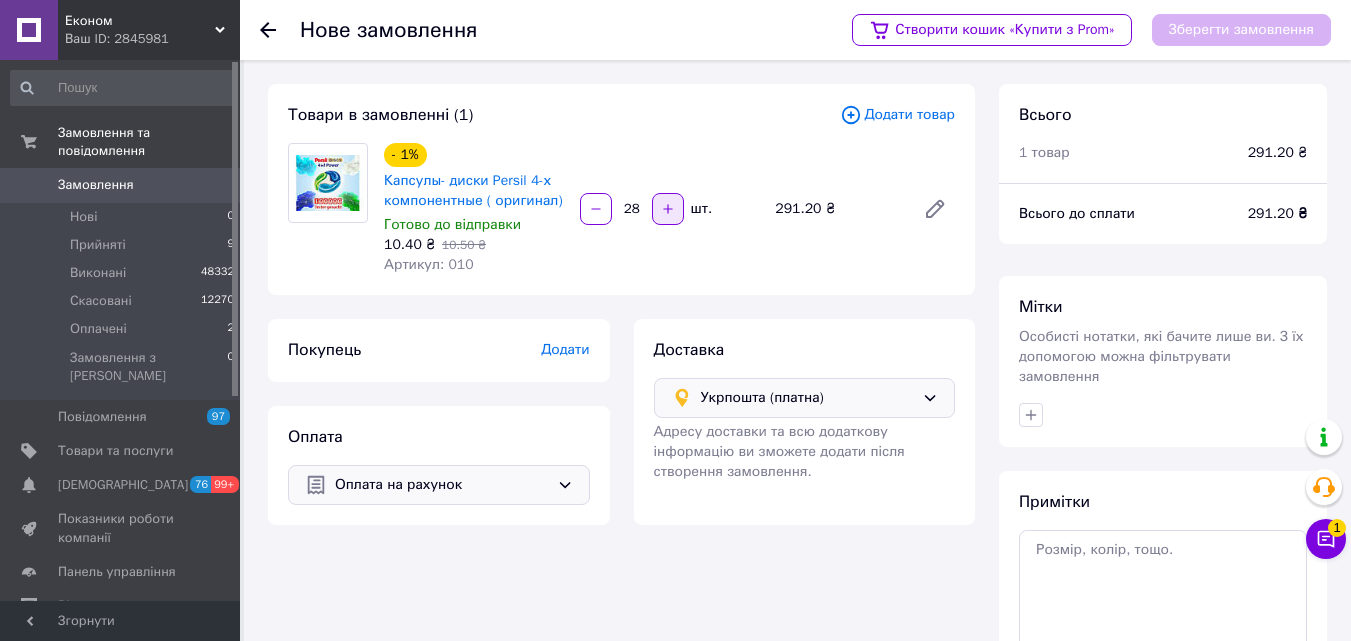 click 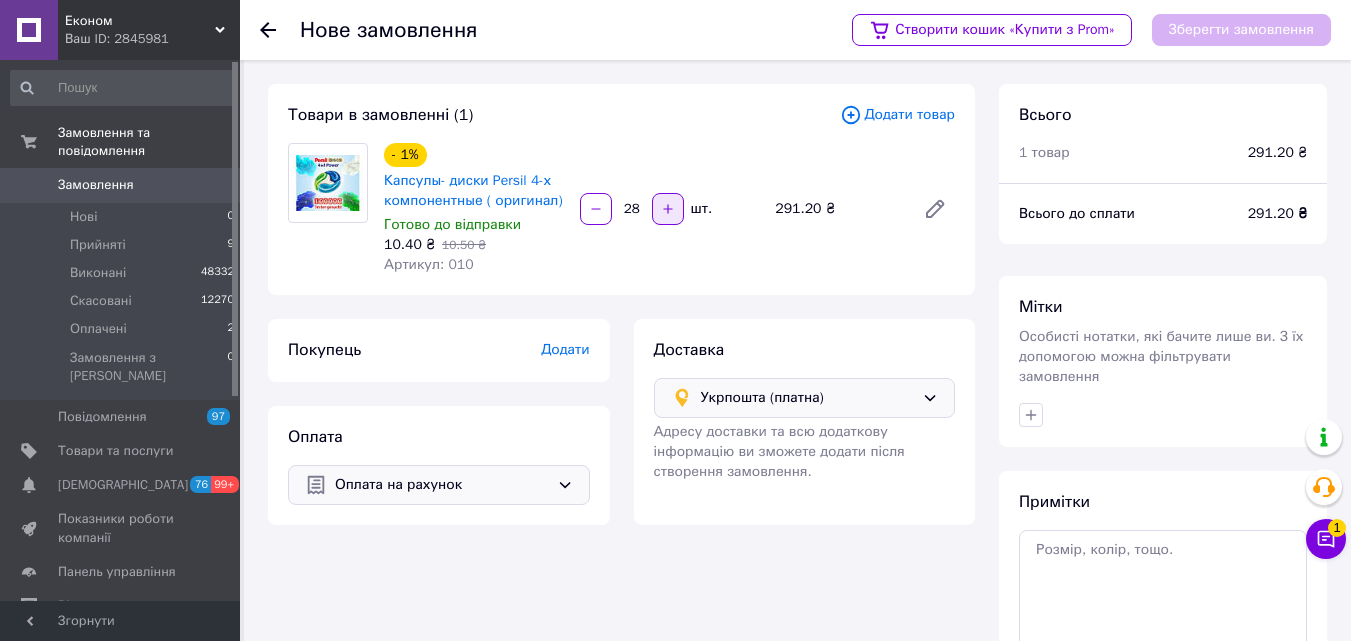 type on "29" 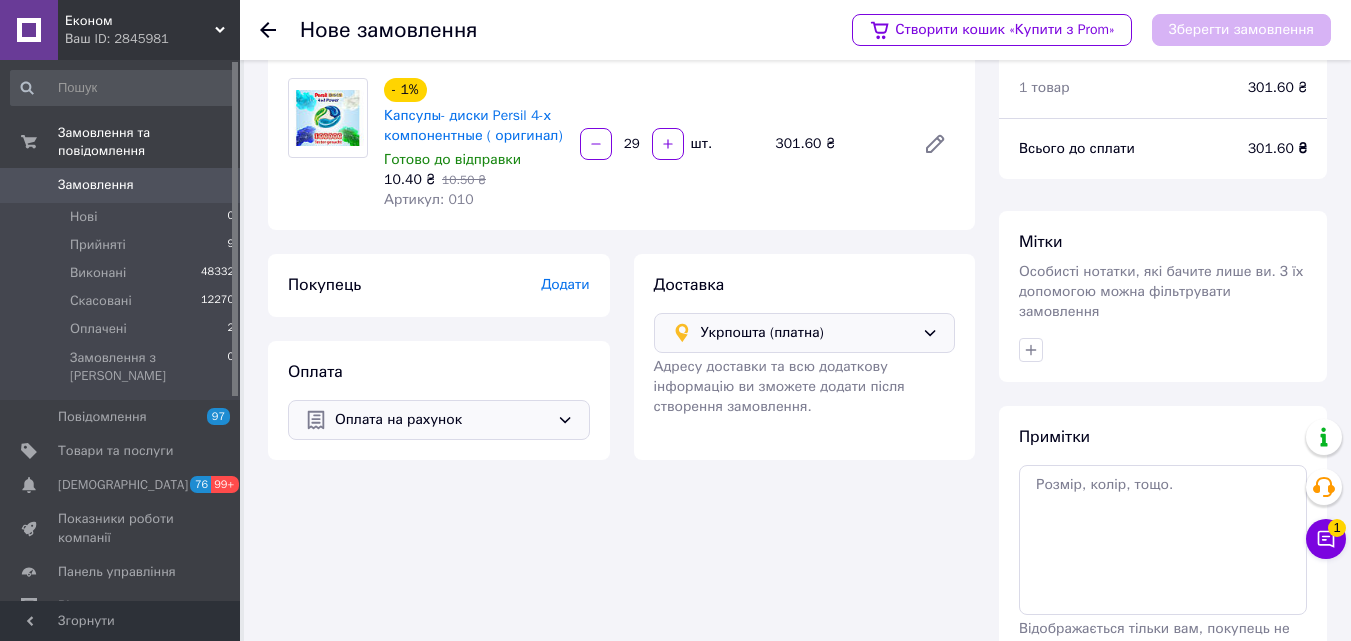 scroll, scrollTop: 100, scrollLeft: 0, axis: vertical 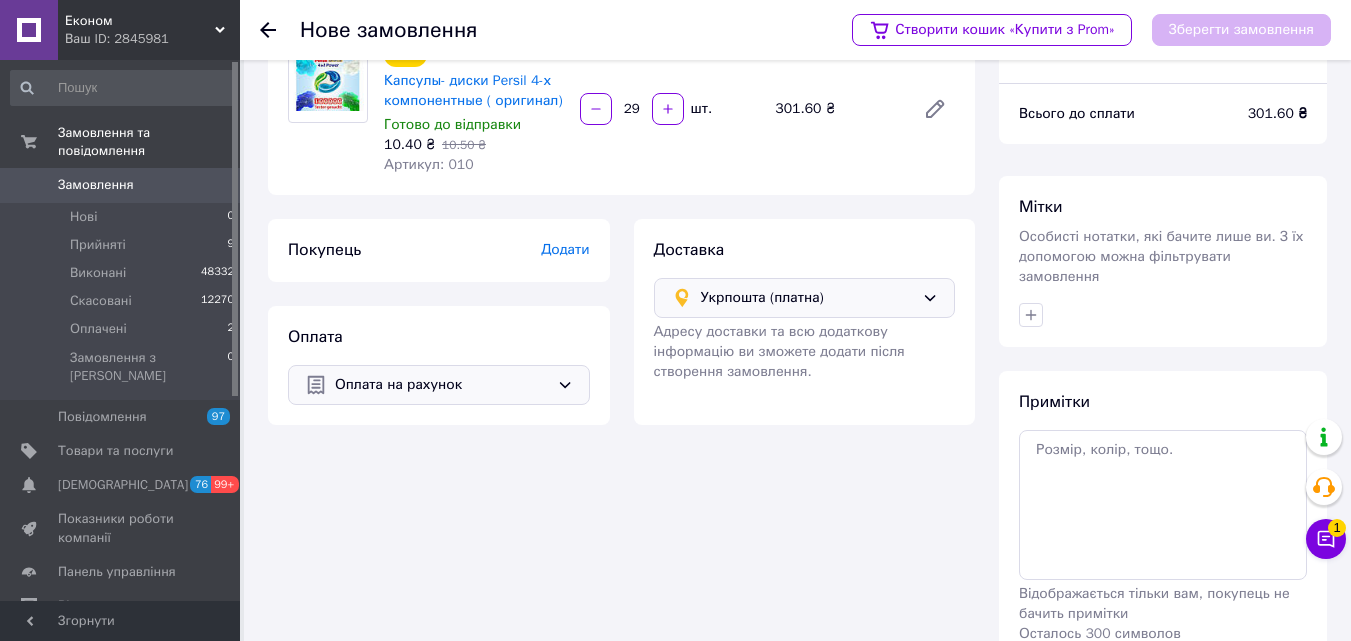 click on "Додати" at bounding box center (565, 249) 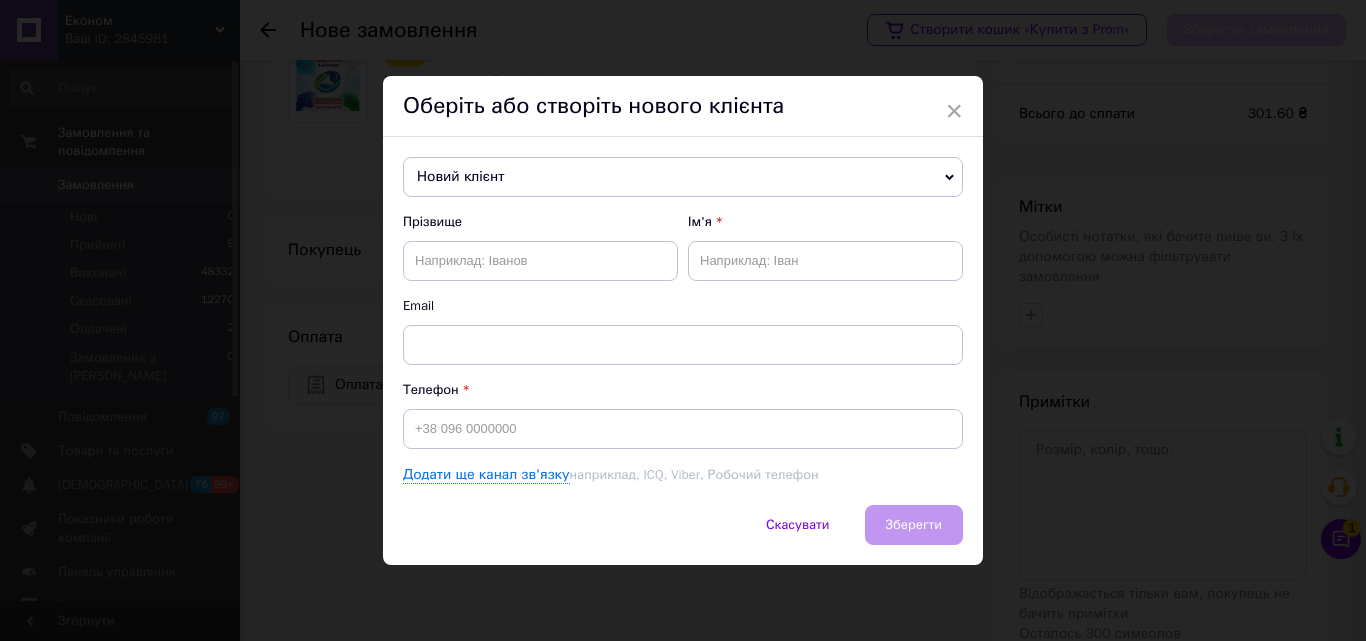 click on "Новий клієнт" at bounding box center (683, 177) 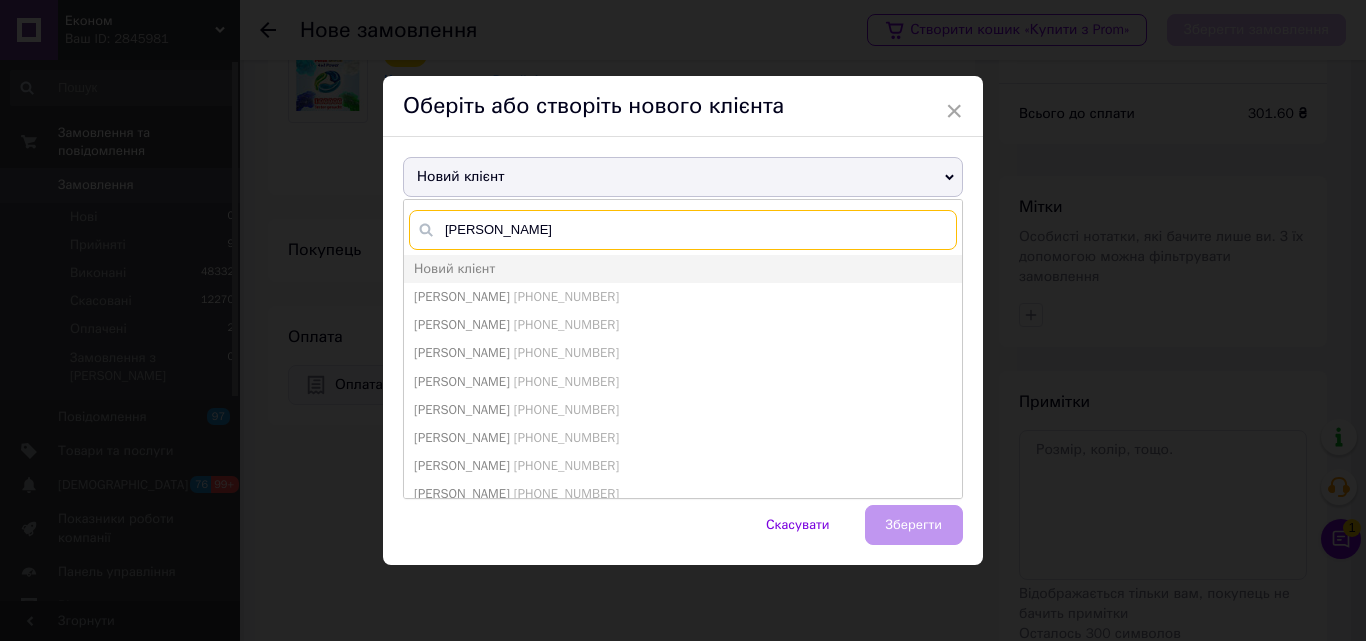 click on "[PERSON_NAME]" at bounding box center (683, 230) 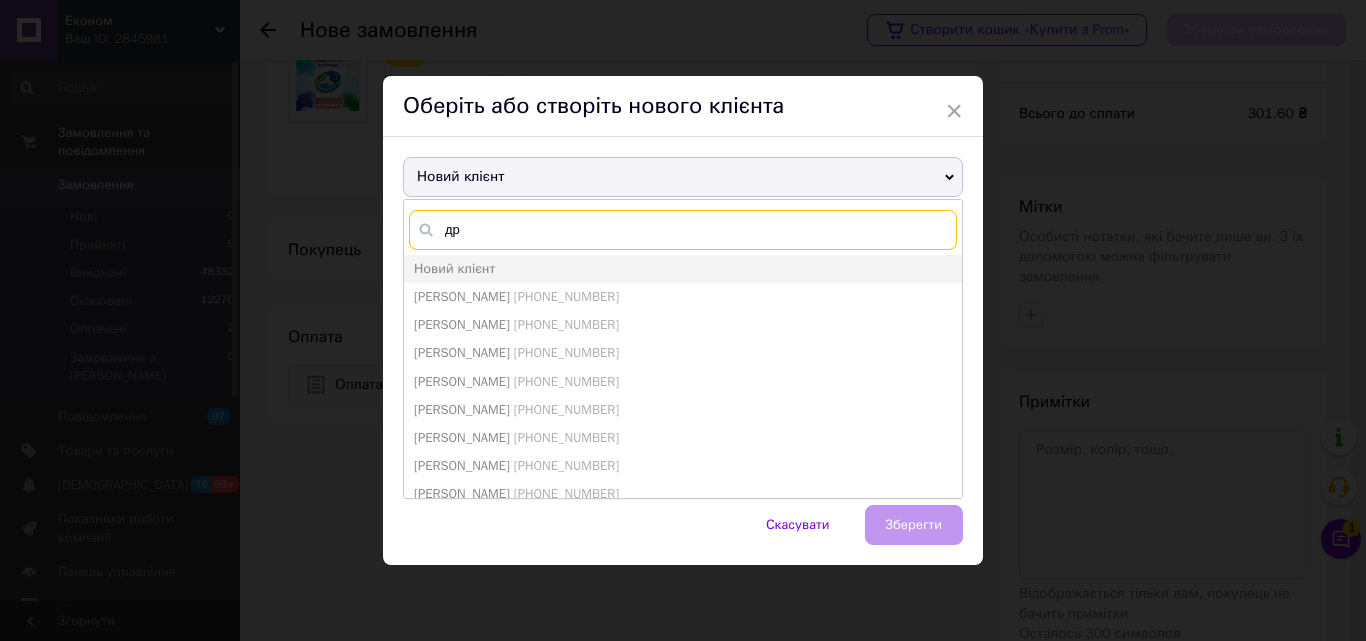 type on "д" 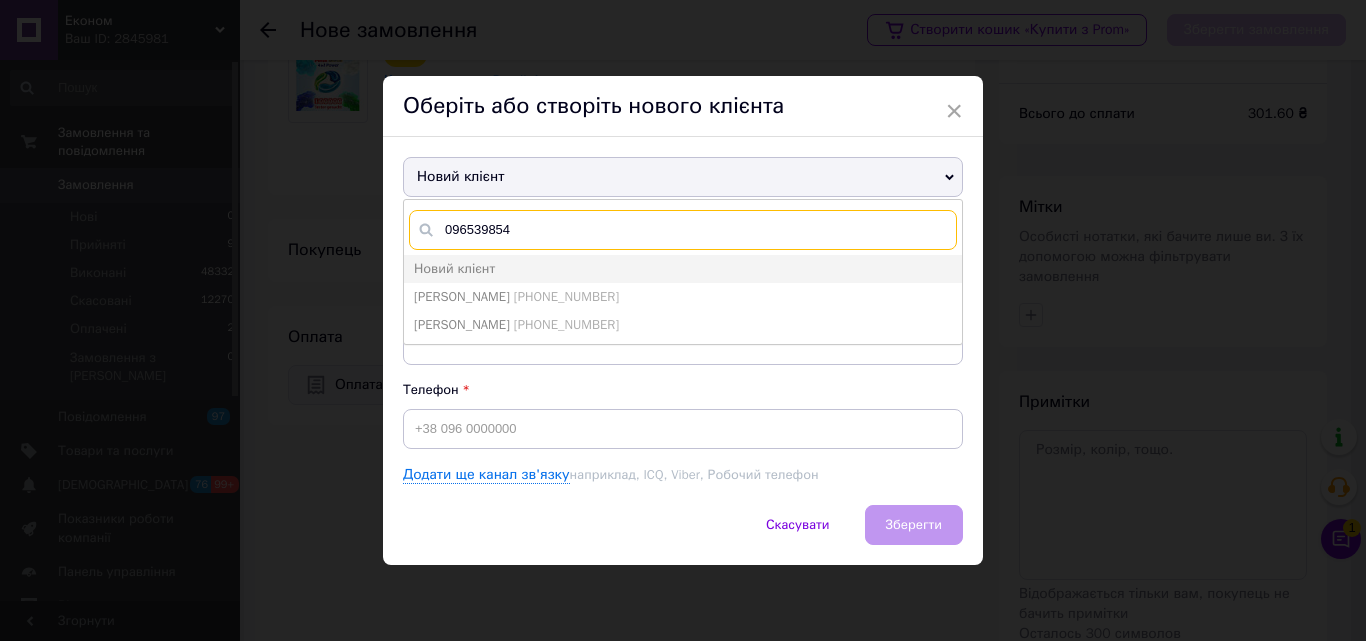 type on "0965398548" 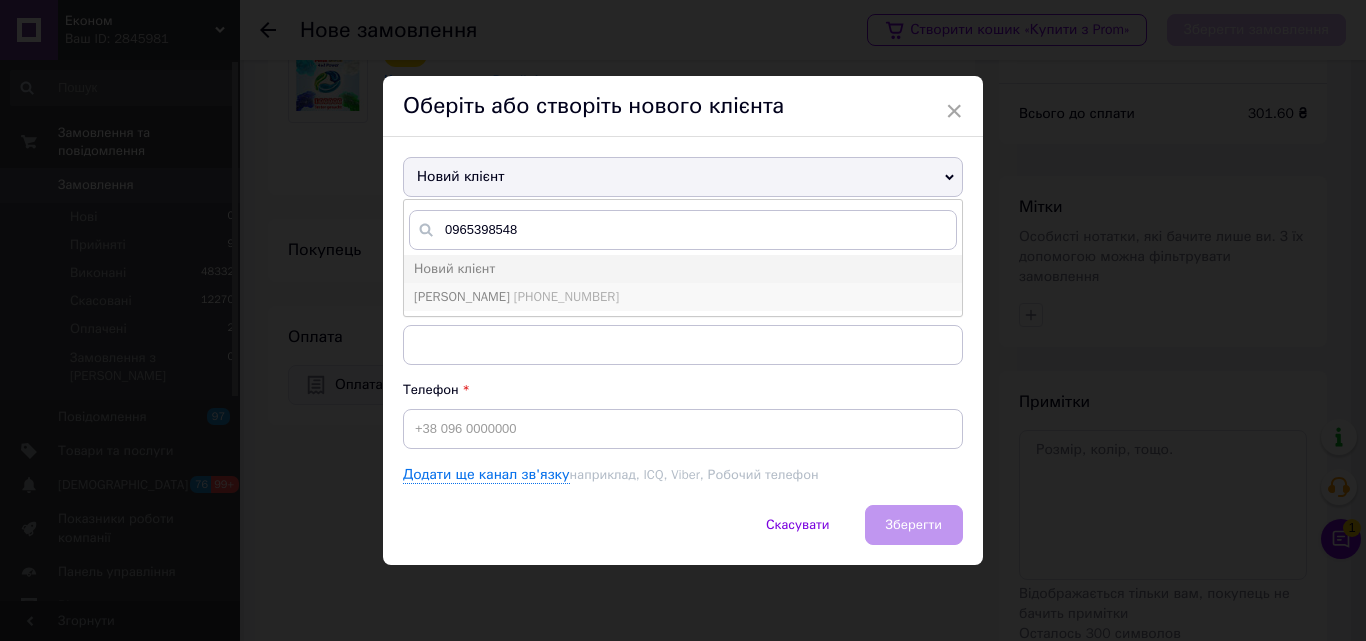click on "[PERSON_NAME]" at bounding box center (462, 296) 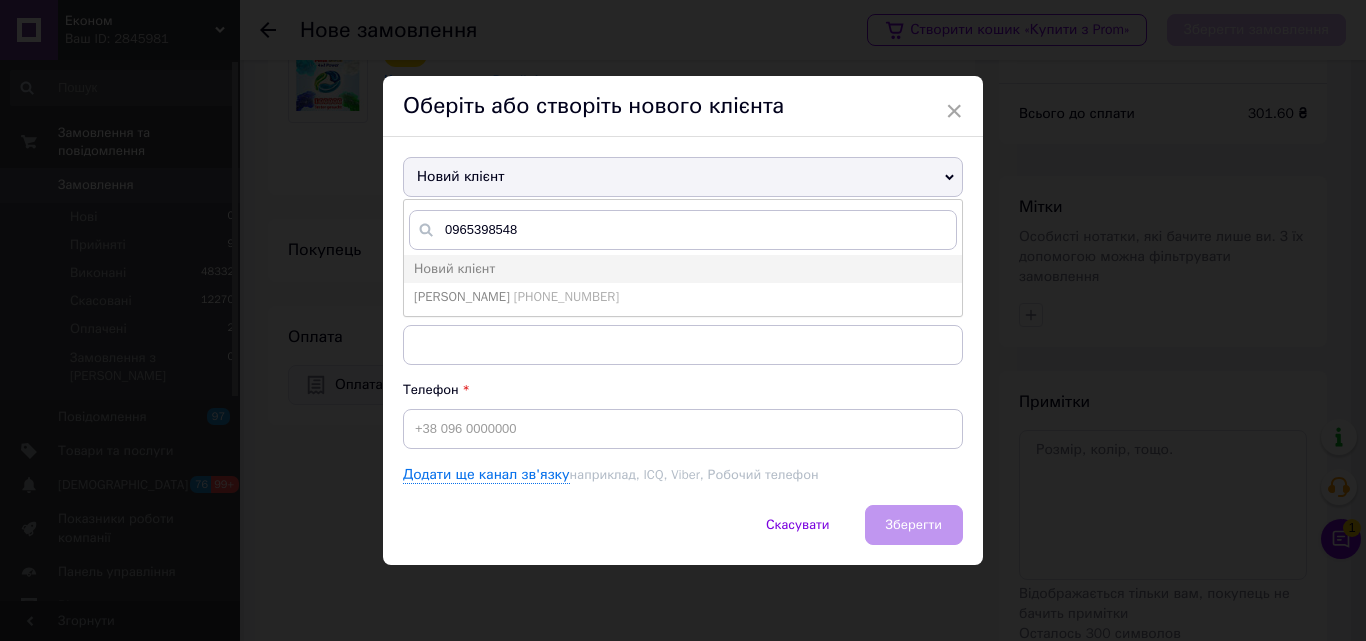 type on "[PERSON_NAME]" 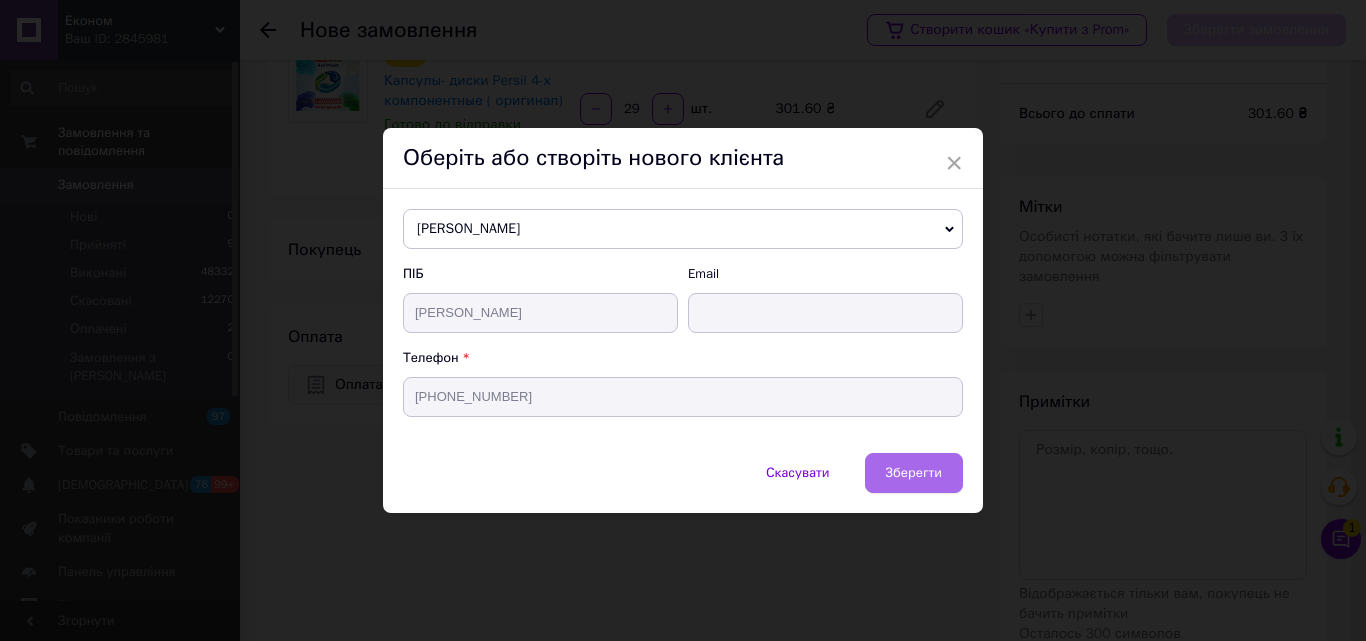 click on "Зберегти" at bounding box center [914, 472] 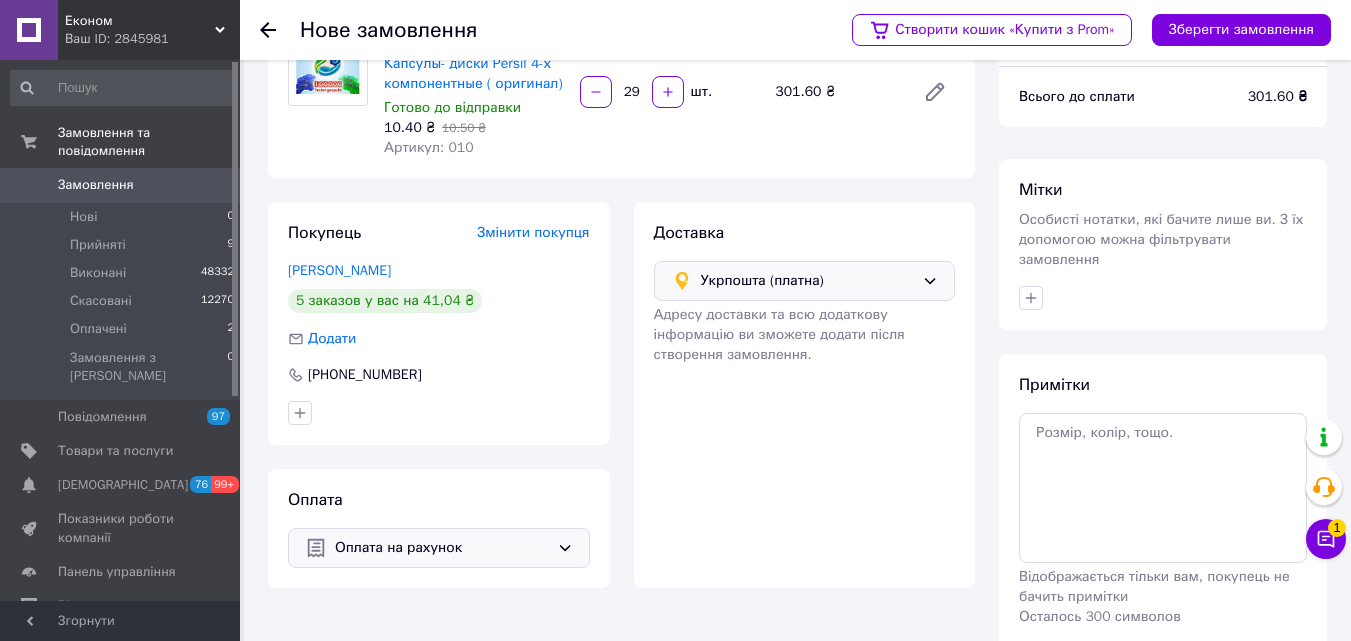 scroll, scrollTop: 83, scrollLeft: 0, axis: vertical 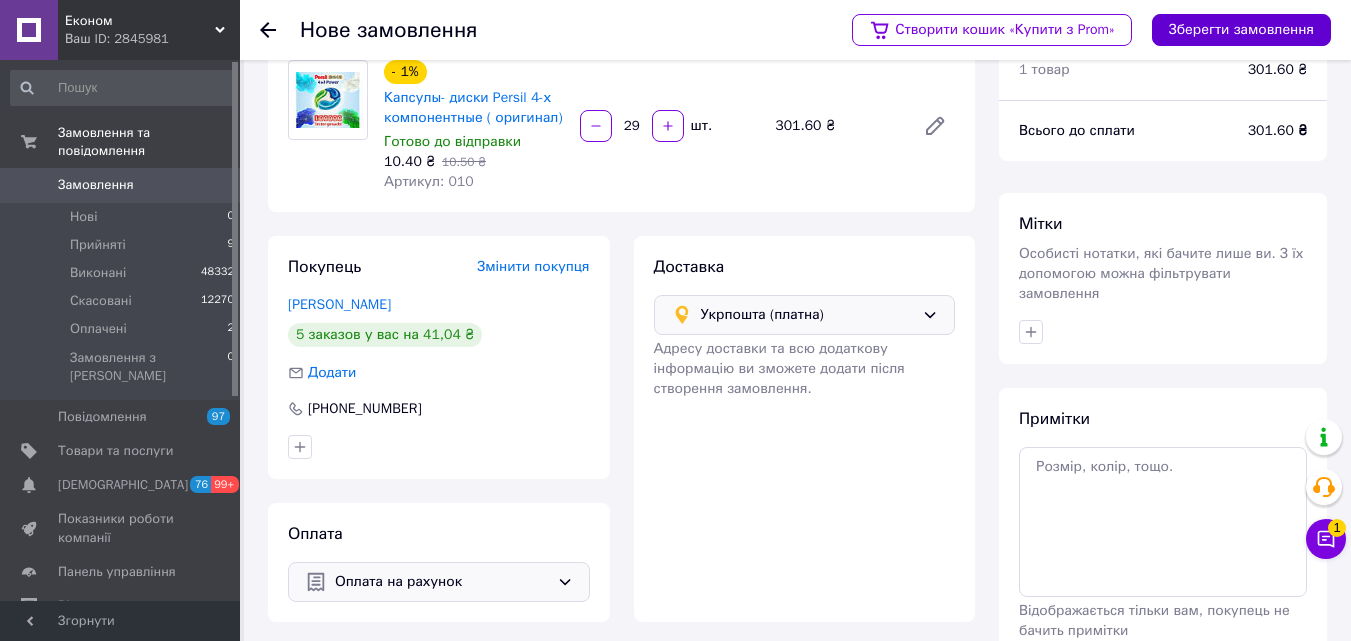 click on "Зберегти замовлення" at bounding box center (1241, 30) 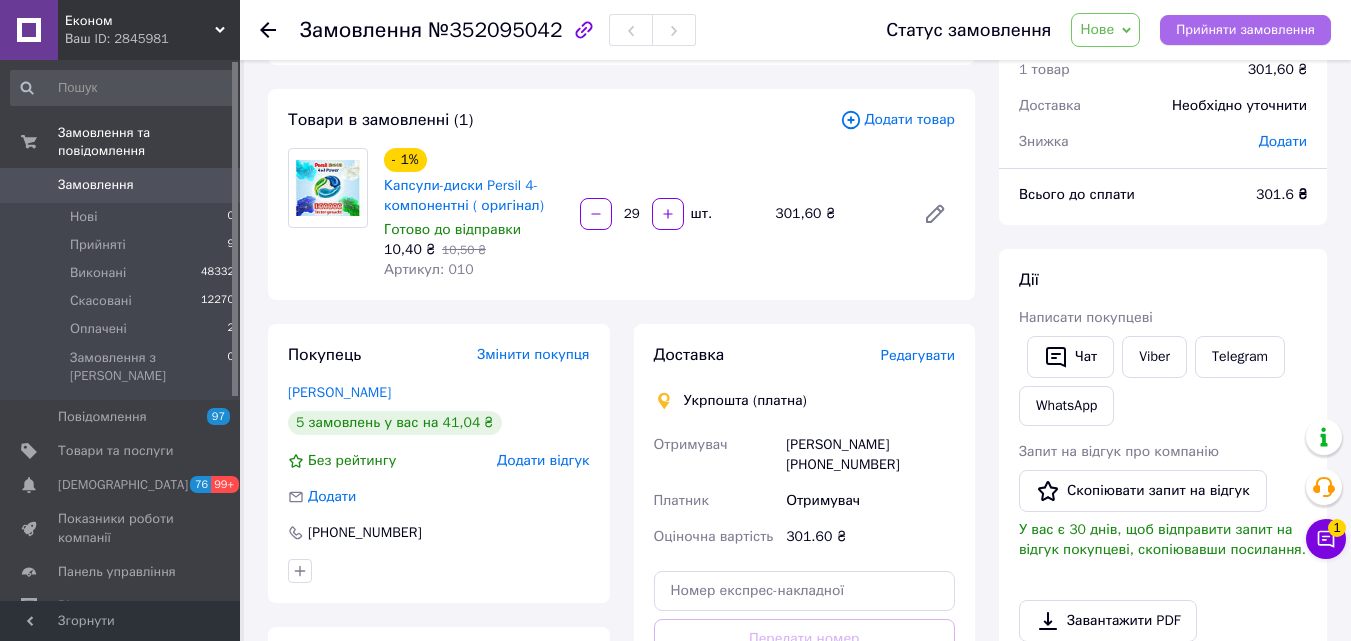 click on "Прийняти замовлення" at bounding box center [1245, 30] 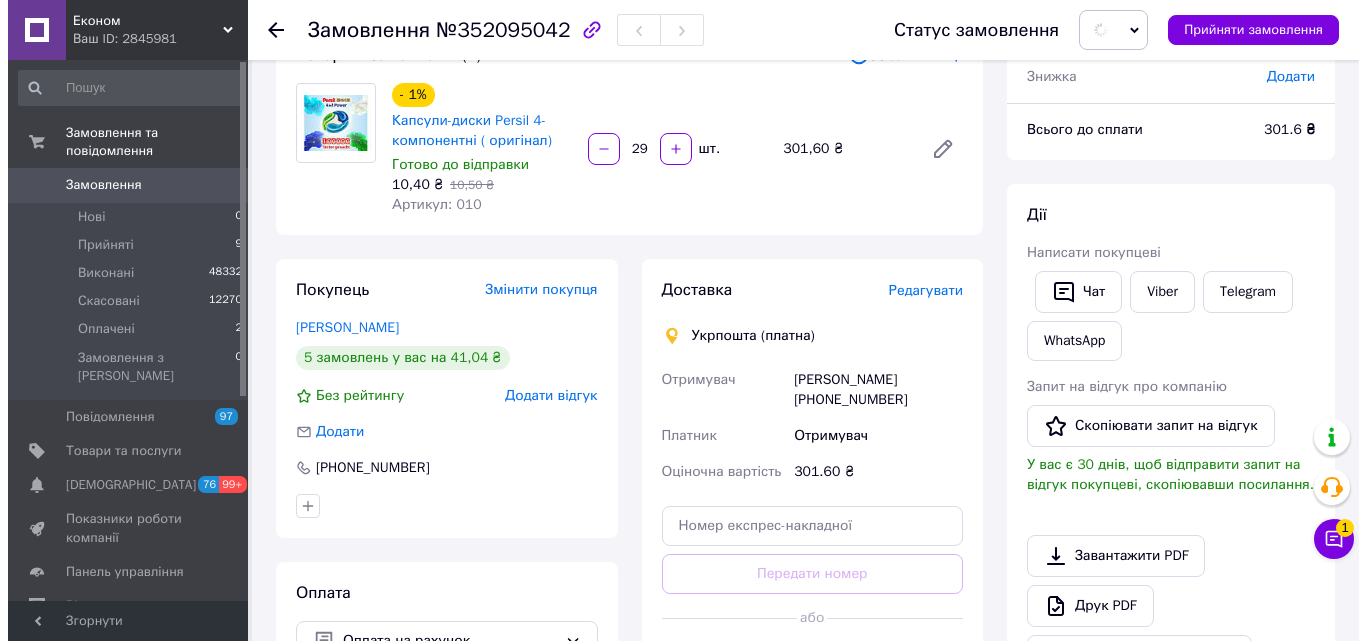 scroll, scrollTop: 183, scrollLeft: 0, axis: vertical 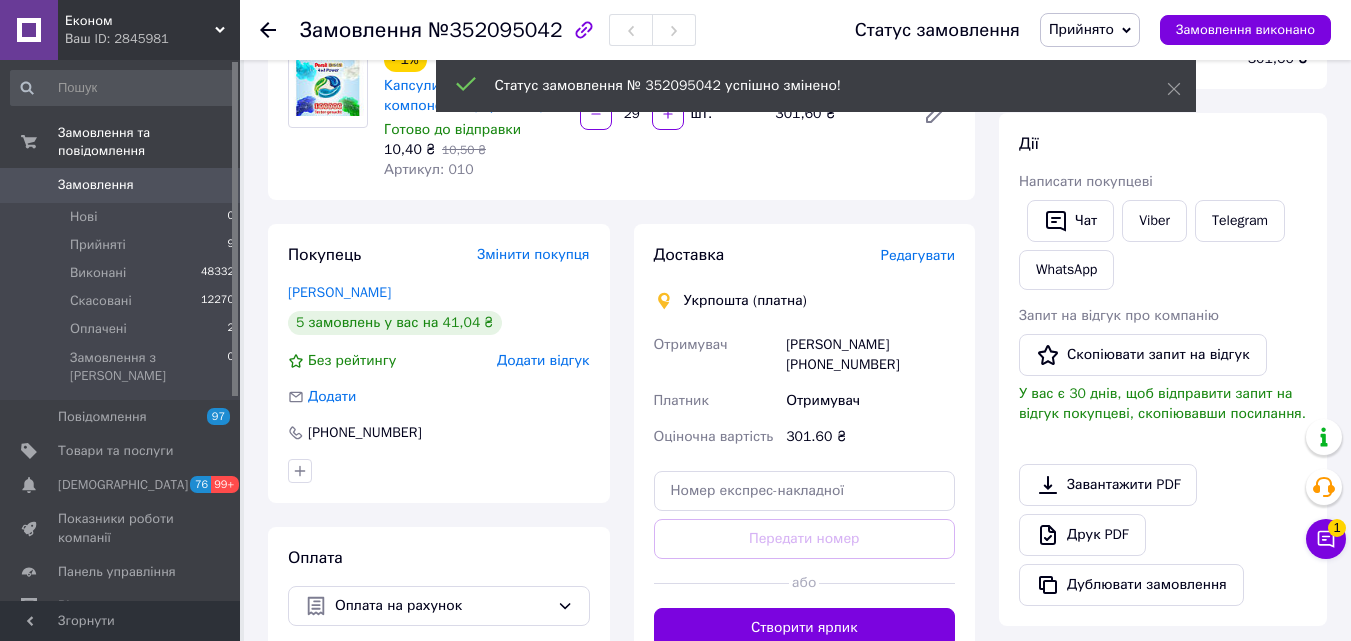 click on "Редагувати" at bounding box center [918, 255] 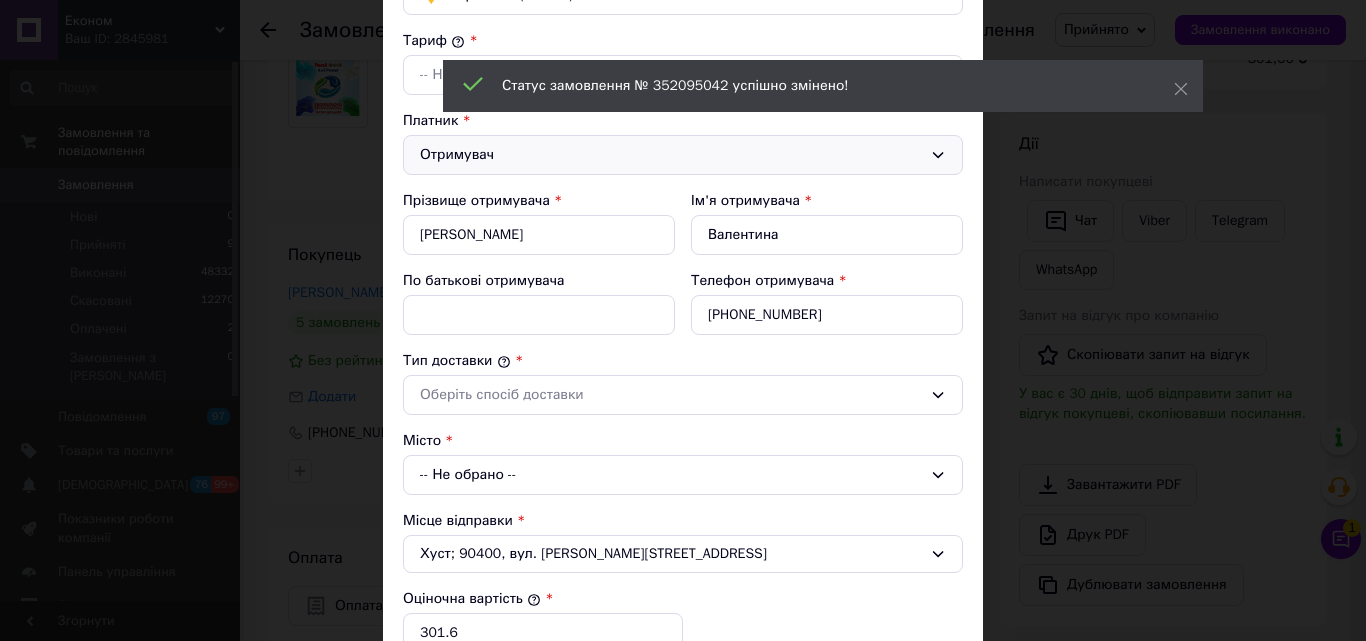 scroll, scrollTop: 100, scrollLeft: 0, axis: vertical 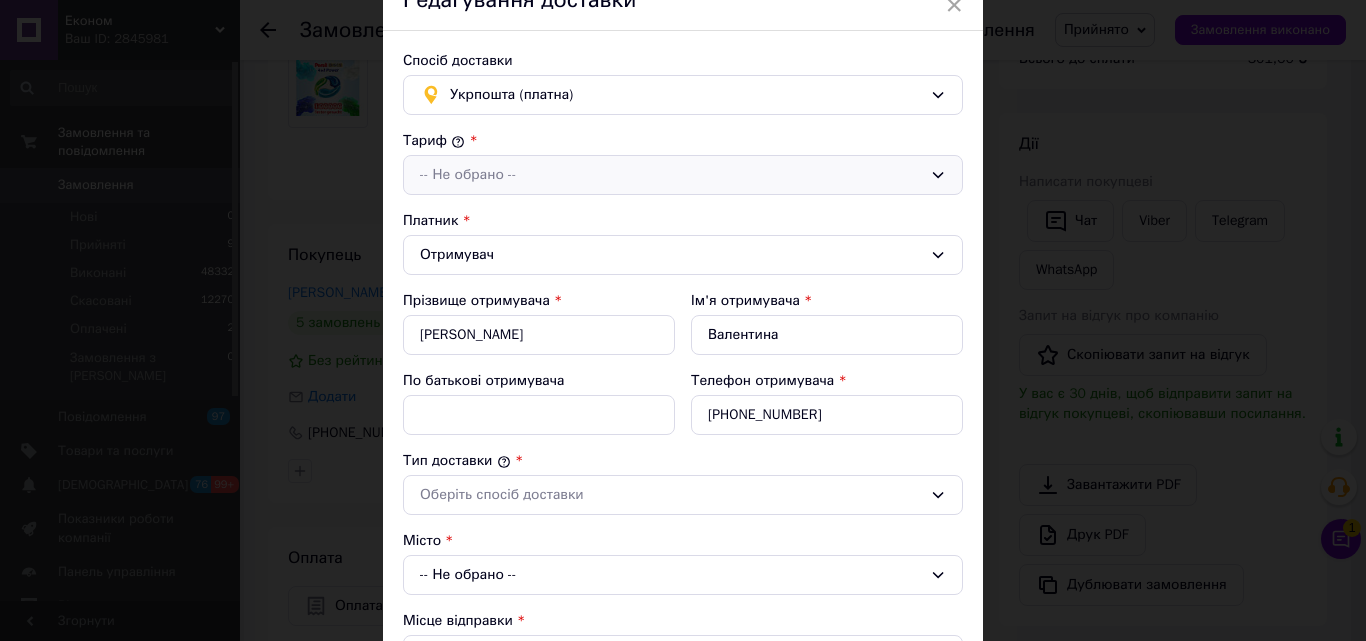 drag, startPoint x: 532, startPoint y: 162, endPoint x: 532, endPoint y: 189, distance: 27 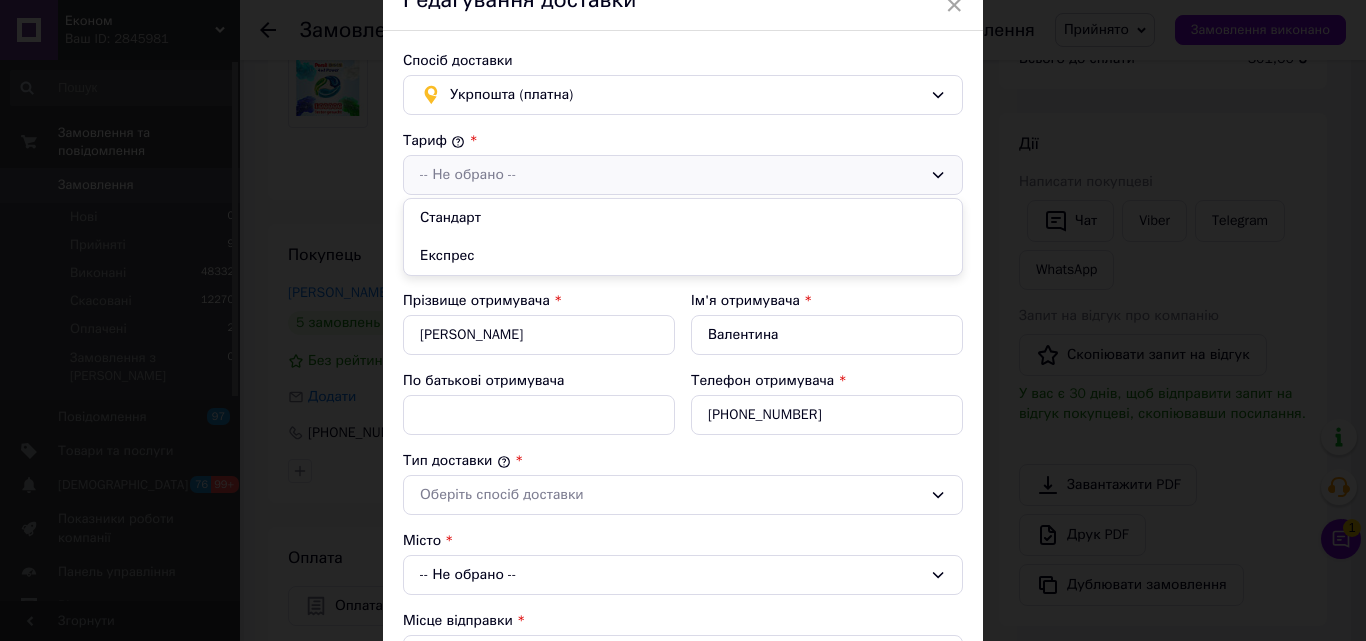 click on "Стандарт" at bounding box center (683, 218) 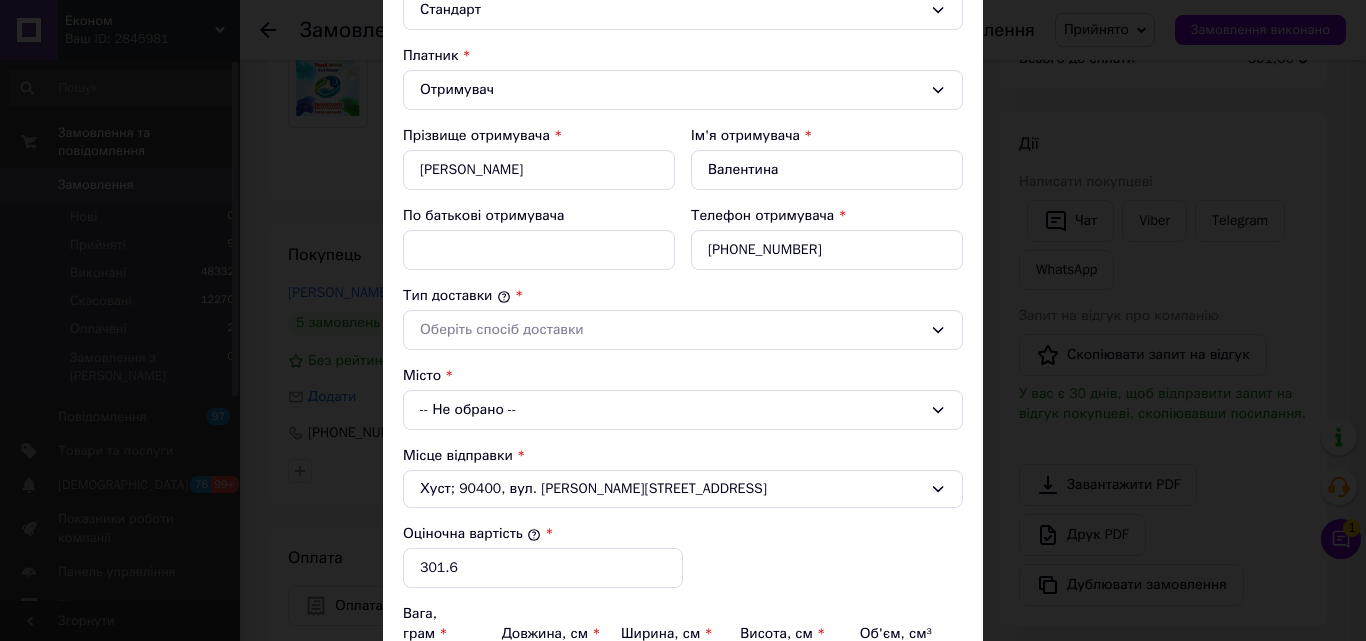 scroll, scrollTop: 300, scrollLeft: 0, axis: vertical 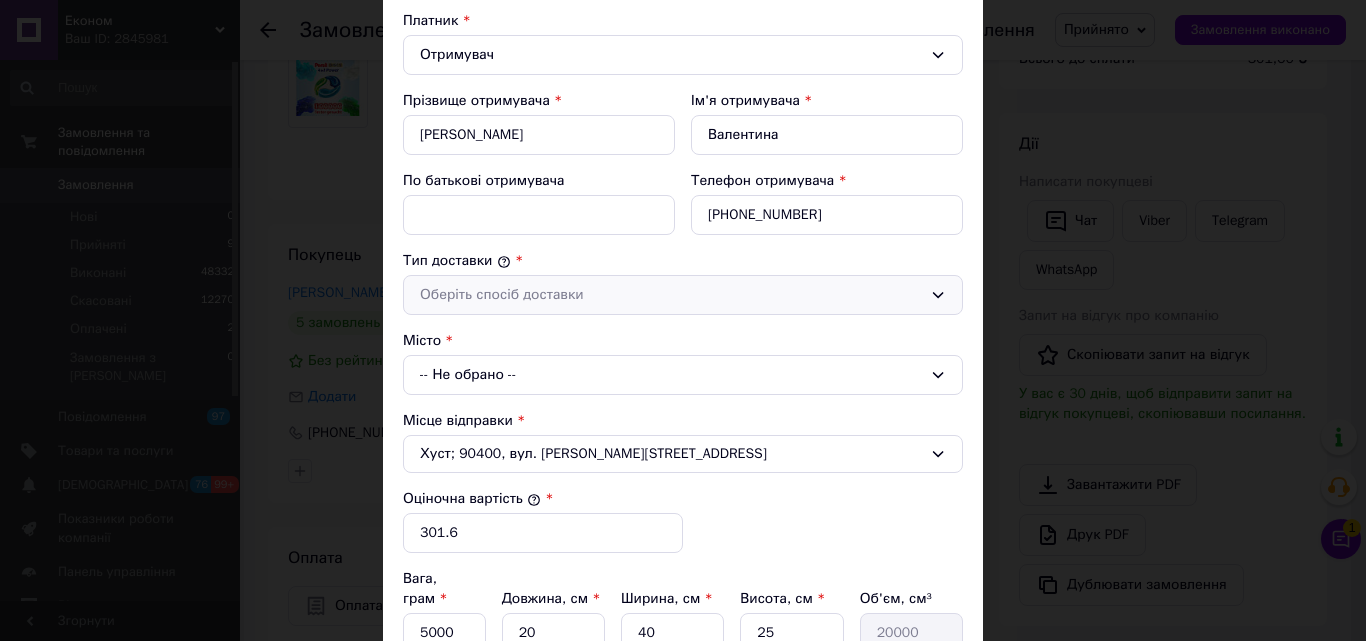 drag, startPoint x: 563, startPoint y: 286, endPoint x: 552, endPoint y: 302, distance: 19.416489 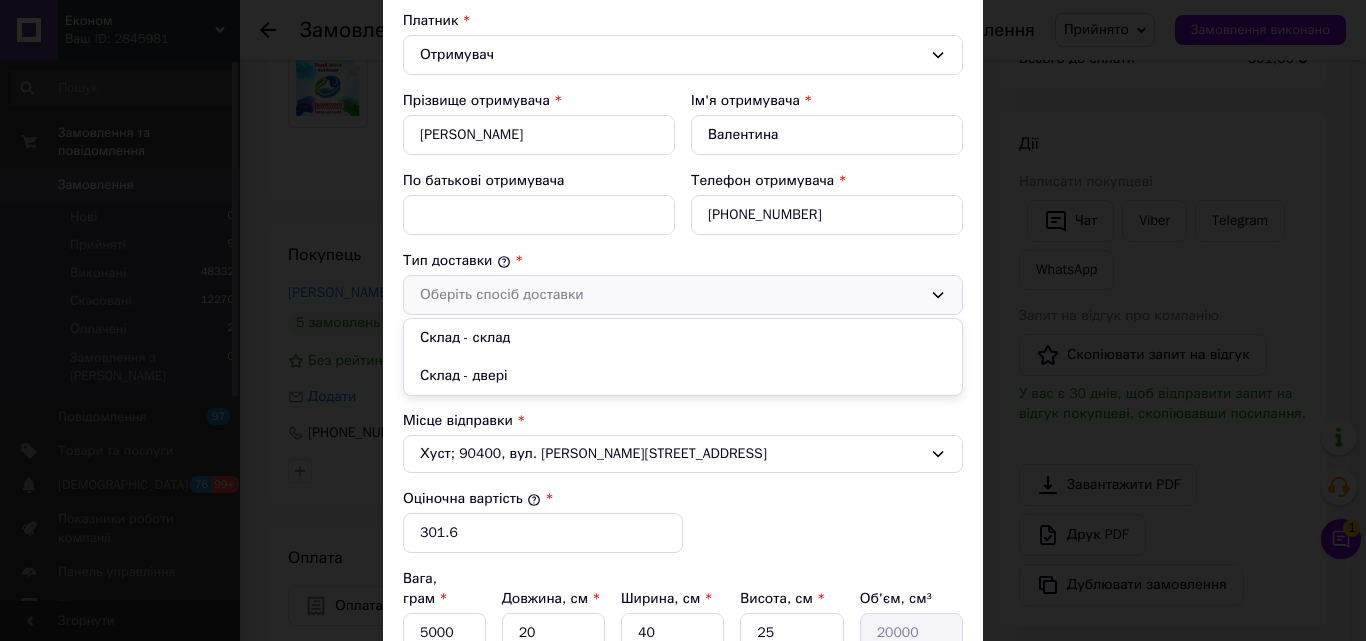drag, startPoint x: 539, startPoint y: 326, endPoint x: 561, endPoint y: 303, distance: 31.827662 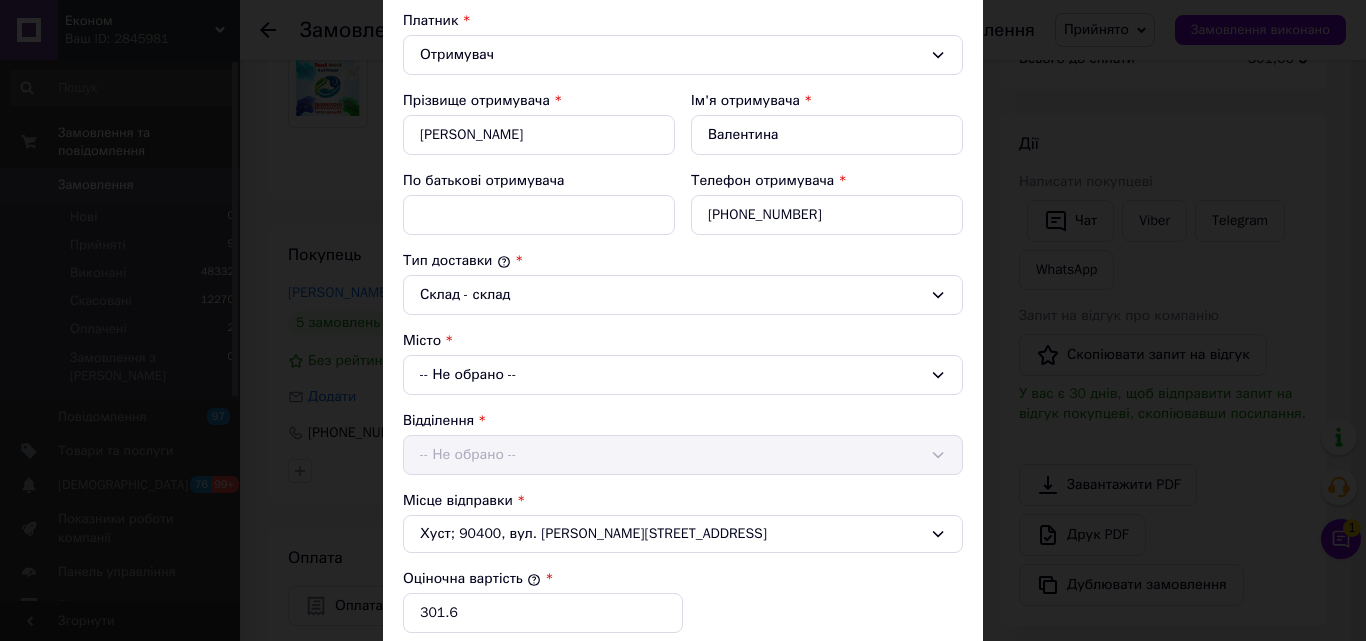 scroll, scrollTop: 500, scrollLeft: 0, axis: vertical 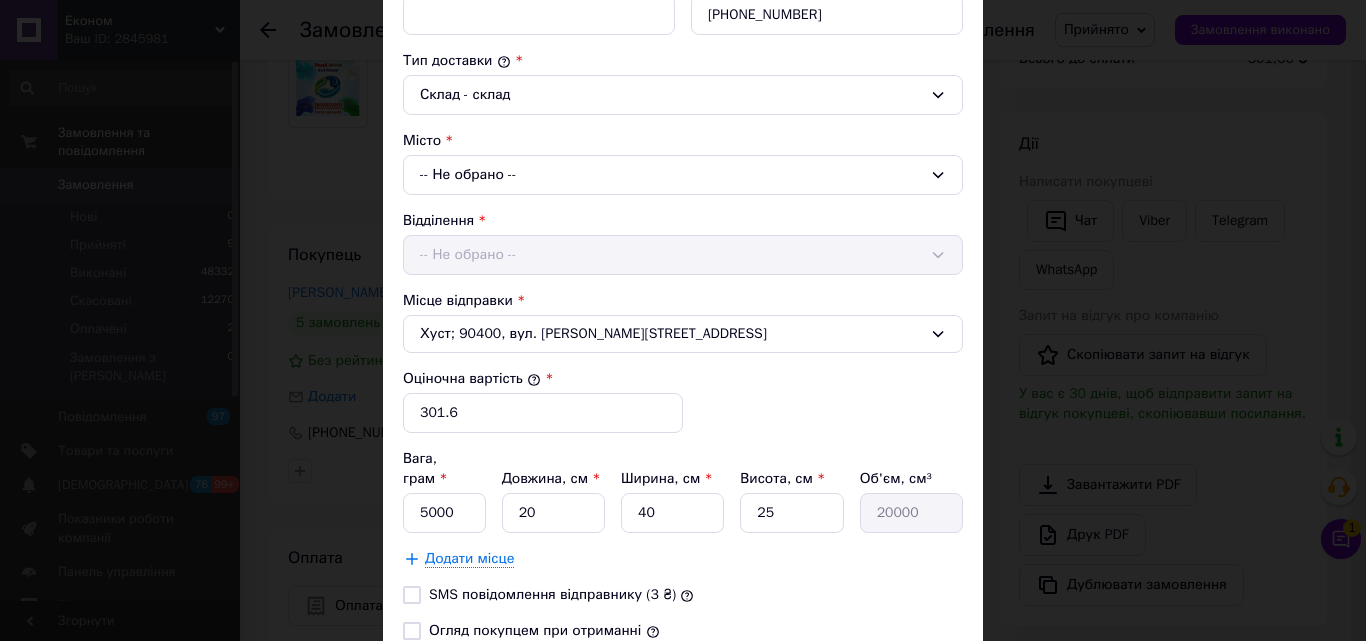 click on "-- Не обрано --" at bounding box center [683, 175] 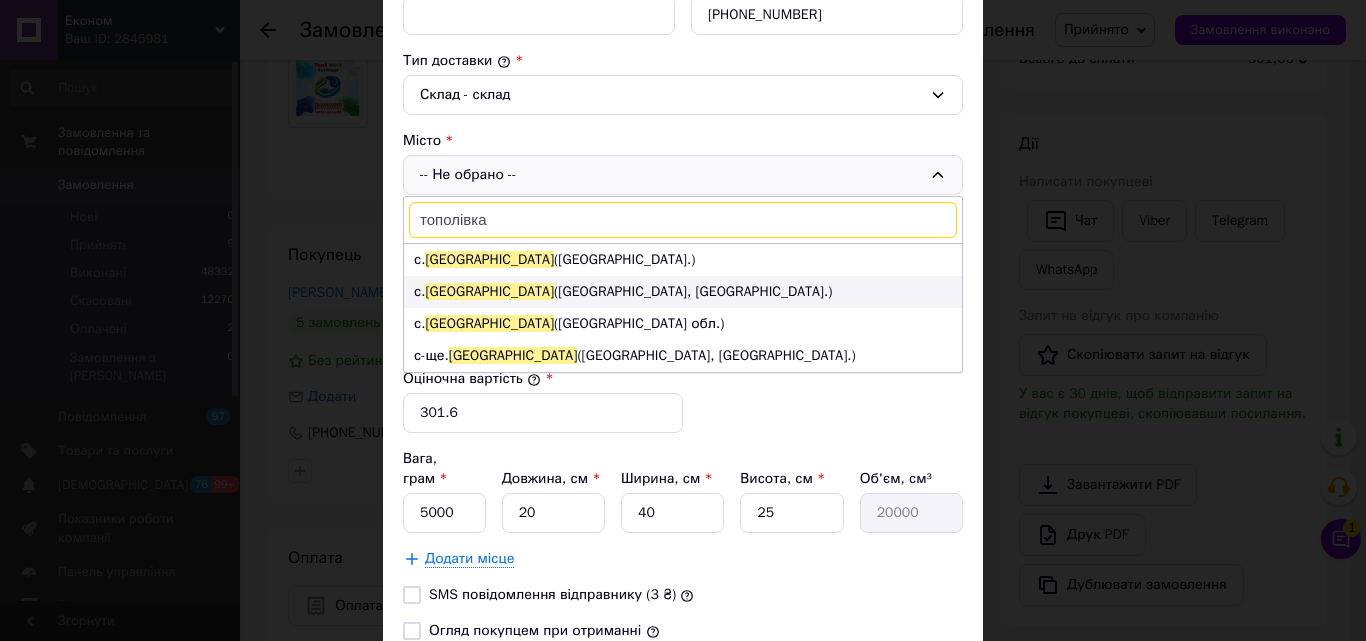 type on "тополівка" 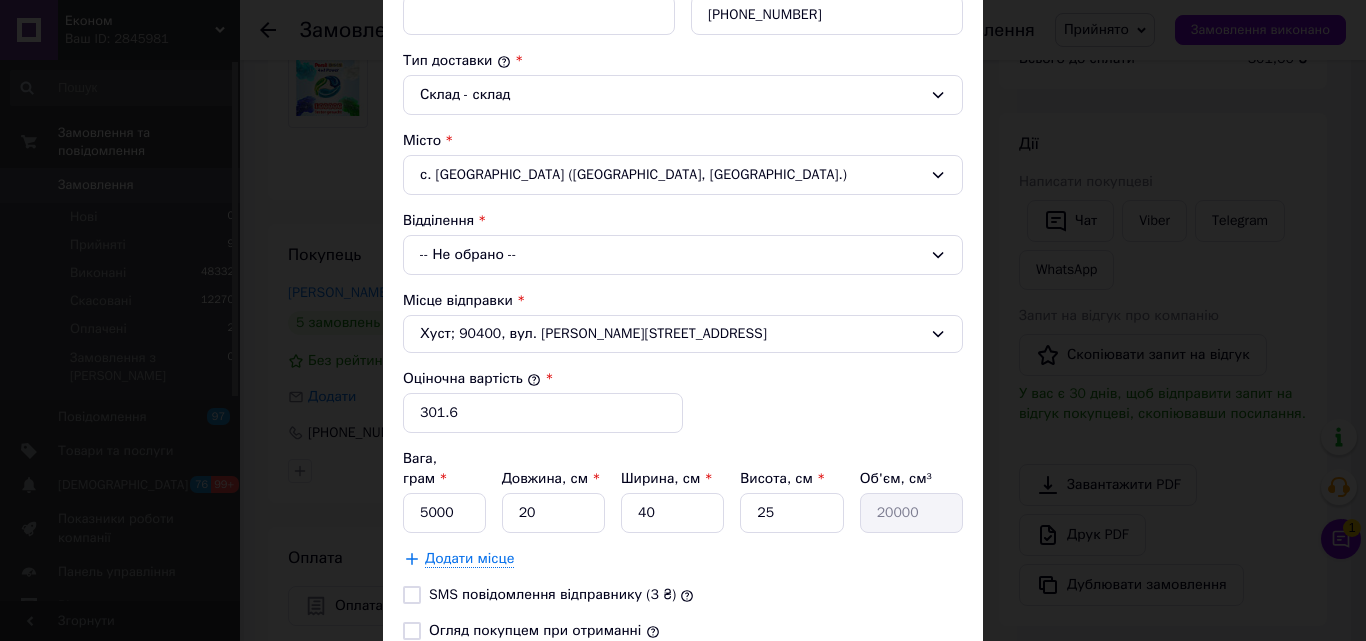 click on "-- Не обрано --" at bounding box center (683, 255) 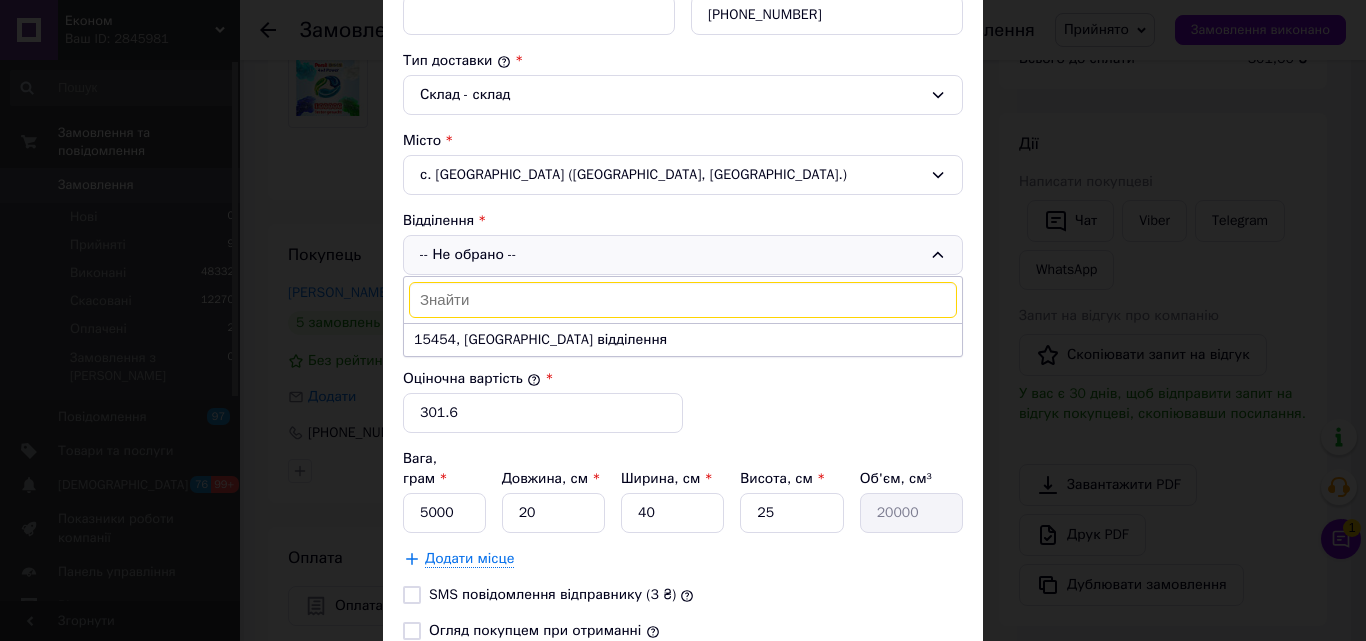click on "15454, [GEOGRAPHIC_DATA] відділення" at bounding box center (683, 340) 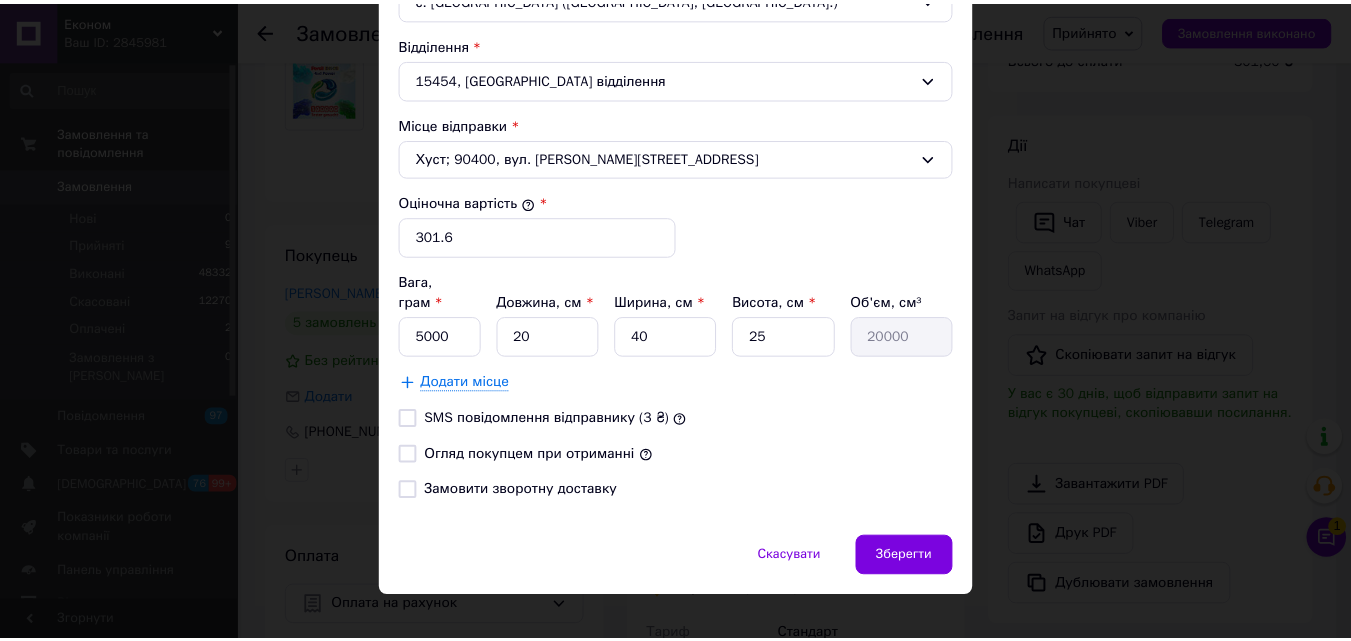 scroll, scrollTop: 682, scrollLeft: 0, axis: vertical 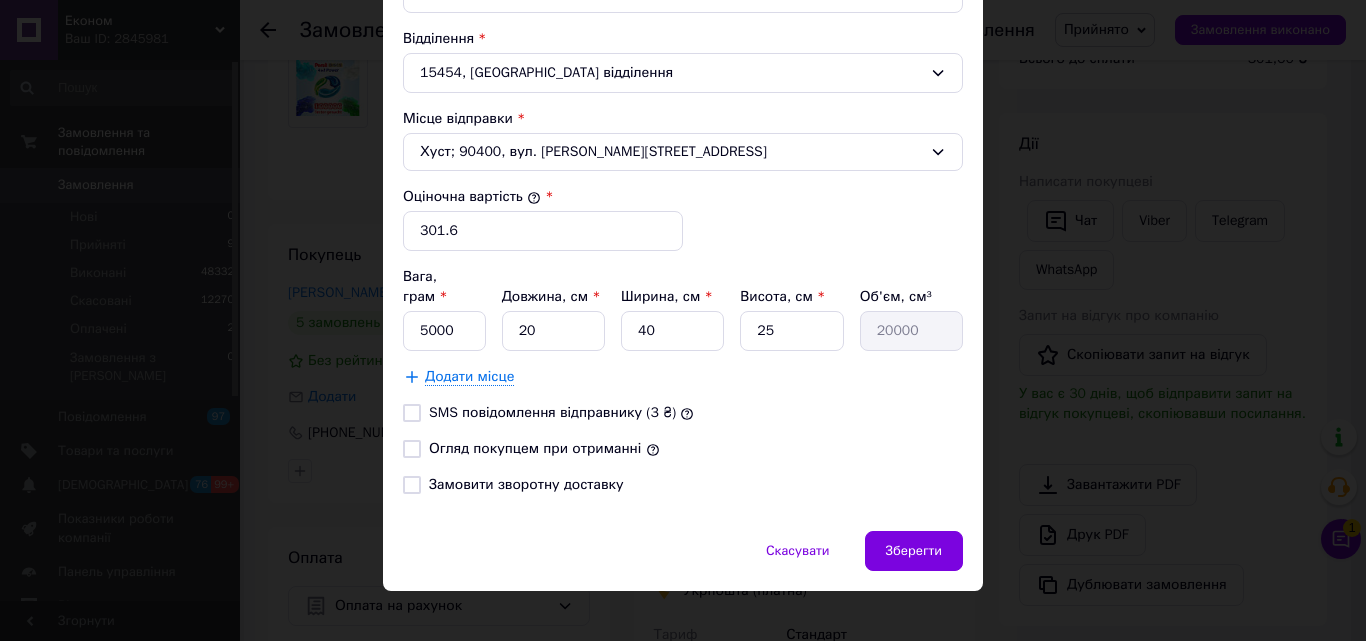 drag, startPoint x: 410, startPoint y: 430, endPoint x: 428, endPoint y: 399, distance: 35.846897 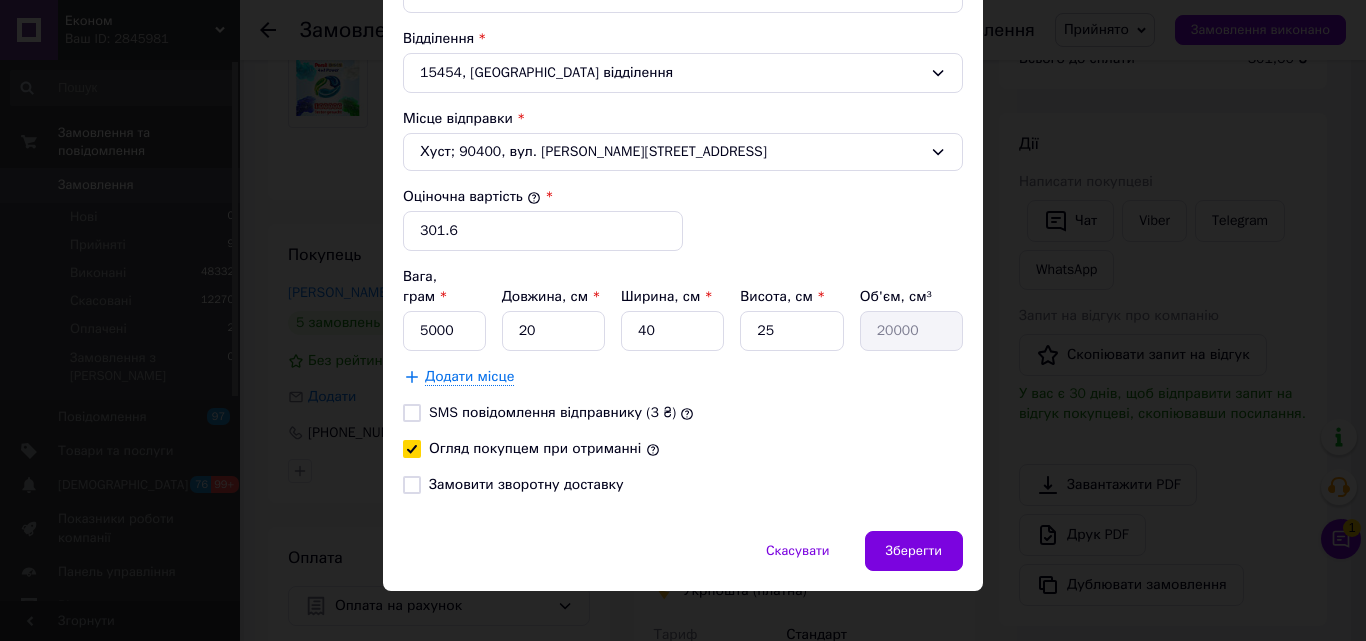 checkbox on "true" 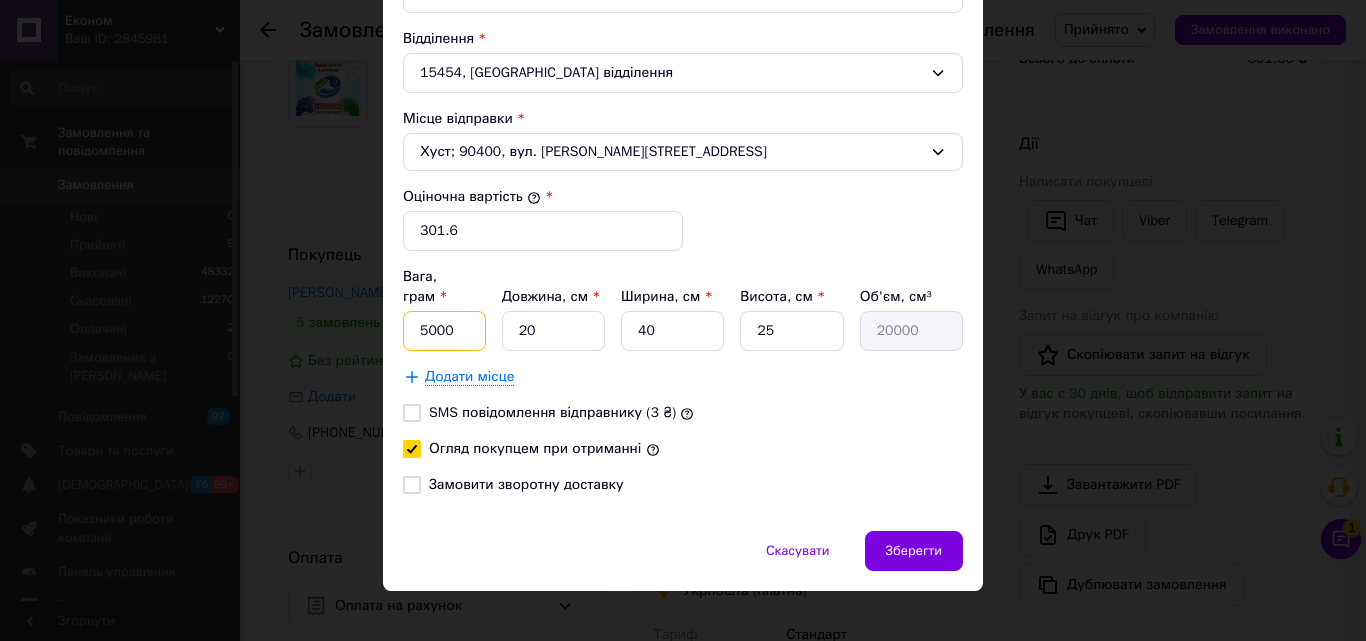 click on "5000" at bounding box center (444, 331) 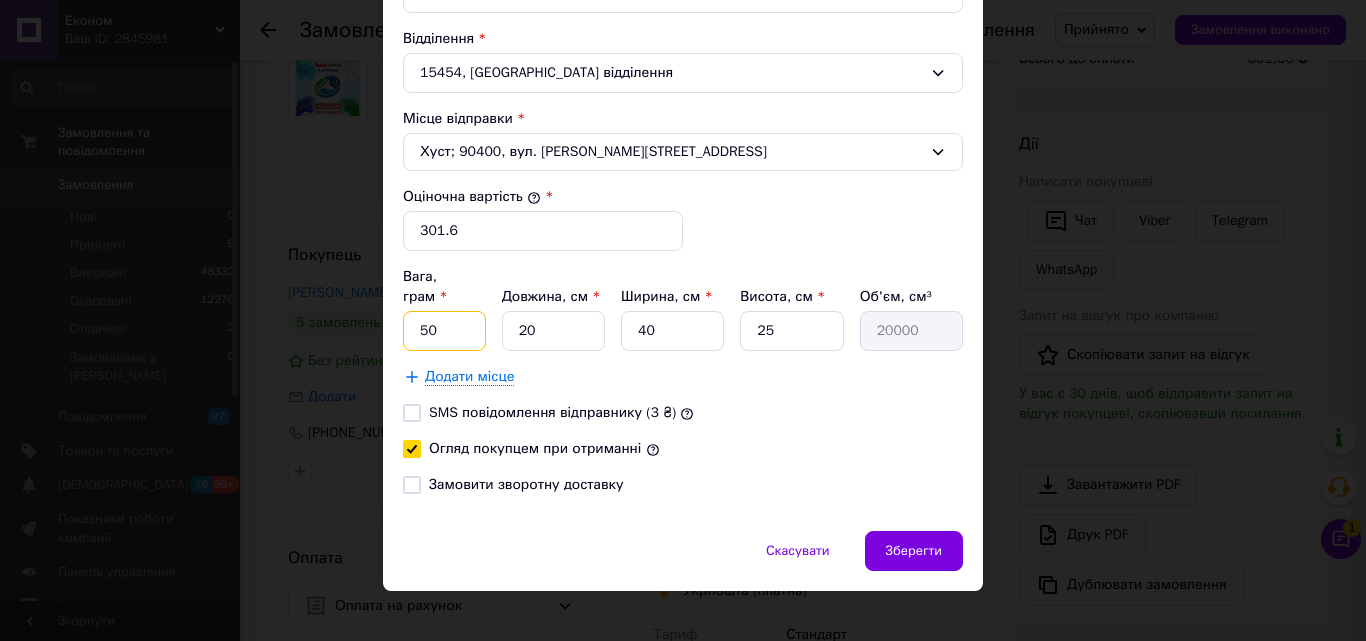 type on "5" 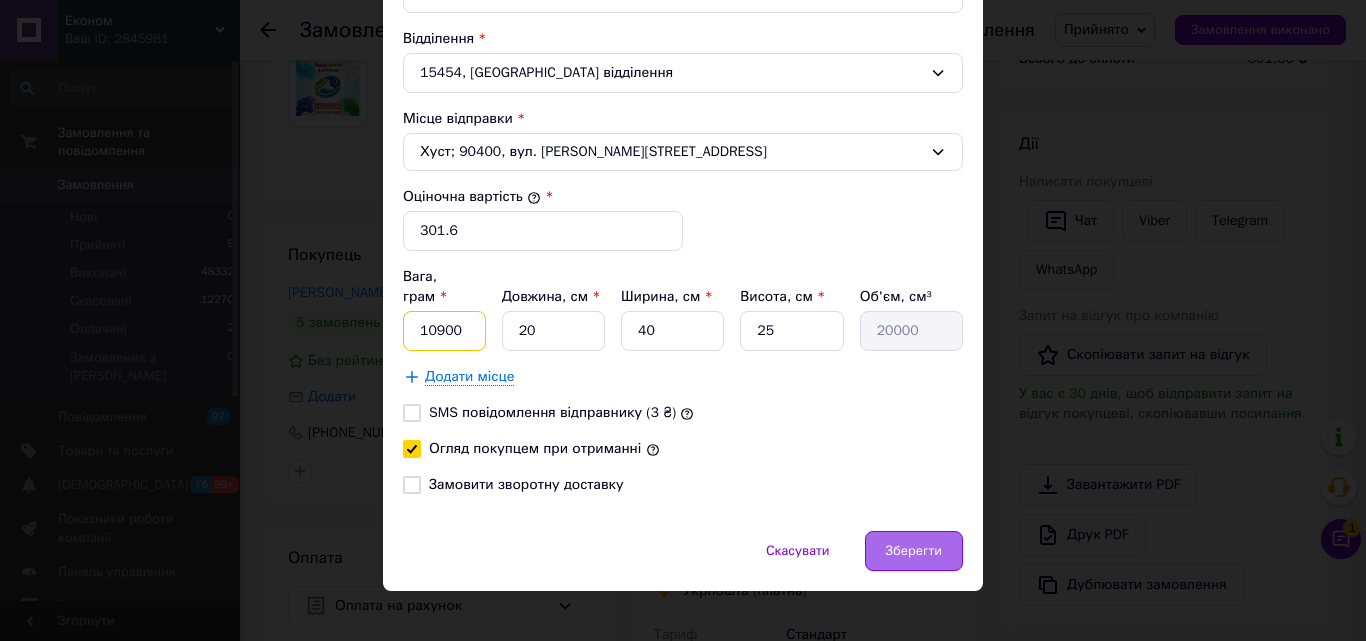 type on "10900" 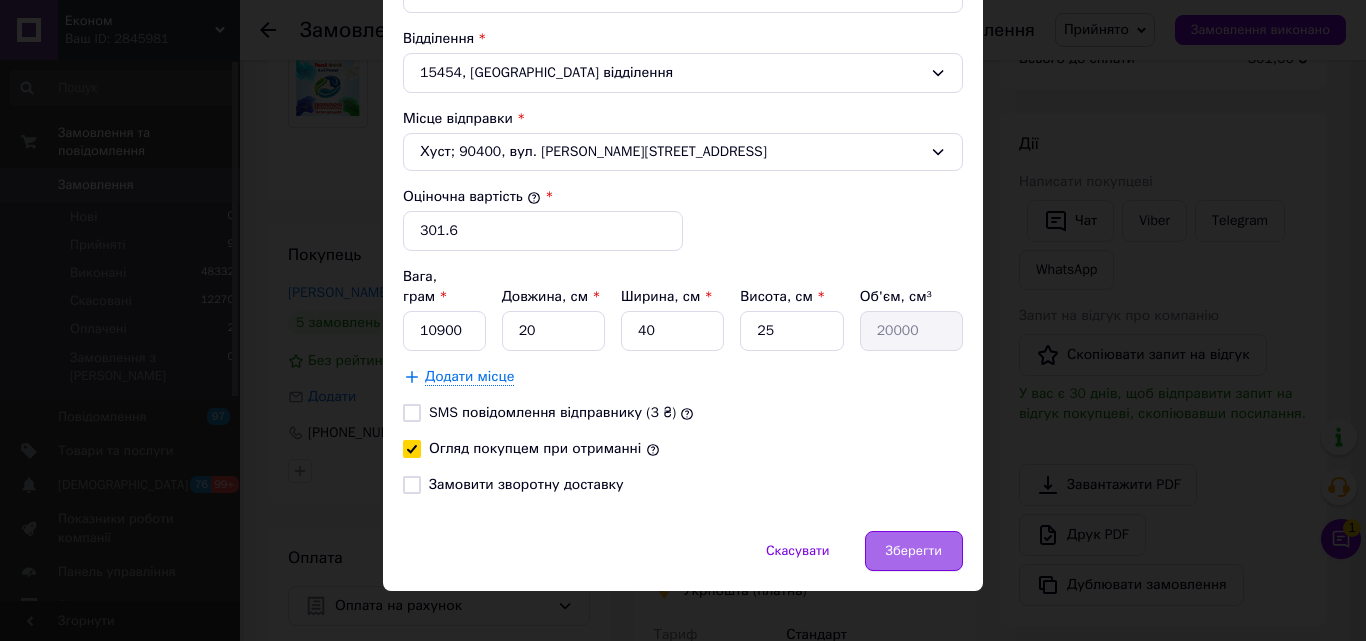 click on "Зберегти" at bounding box center (914, 551) 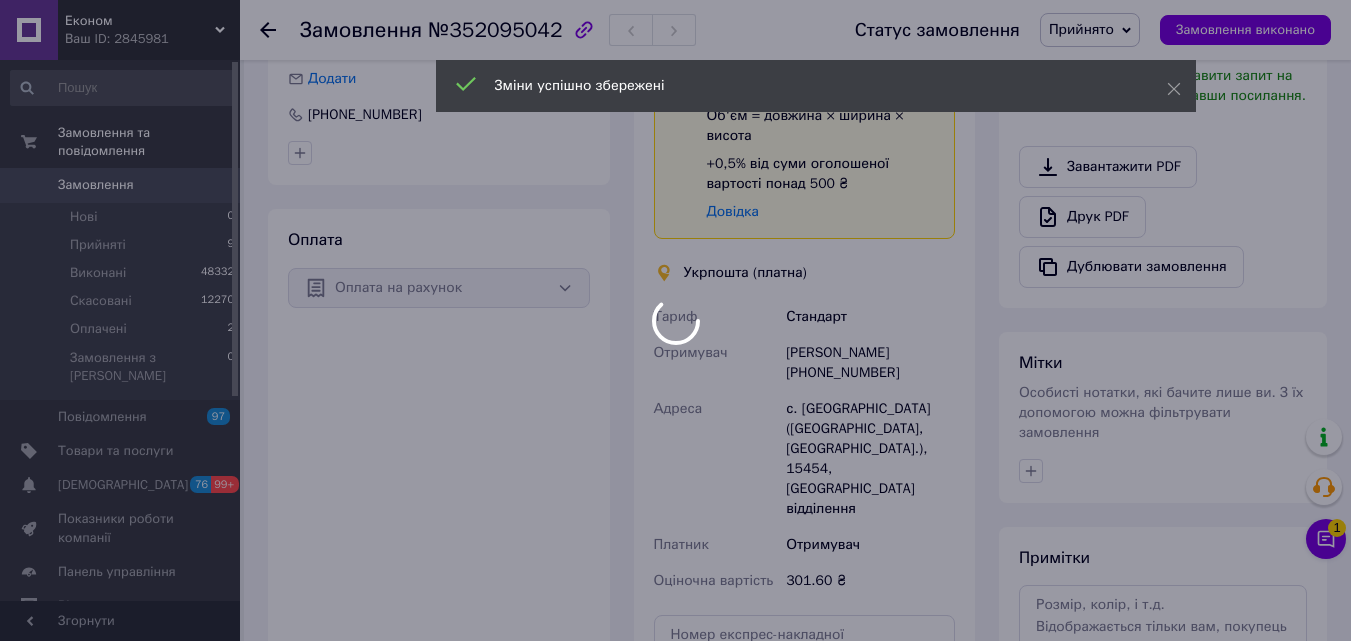 scroll, scrollTop: 683, scrollLeft: 0, axis: vertical 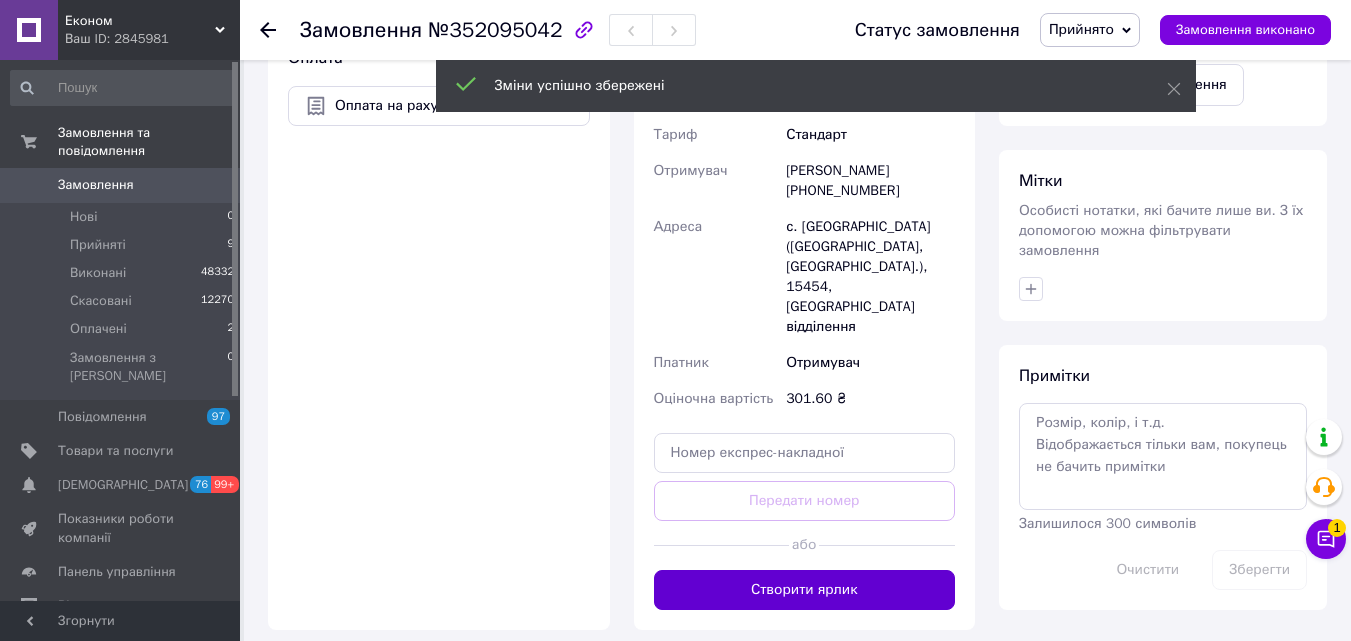 click on "Створити ярлик" at bounding box center (805, 590) 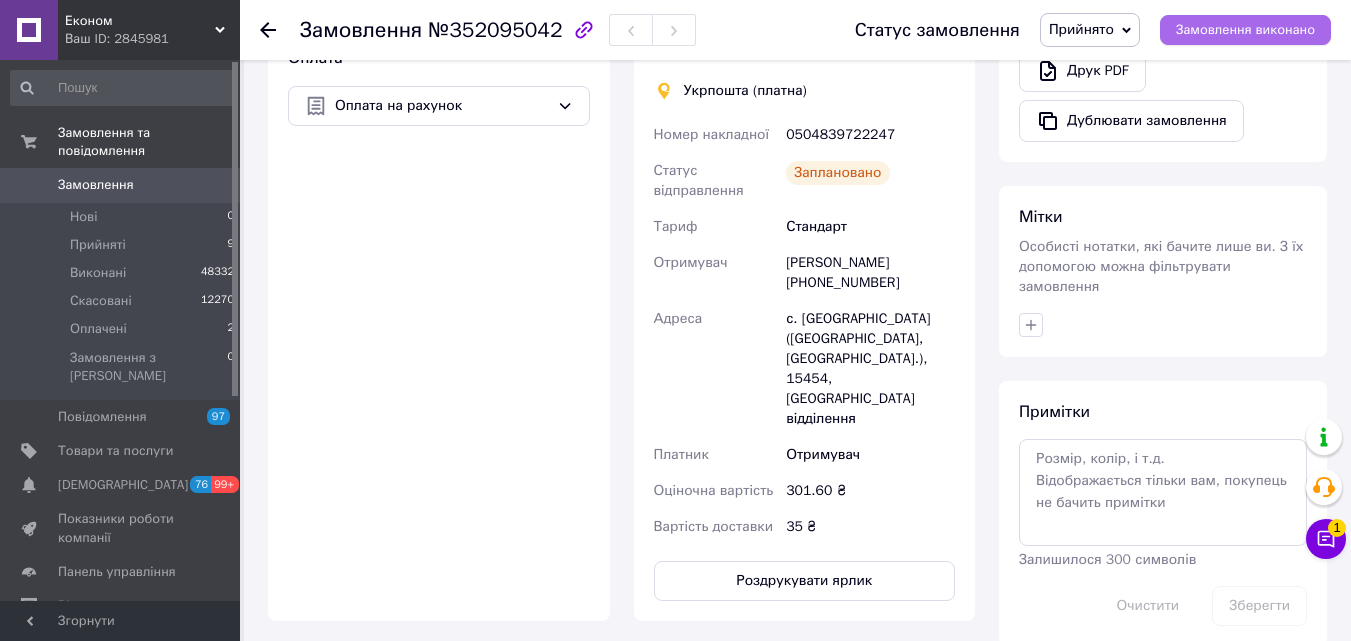 click on "Замовлення виконано" at bounding box center [1245, 30] 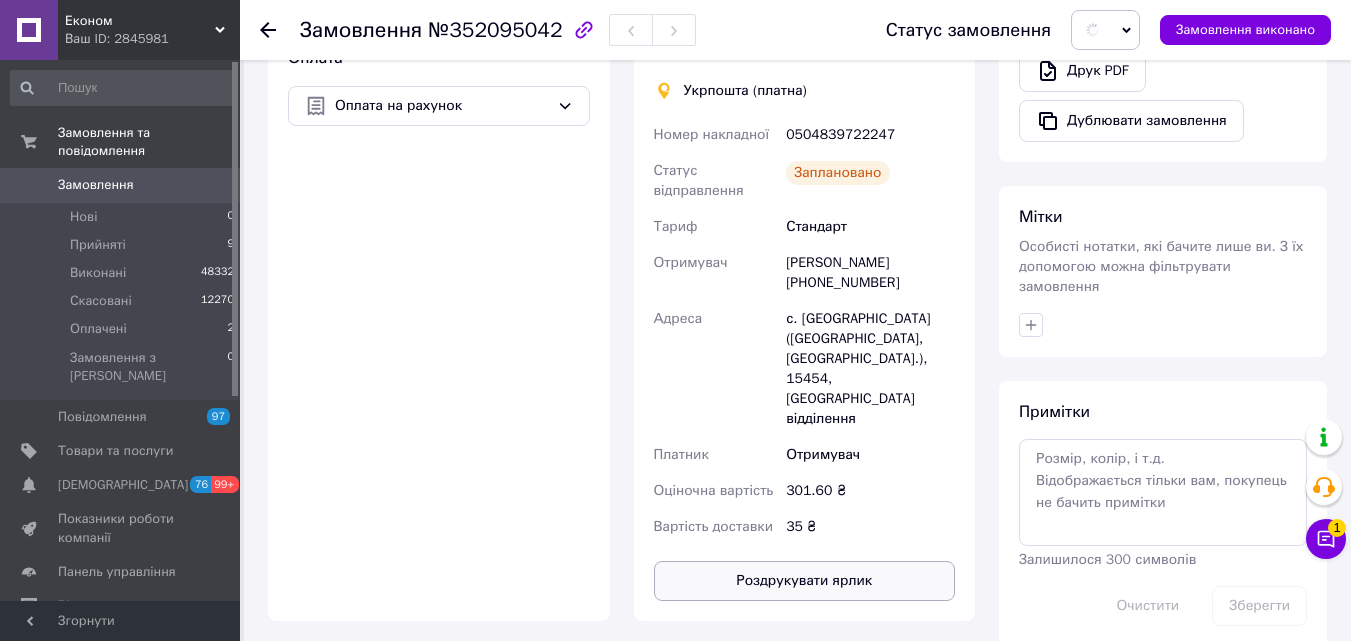 click on "Роздрукувати ярлик" at bounding box center [805, 581] 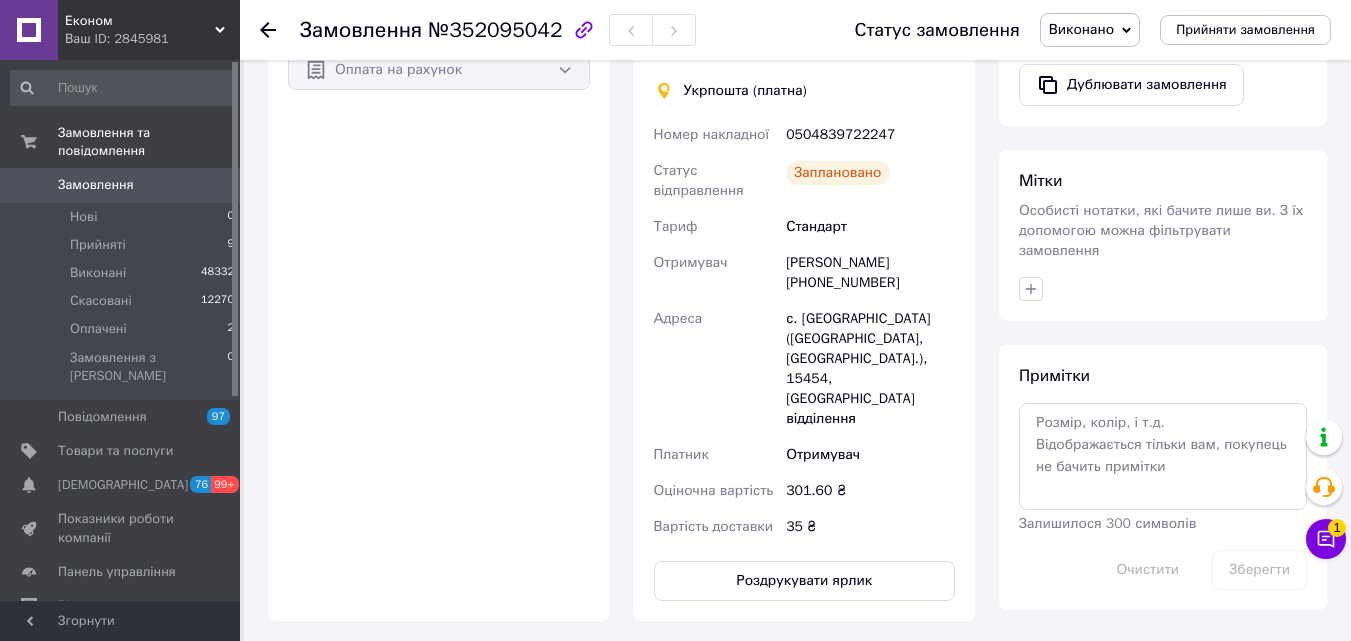 click 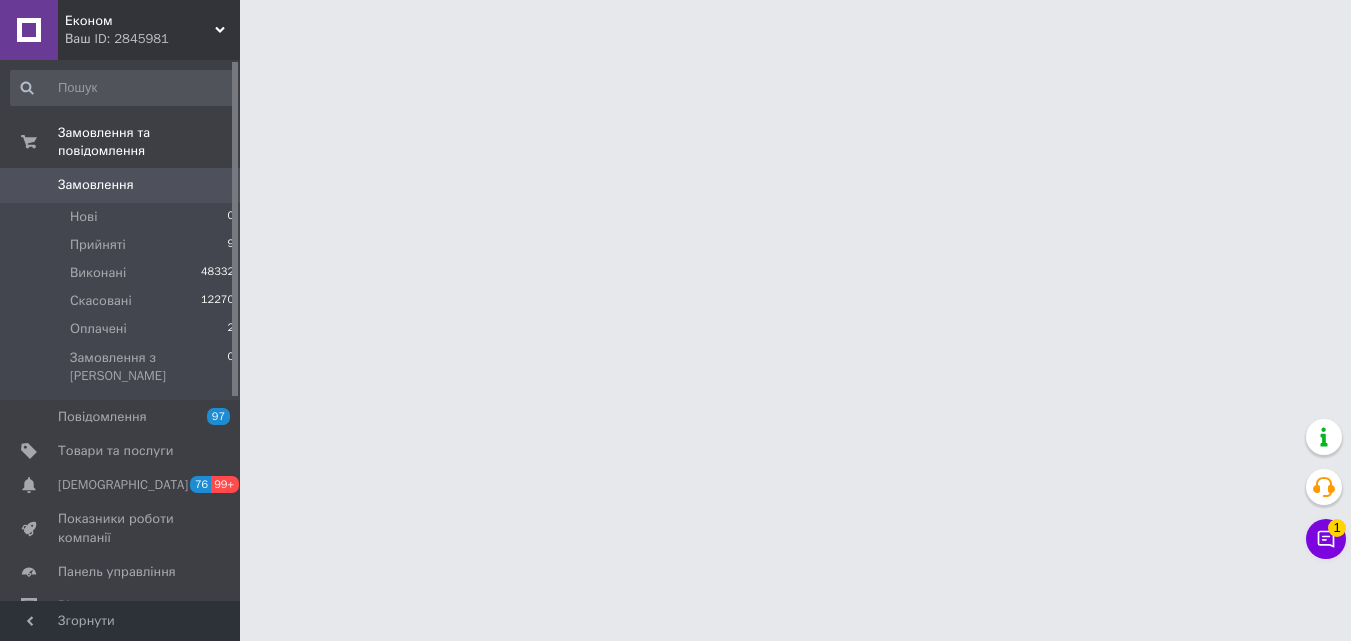 scroll, scrollTop: 0, scrollLeft: 0, axis: both 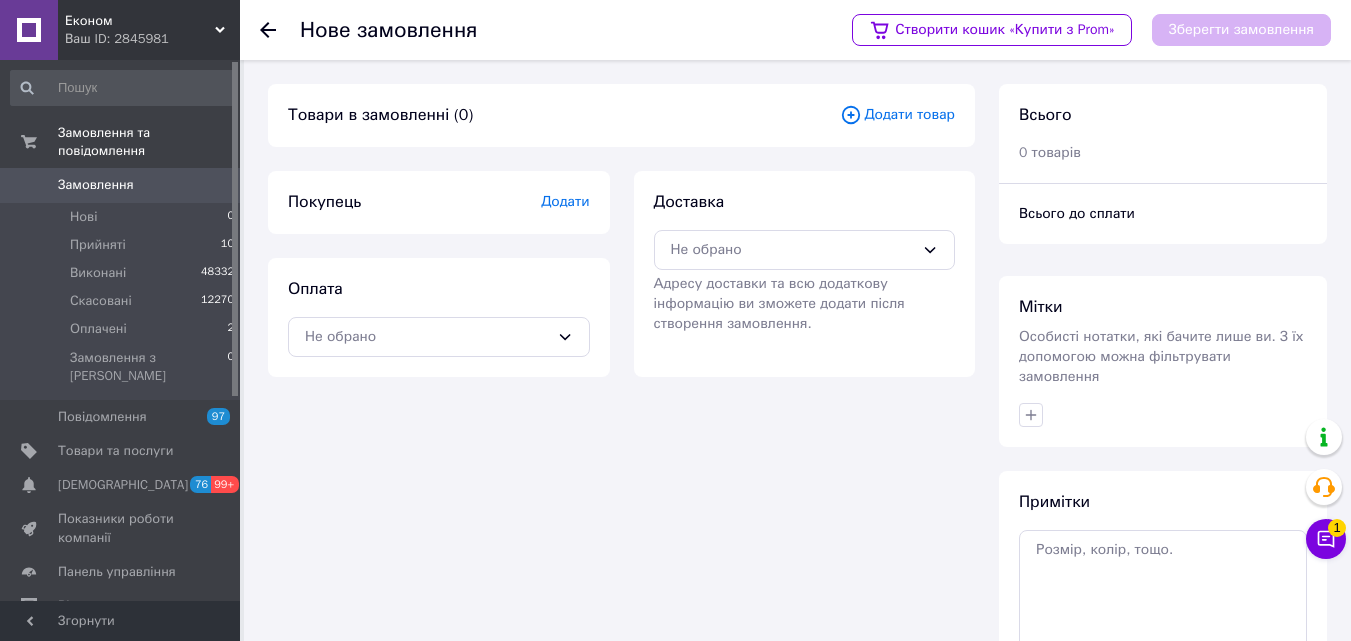 click 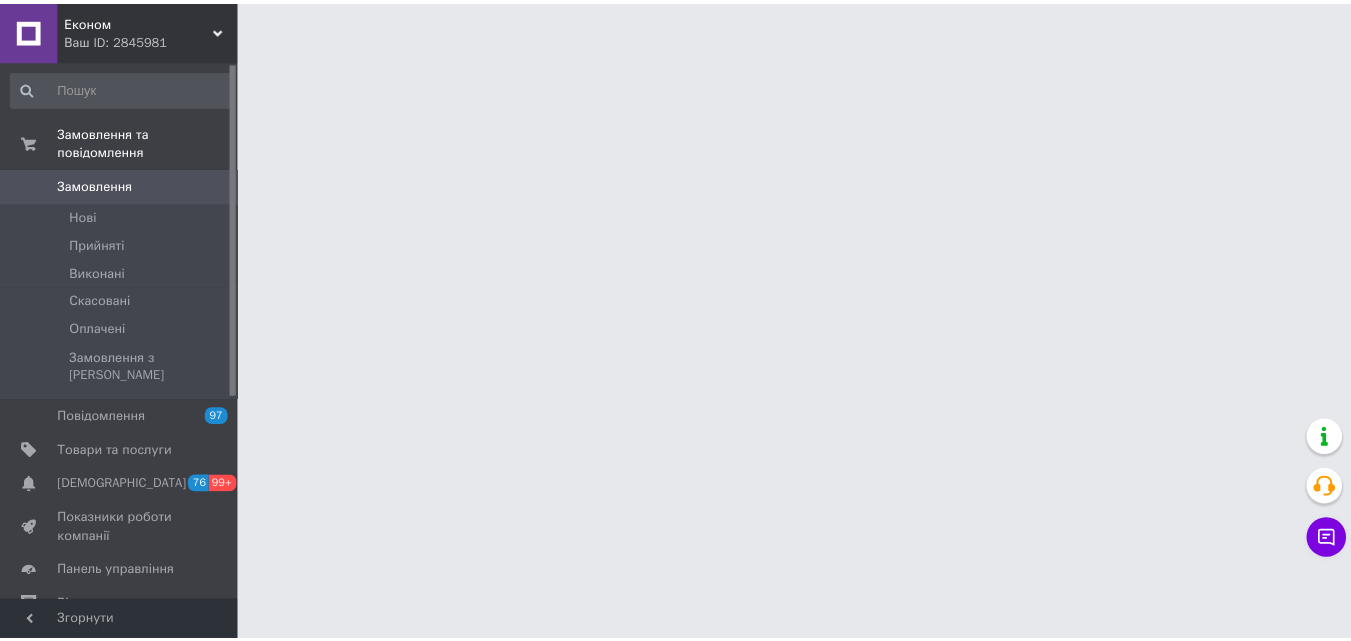 scroll, scrollTop: 0, scrollLeft: 0, axis: both 